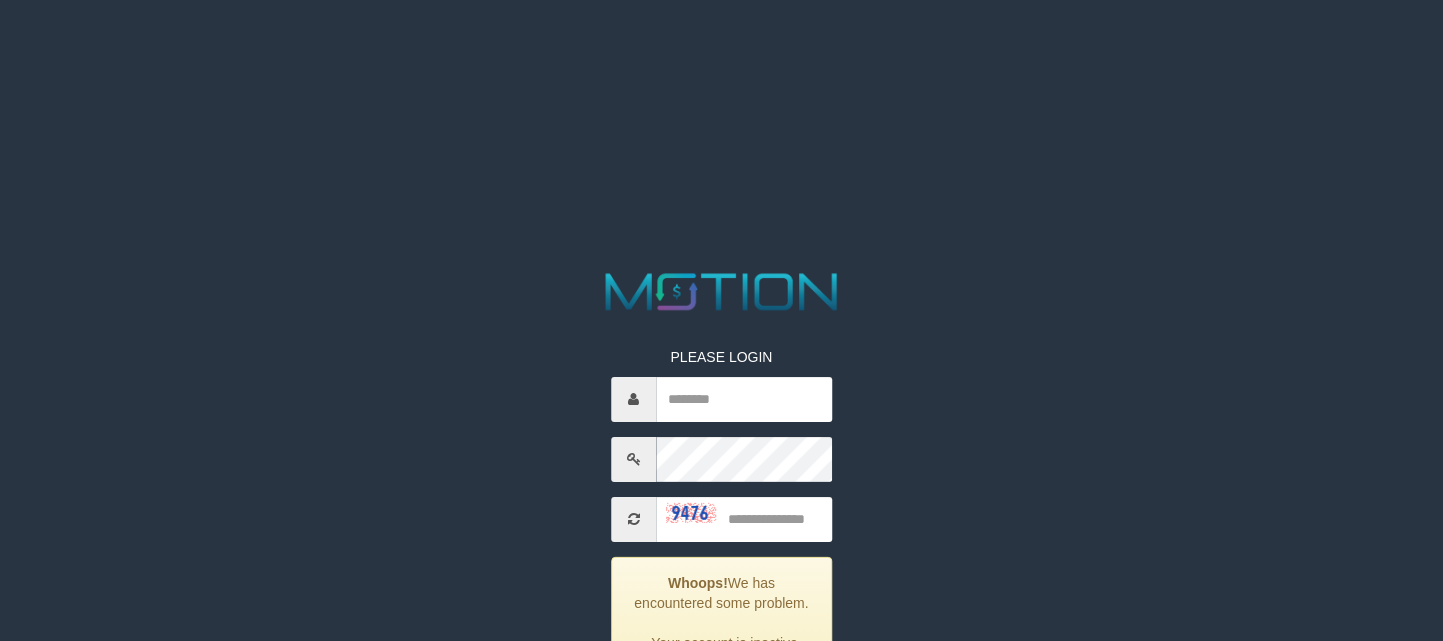 scroll, scrollTop: 0, scrollLeft: 0, axis: both 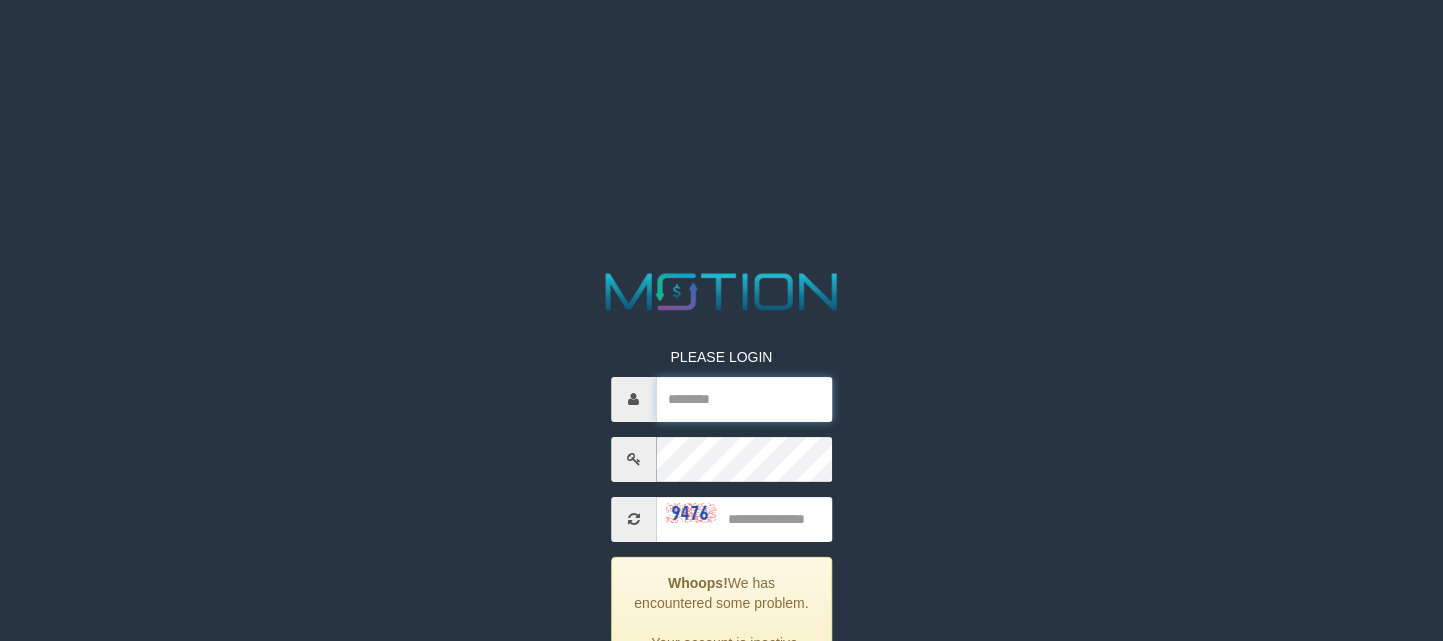 type on "*********" 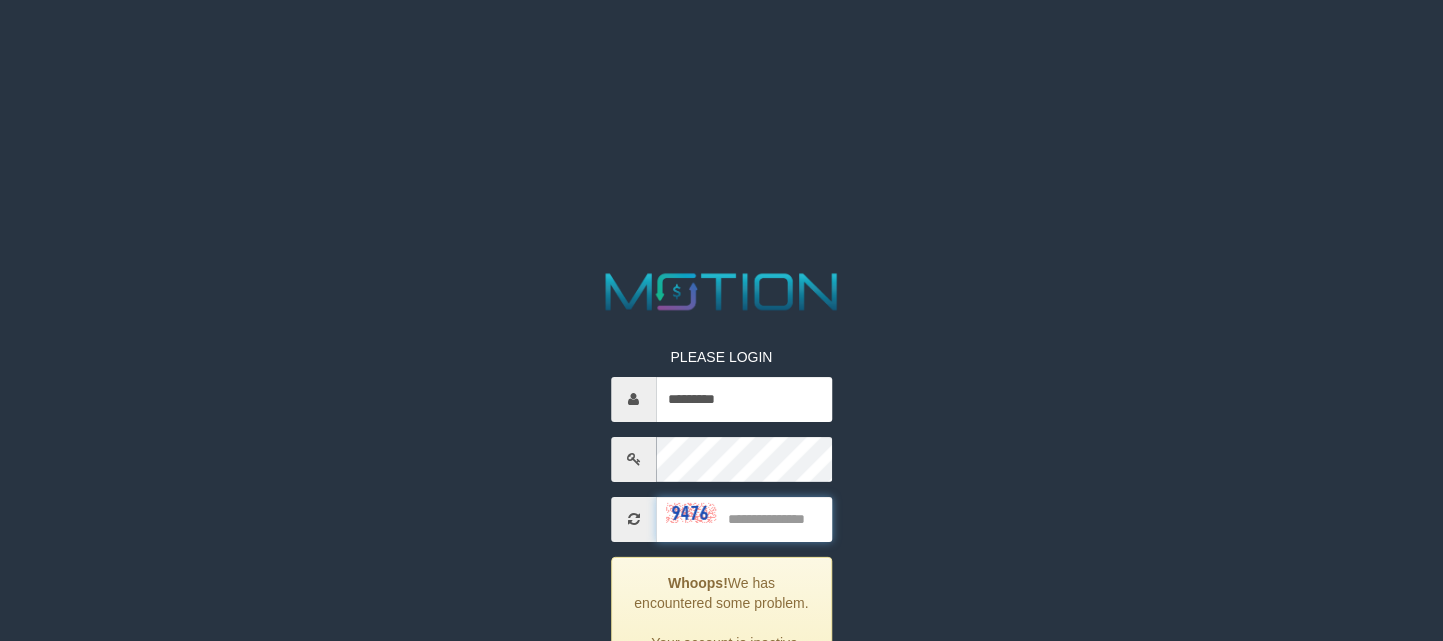 click at bounding box center (744, 519) 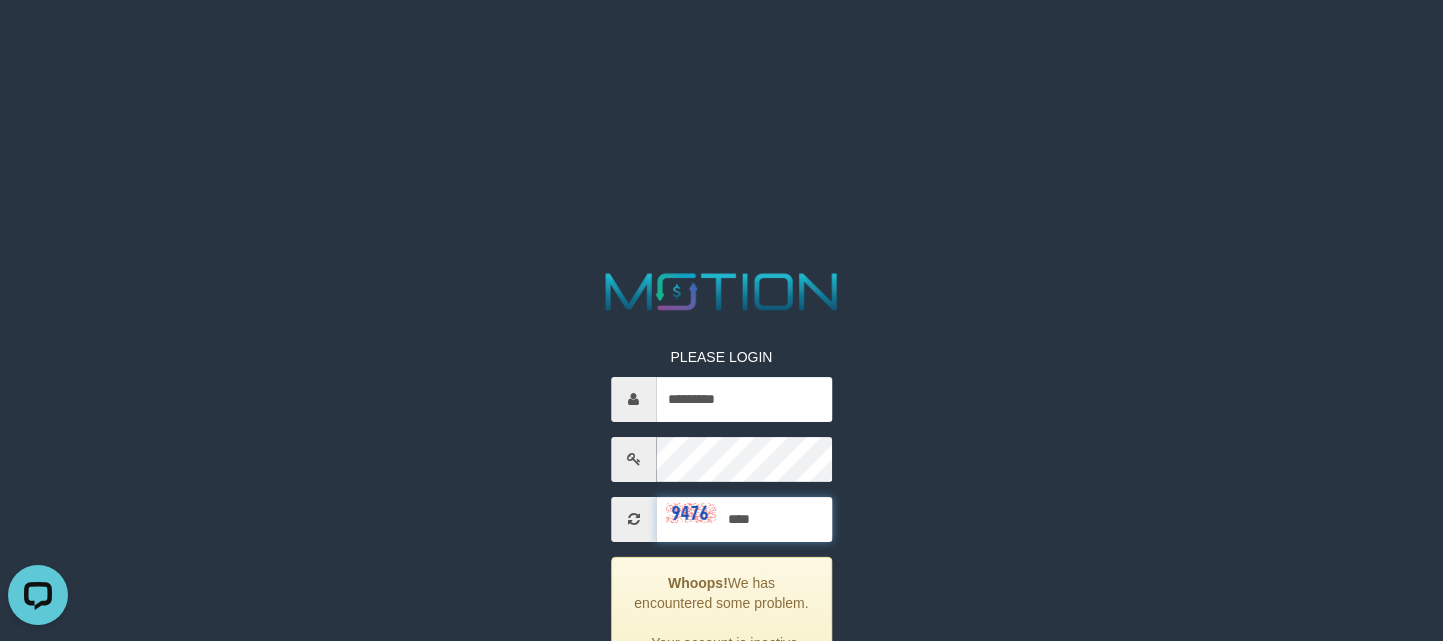 scroll, scrollTop: 0, scrollLeft: 0, axis: both 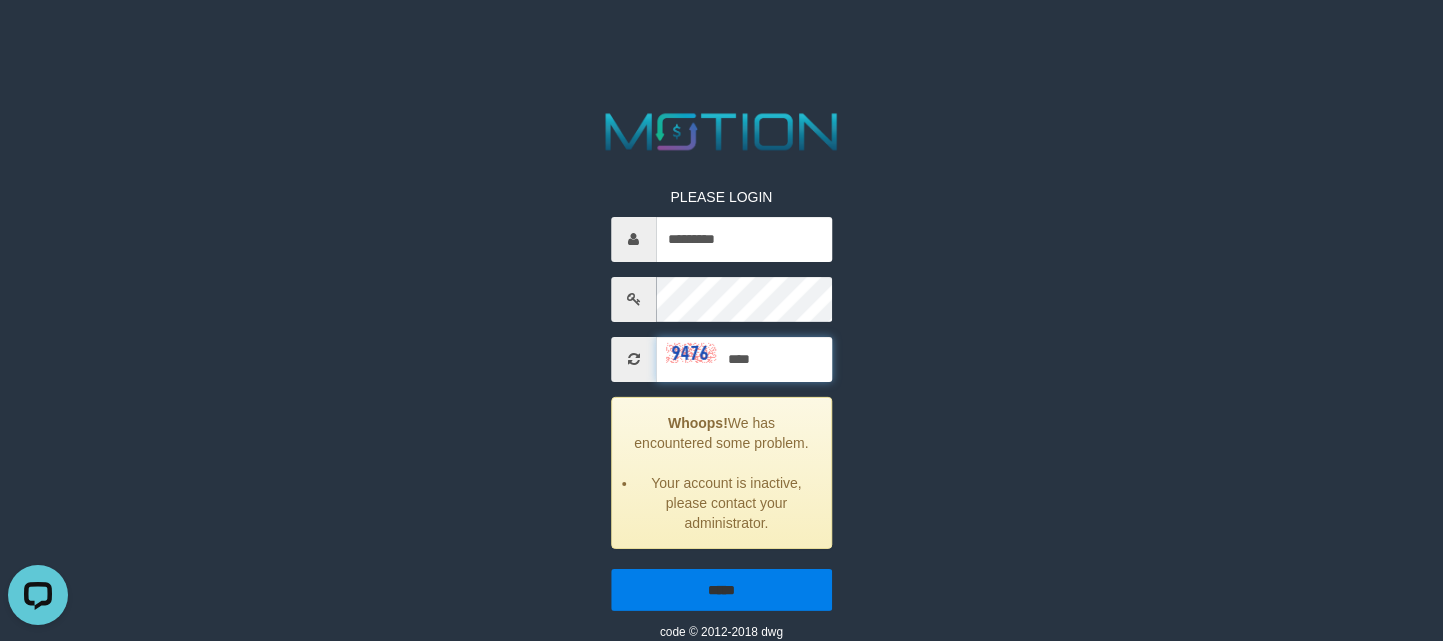 type on "****" 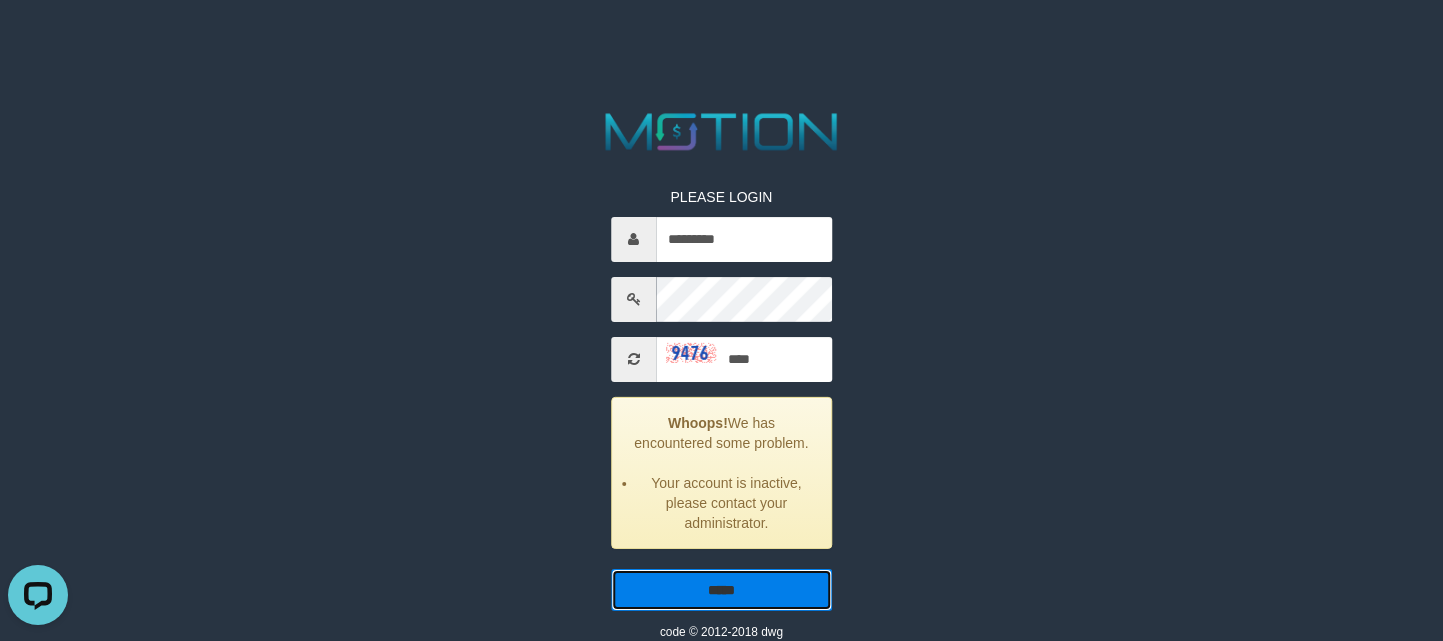 click on "*****" at bounding box center (721, 590) 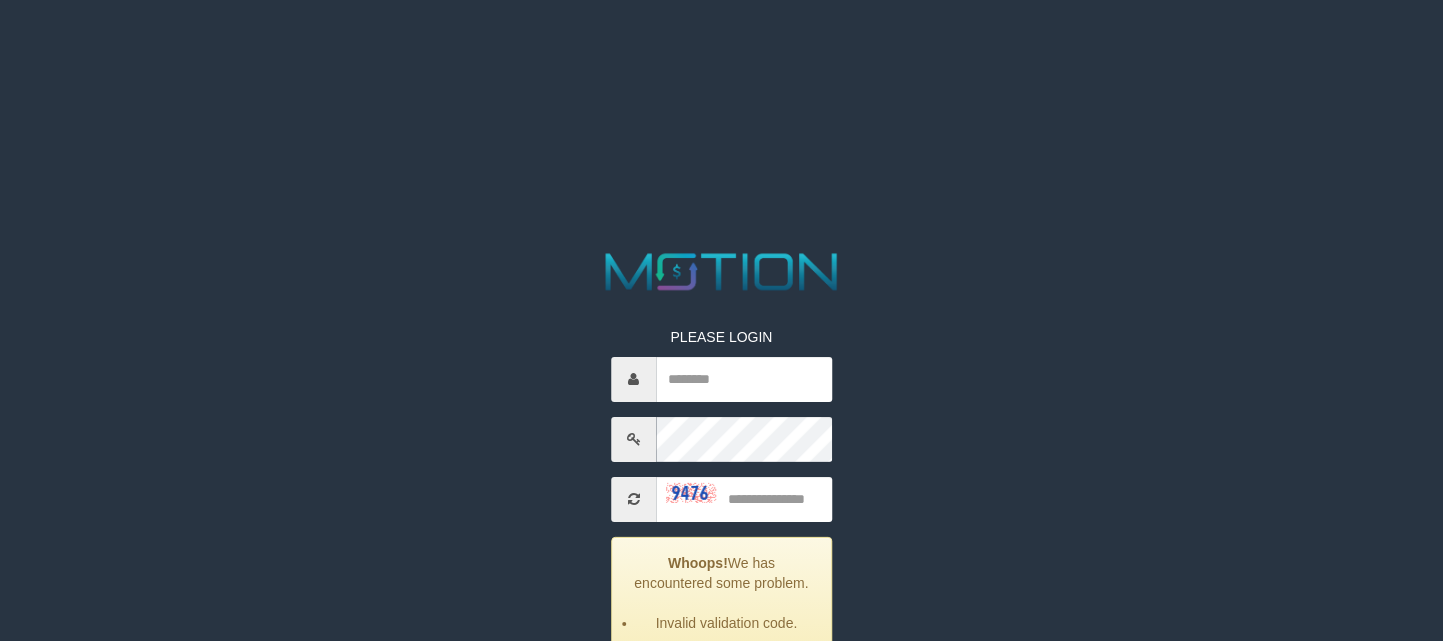 scroll, scrollTop: 0, scrollLeft: 0, axis: both 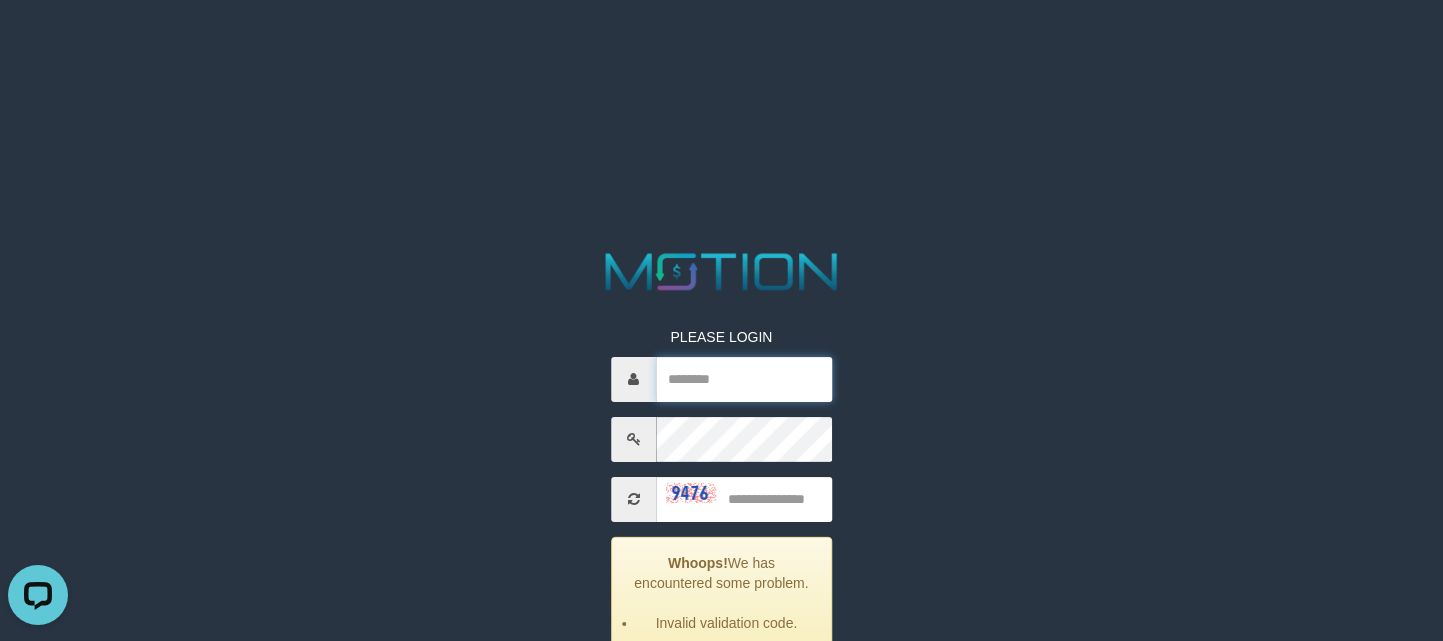type on "*********" 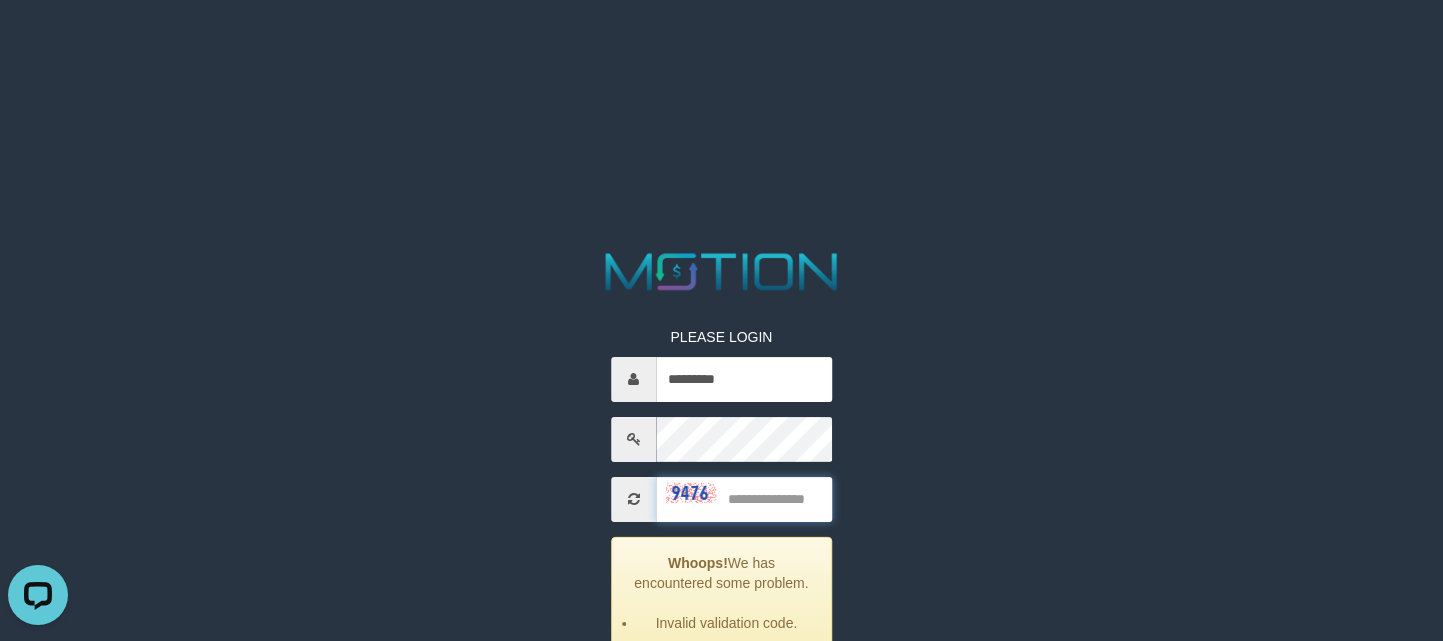 click at bounding box center [744, 499] 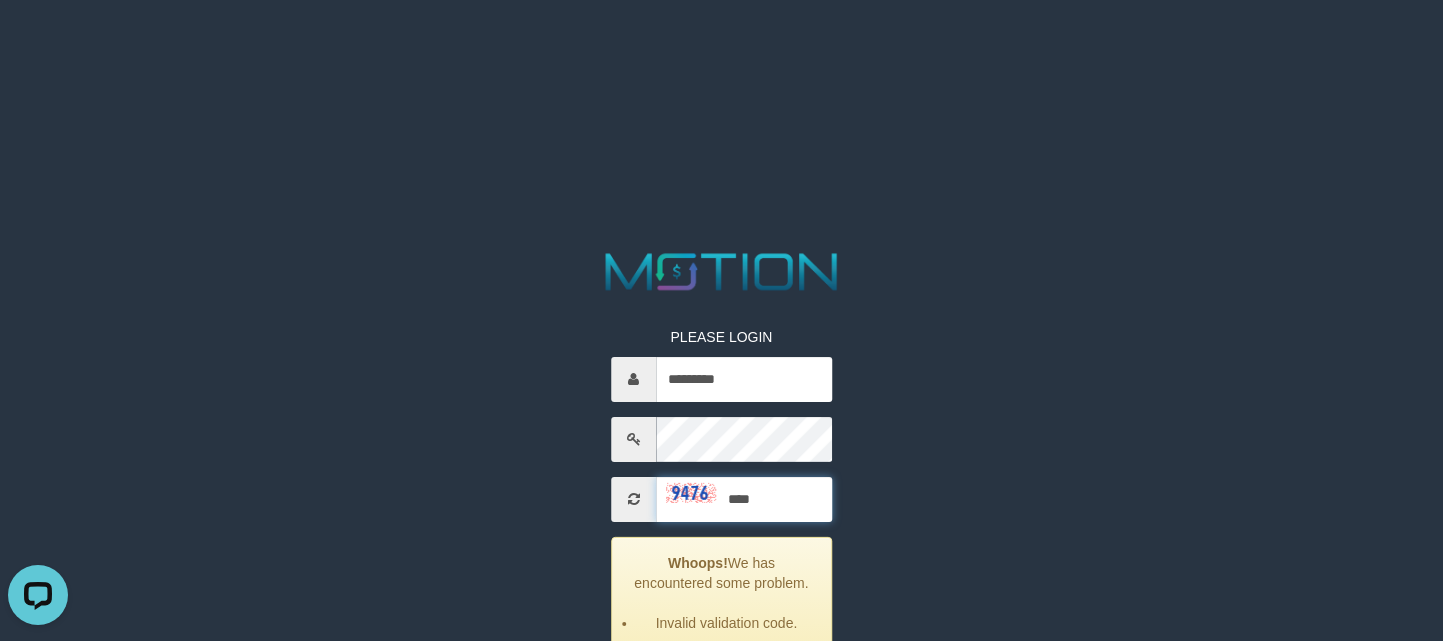type on "****" 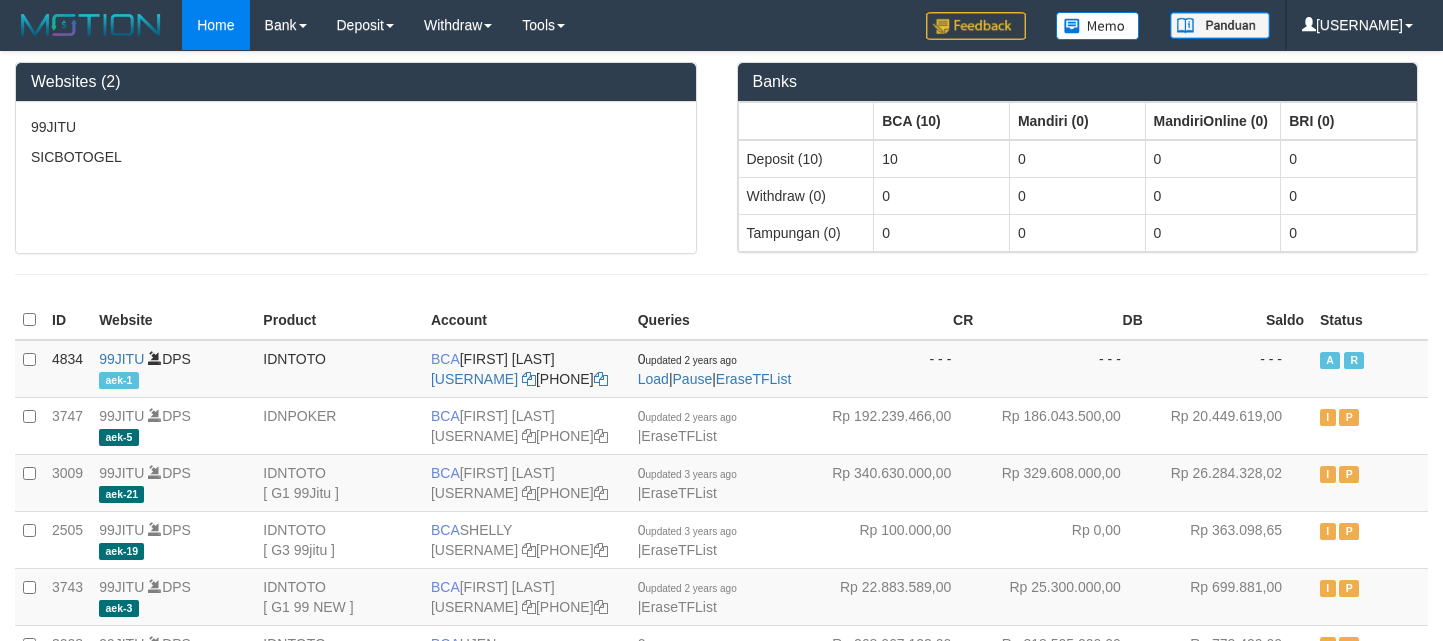 scroll, scrollTop: 0, scrollLeft: 0, axis: both 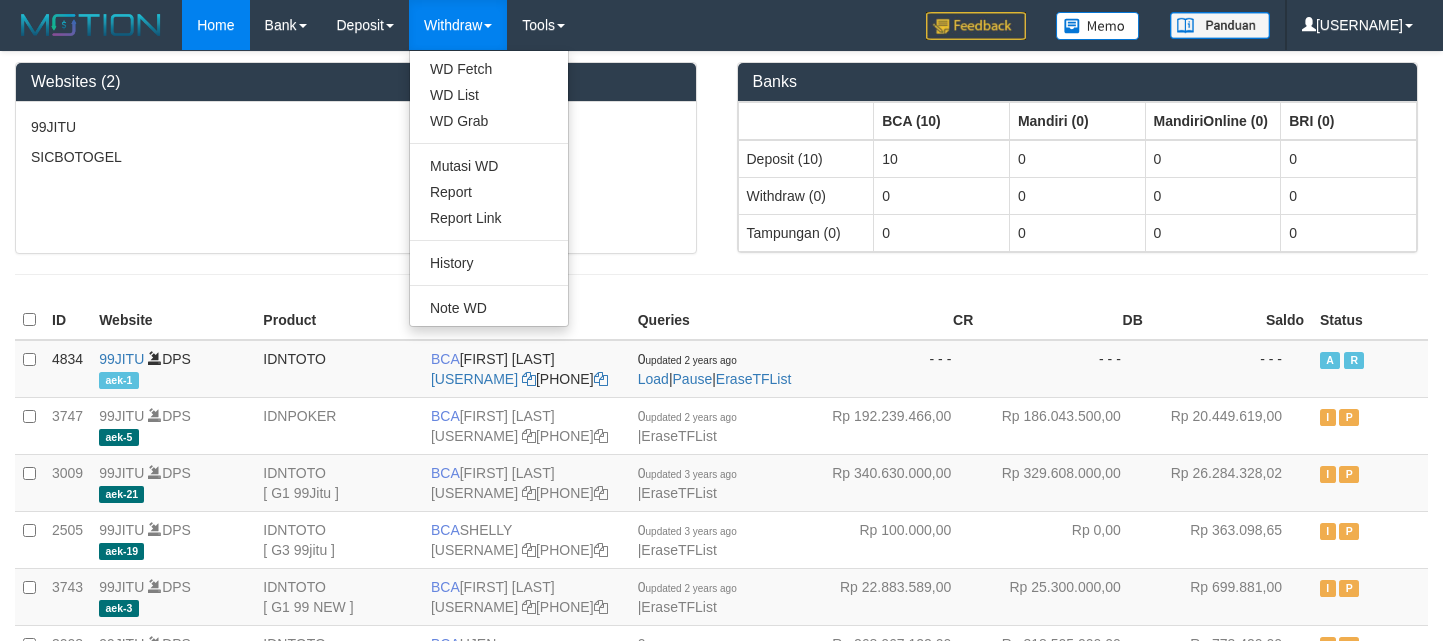 click on "Withdraw" at bounding box center [458, 25] 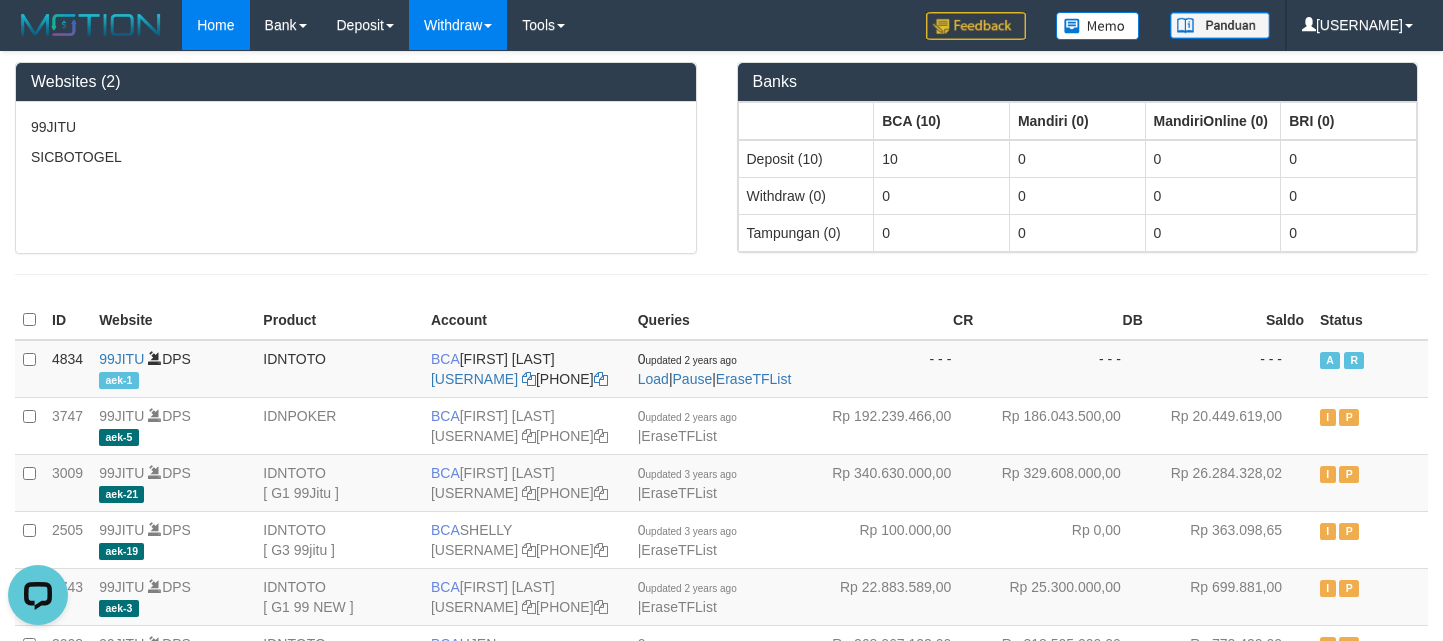 scroll, scrollTop: 0, scrollLeft: 0, axis: both 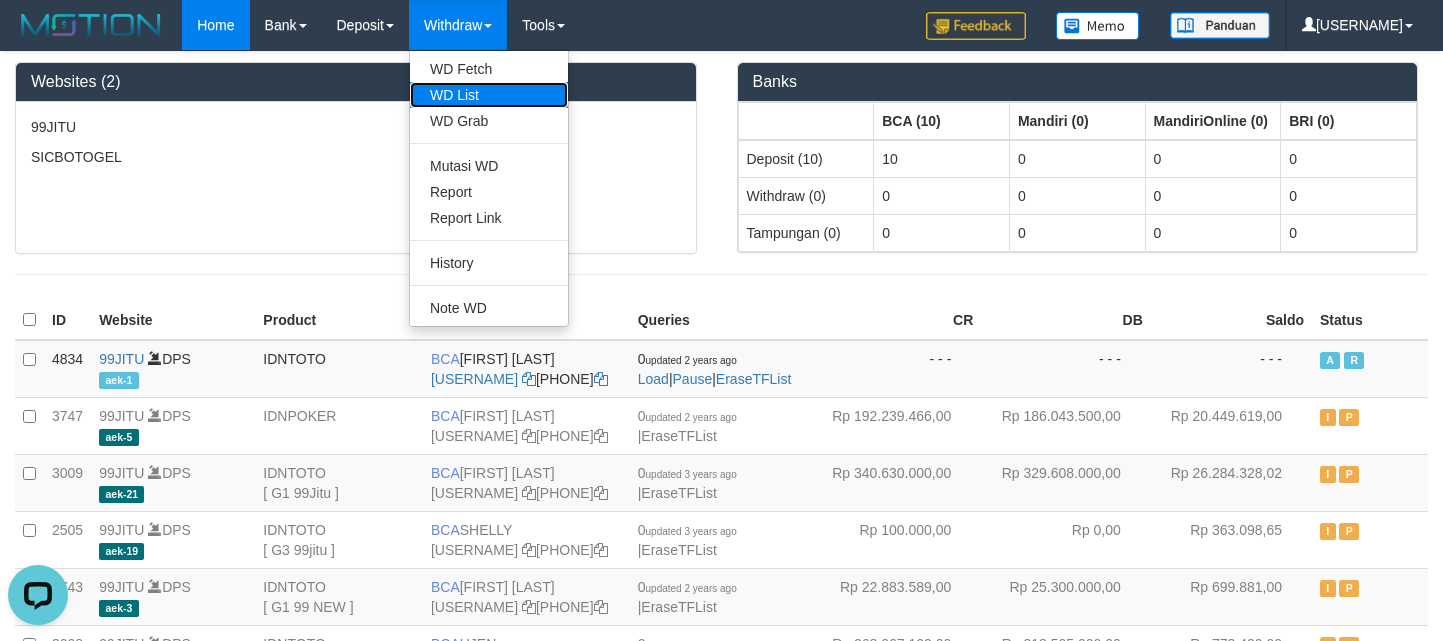 click on "WD List" at bounding box center [489, 95] 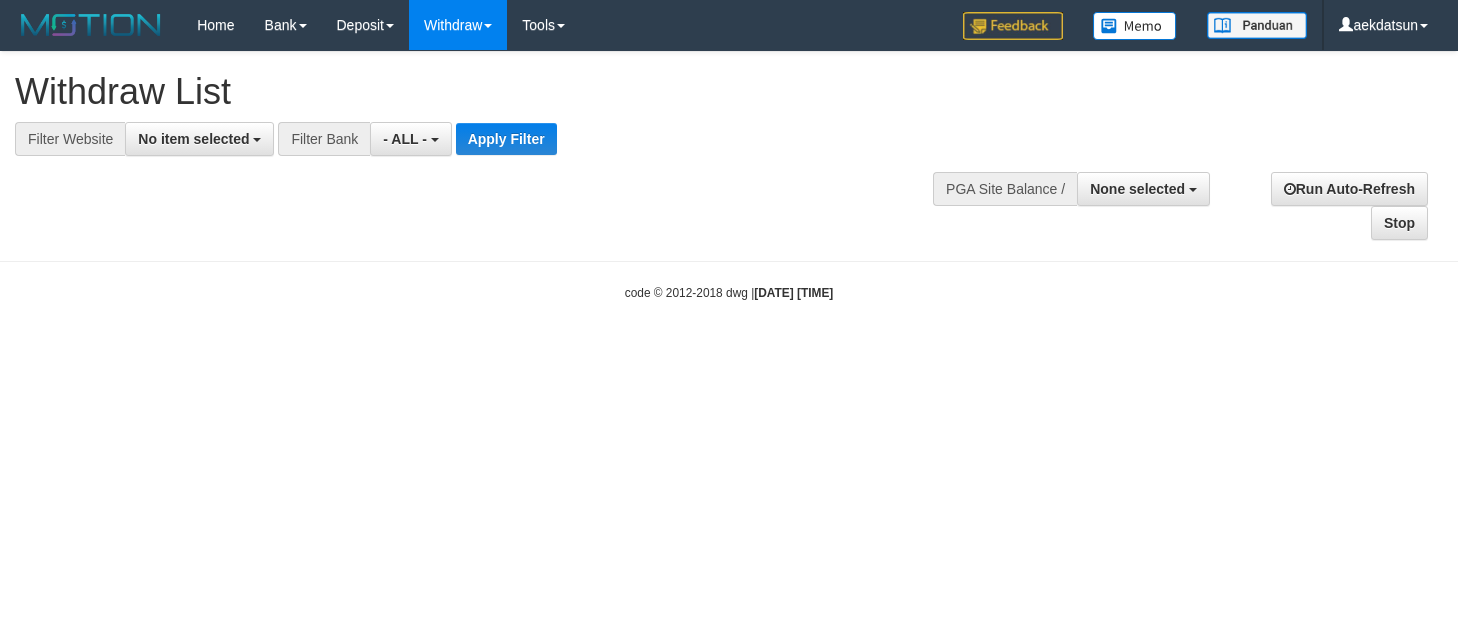 select 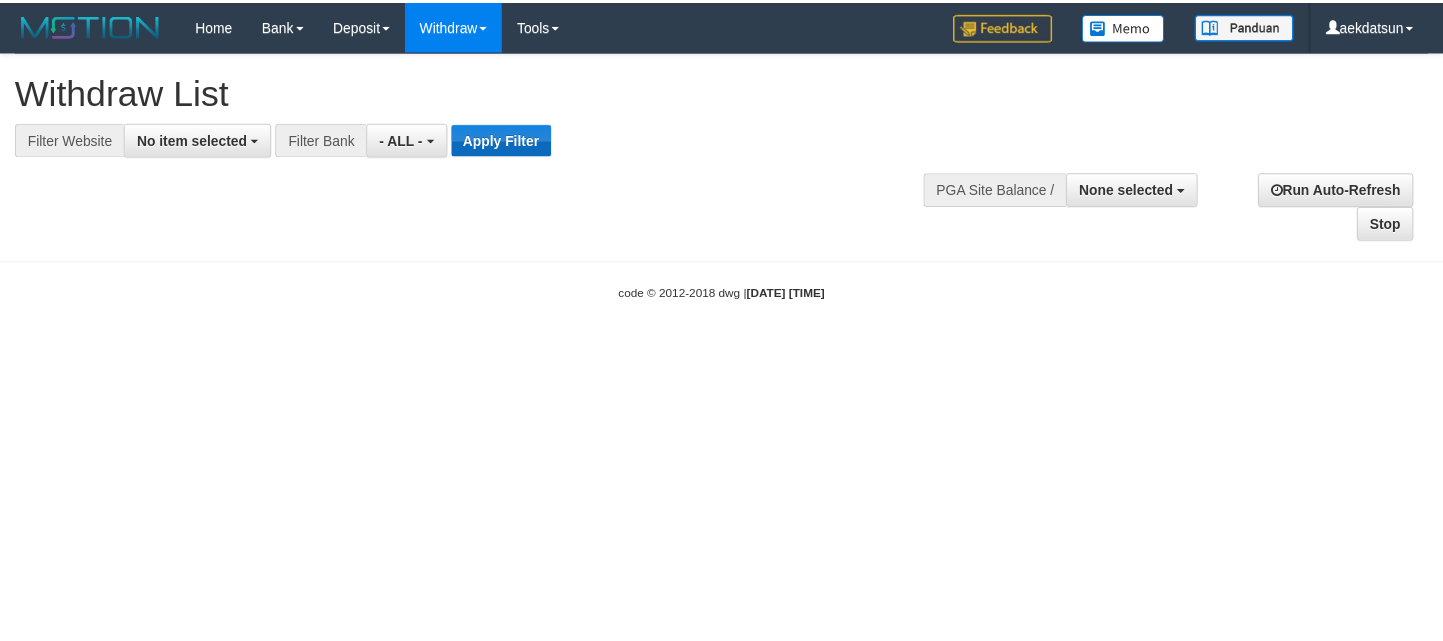 scroll, scrollTop: 0, scrollLeft: 0, axis: both 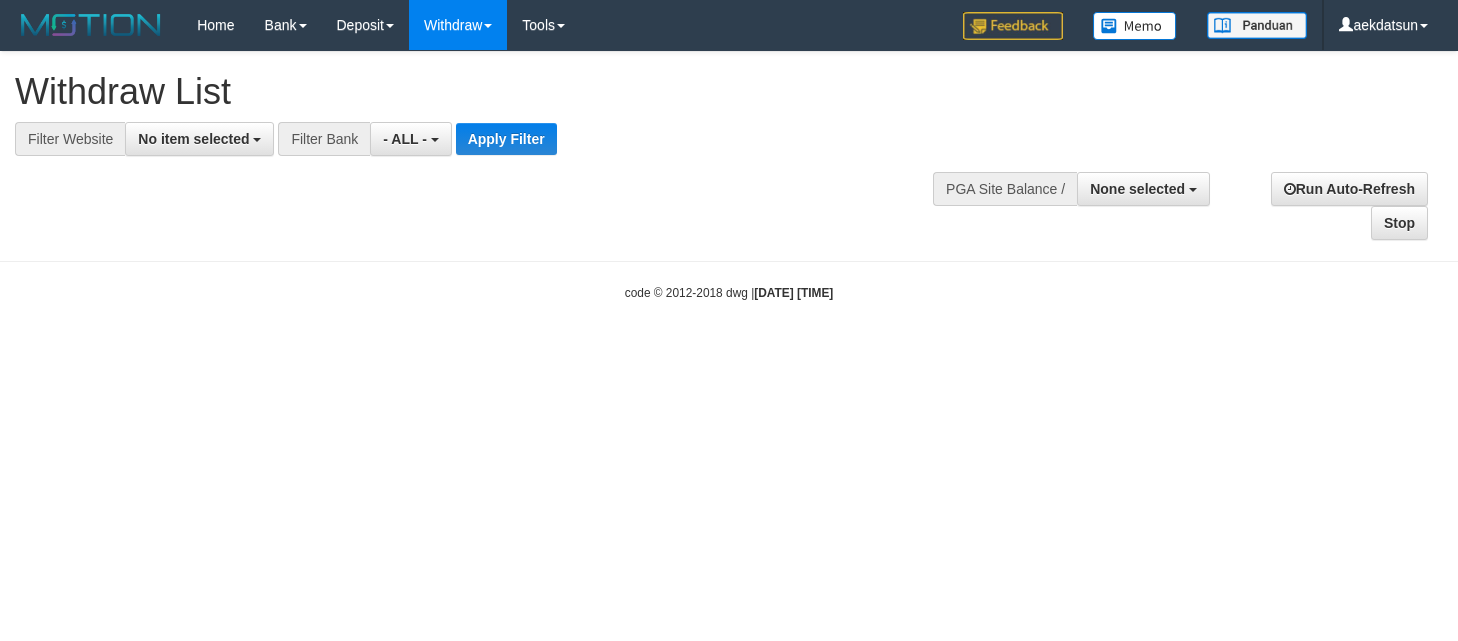 click at bounding box center [729, 156] 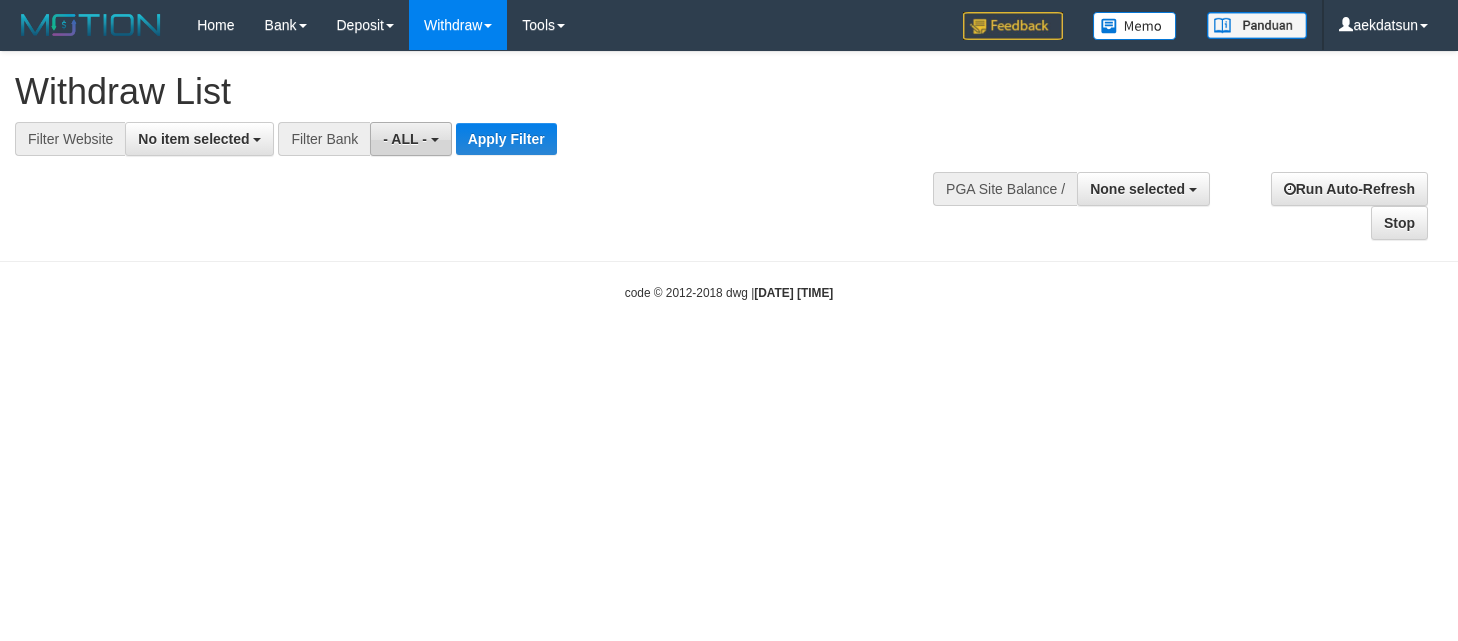 click on "- ALL -" at bounding box center (405, 139) 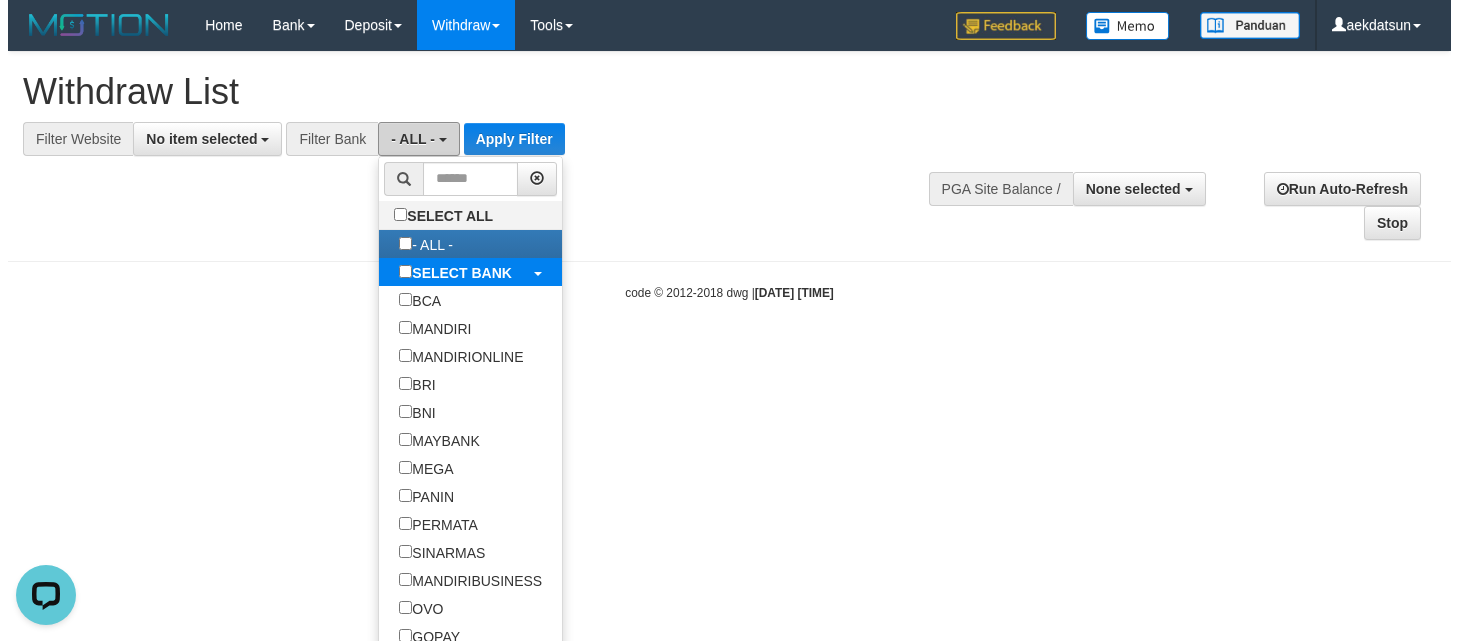 scroll, scrollTop: 0, scrollLeft: 0, axis: both 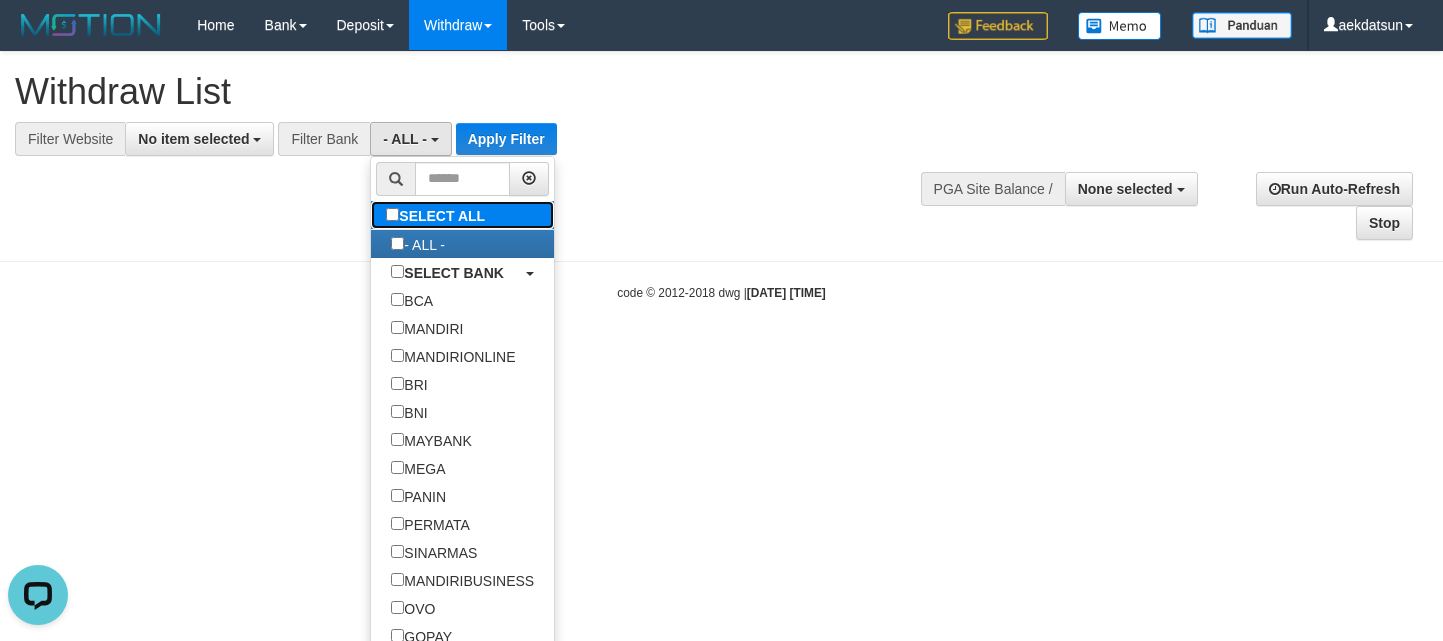 click on "SELECT ALL" at bounding box center (438, 215) 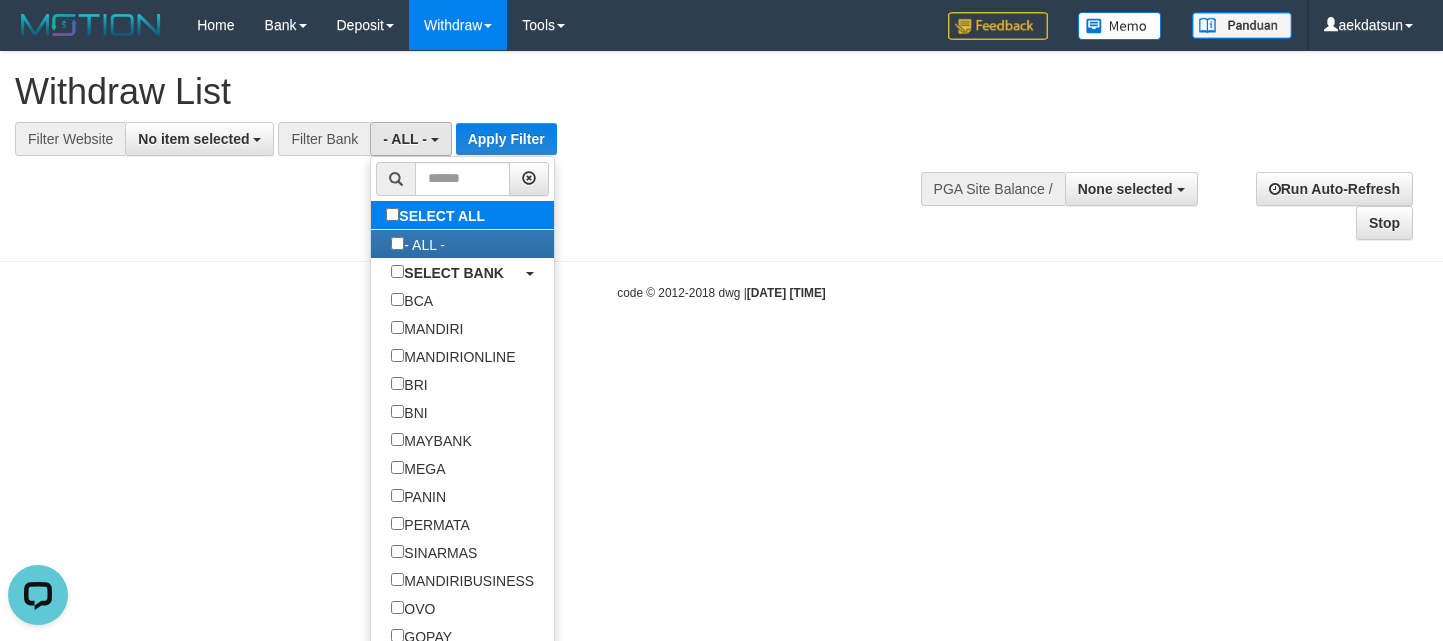 type 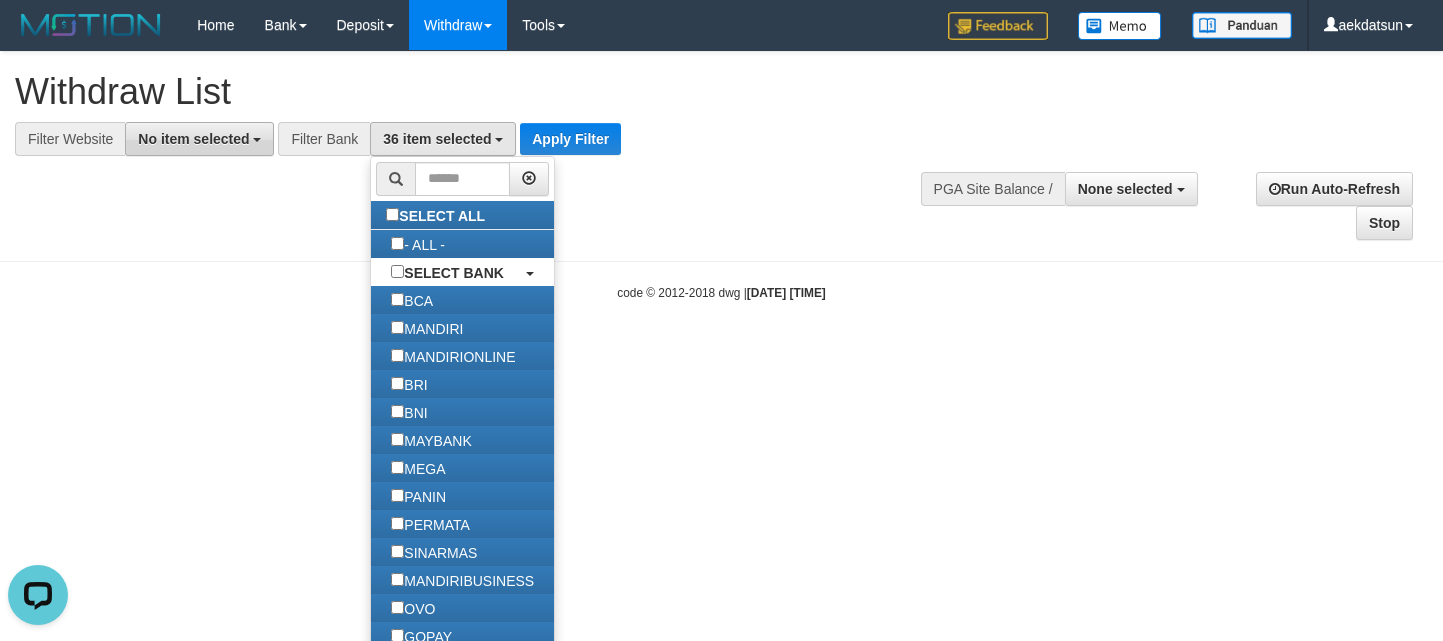 click on "No item selected" at bounding box center [199, 139] 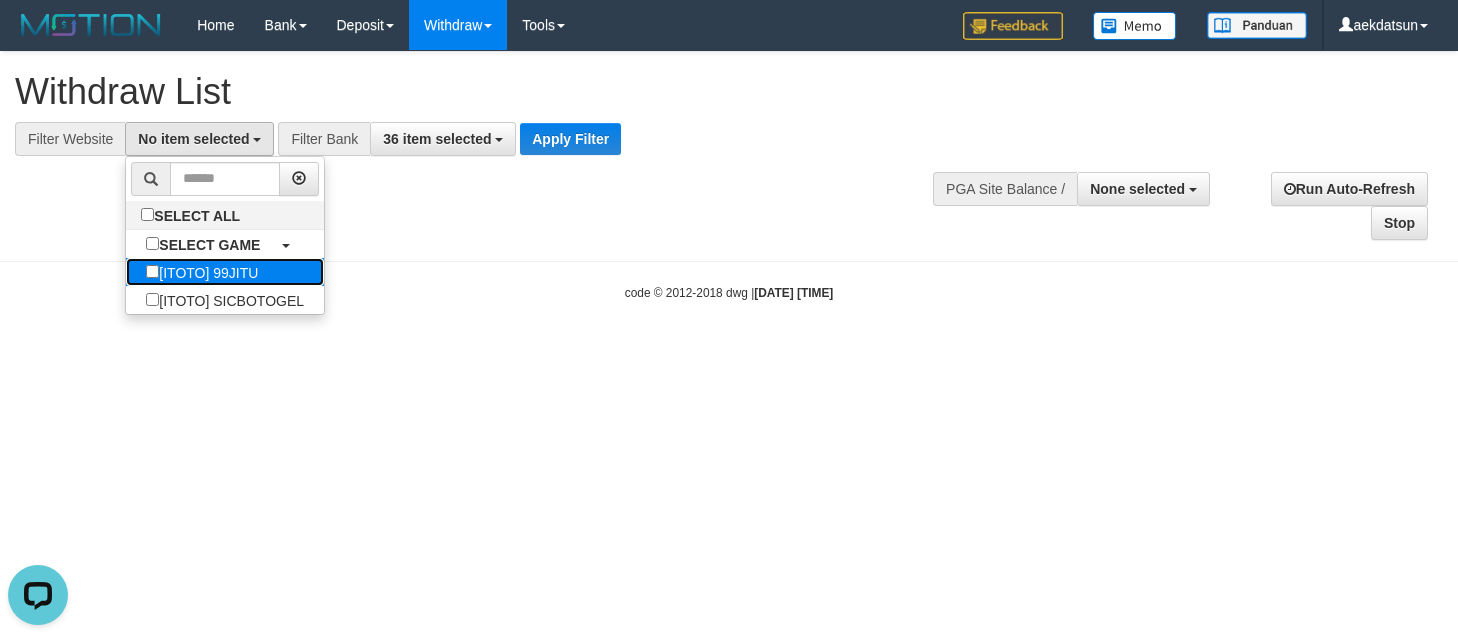 click on "[ITOTO] 99JITU" at bounding box center (202, 272) 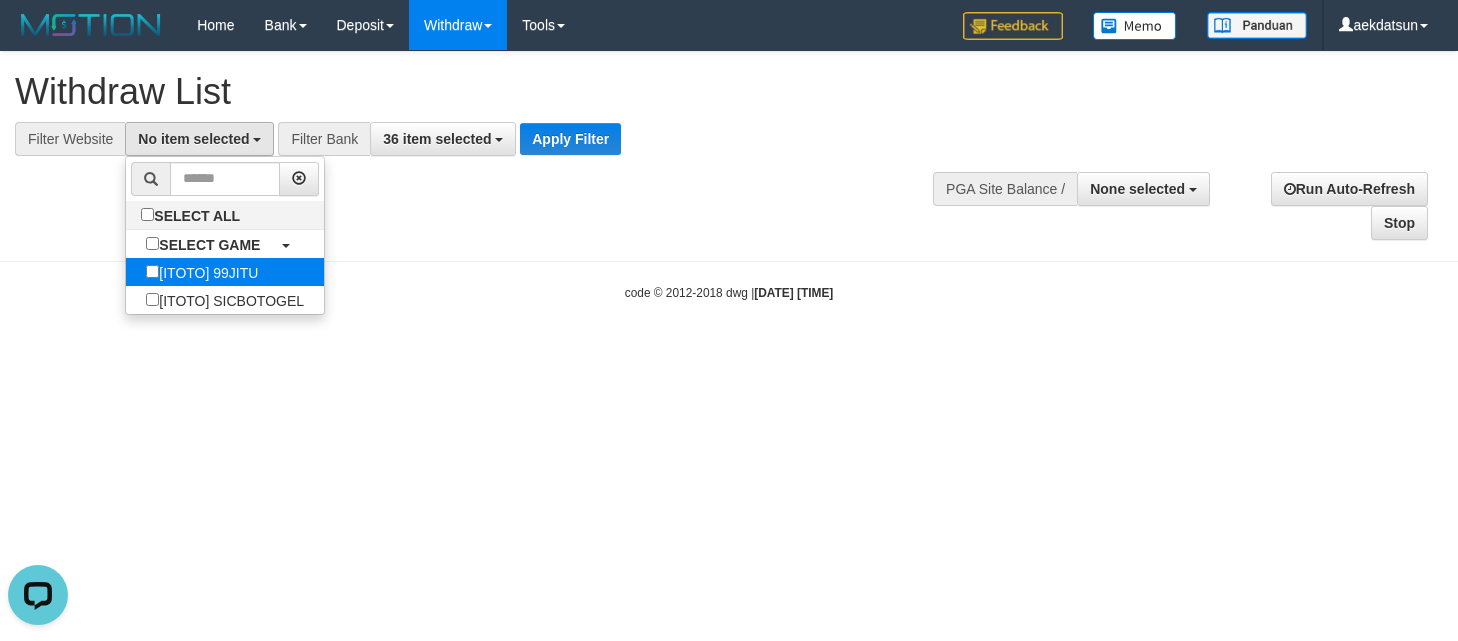 select on "***" 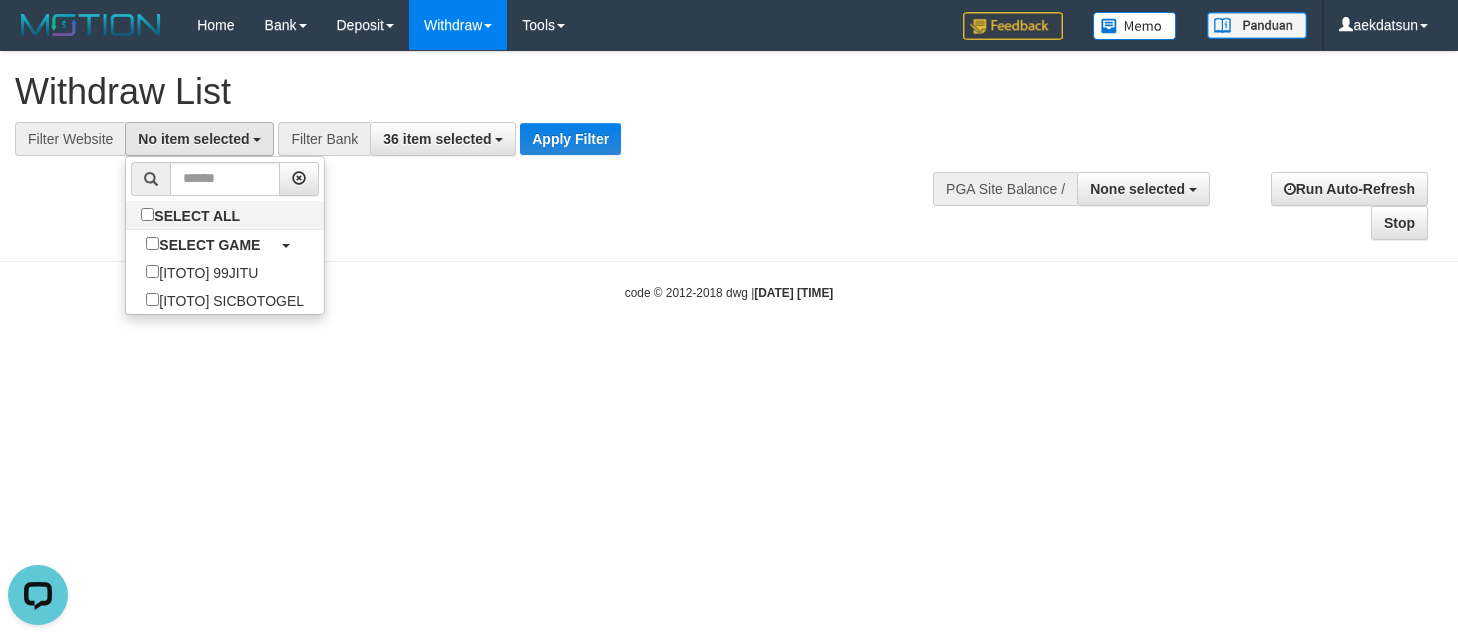 scroll, scrollTop: 18, scrollLeft: 0, axis: vertical 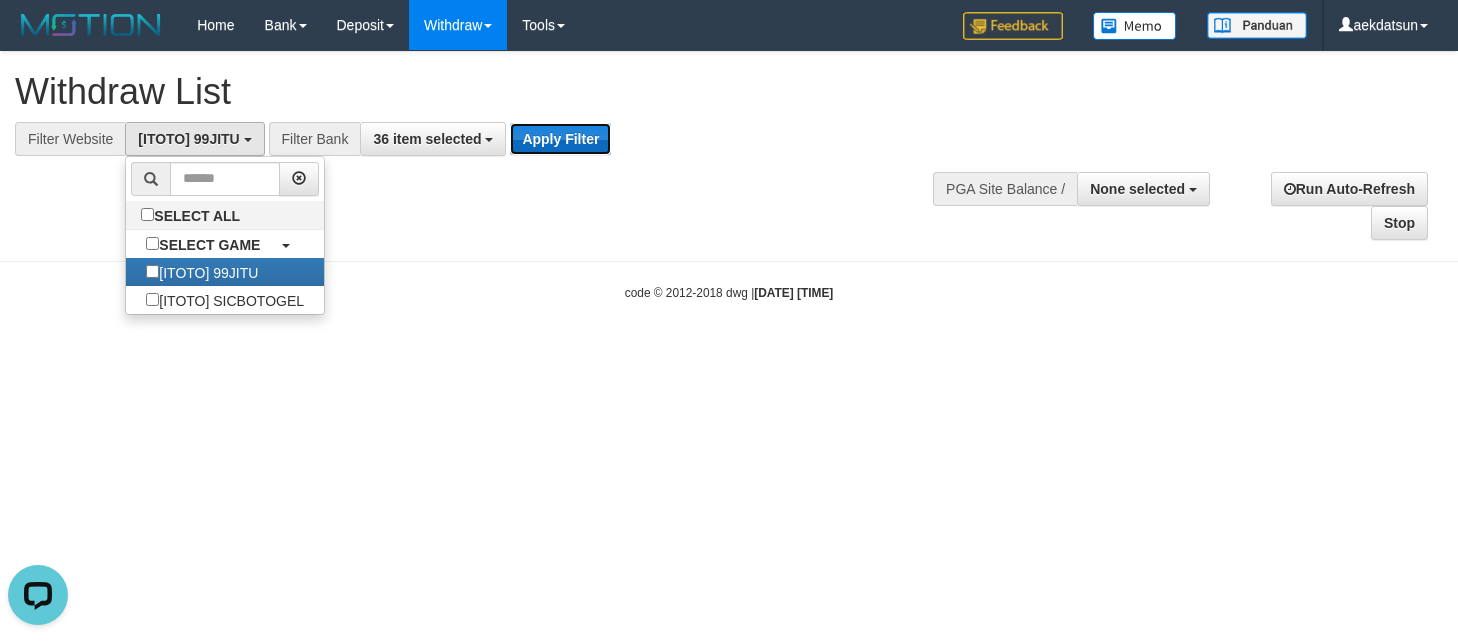 click on "Apply Filter" at bounding box center [560, 139] 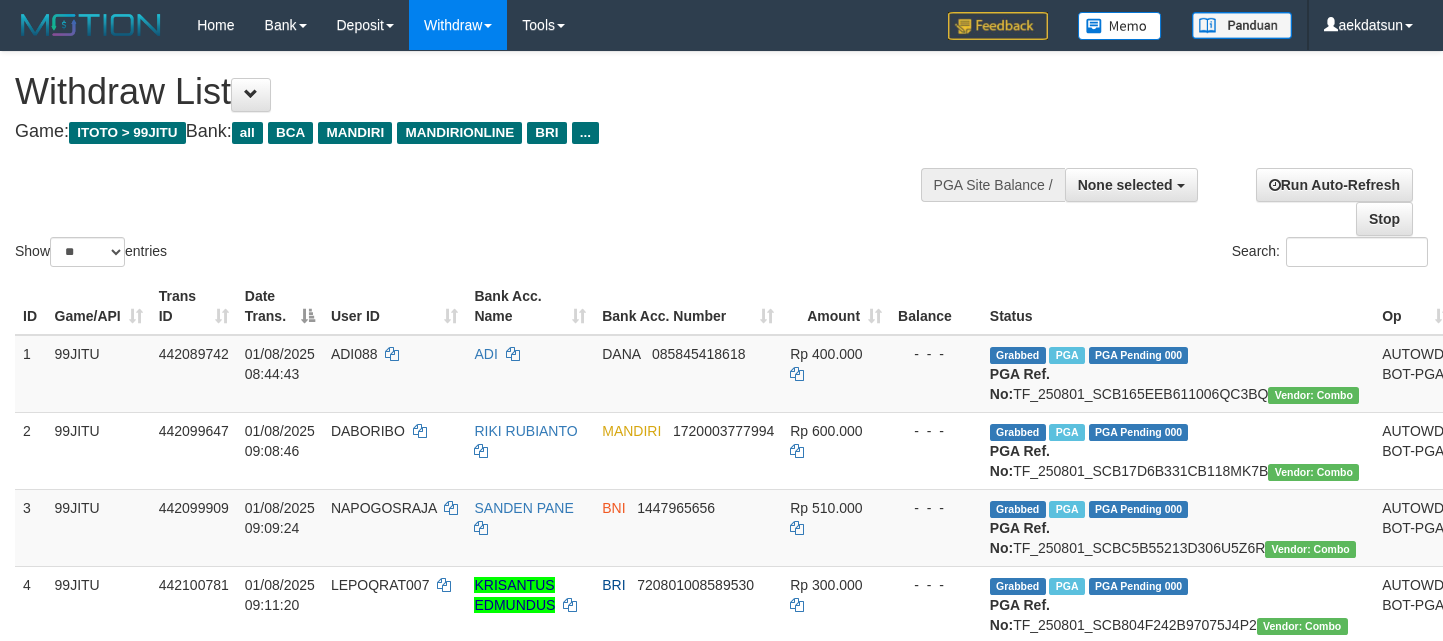 select 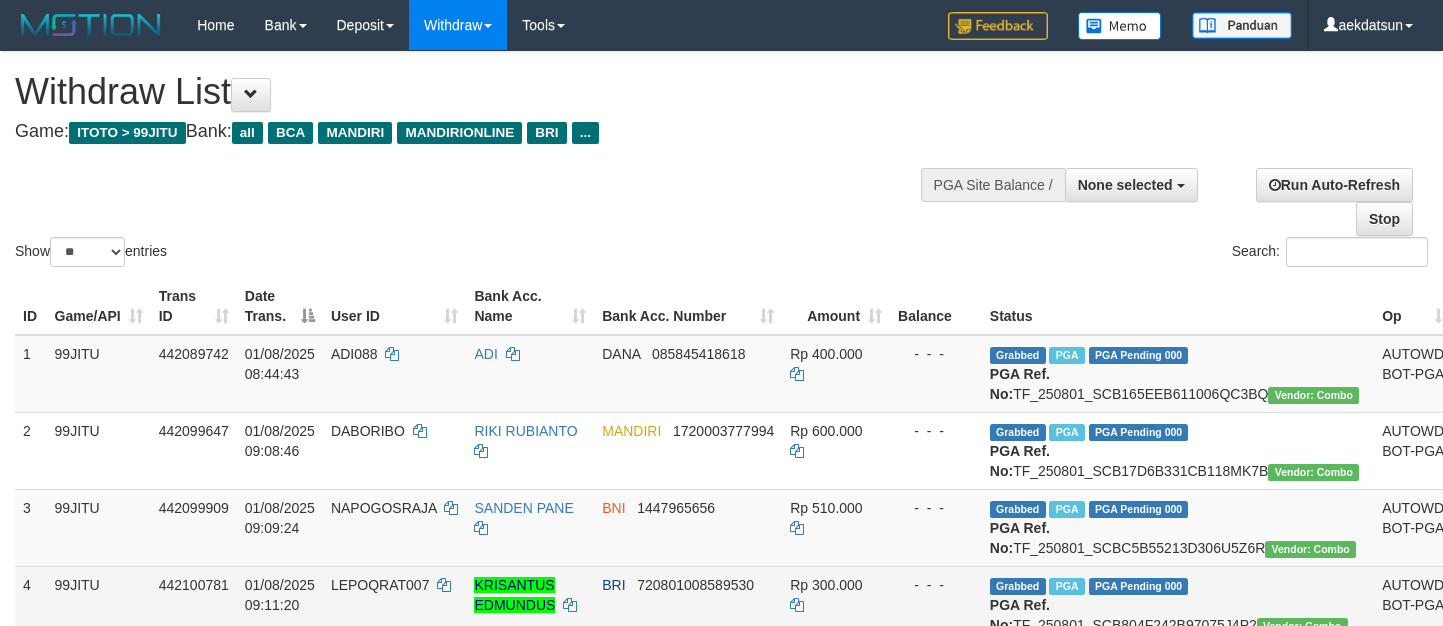 scroll, scrollTop: 133, scrollLeft: 0, axis: vertical 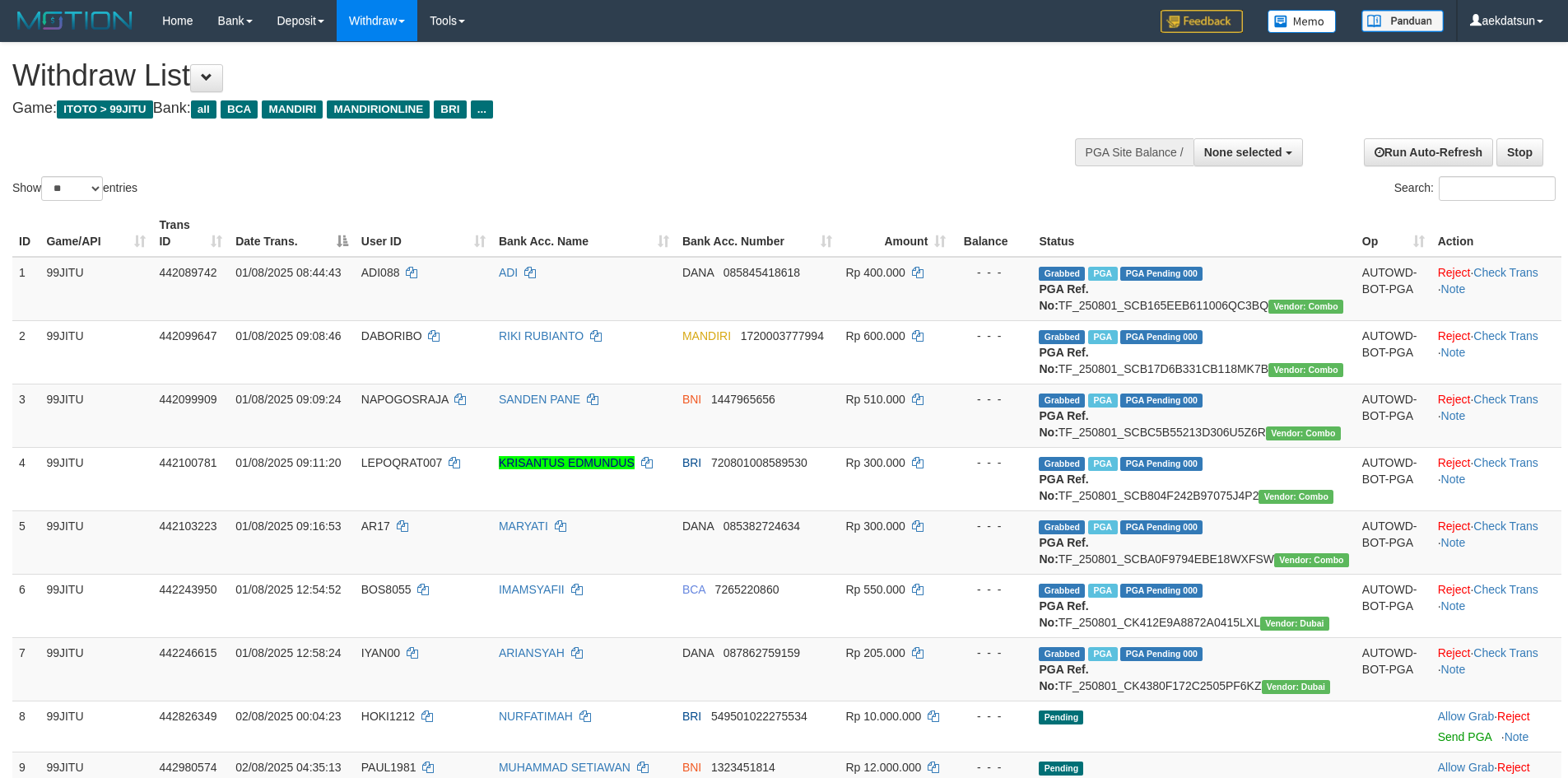select 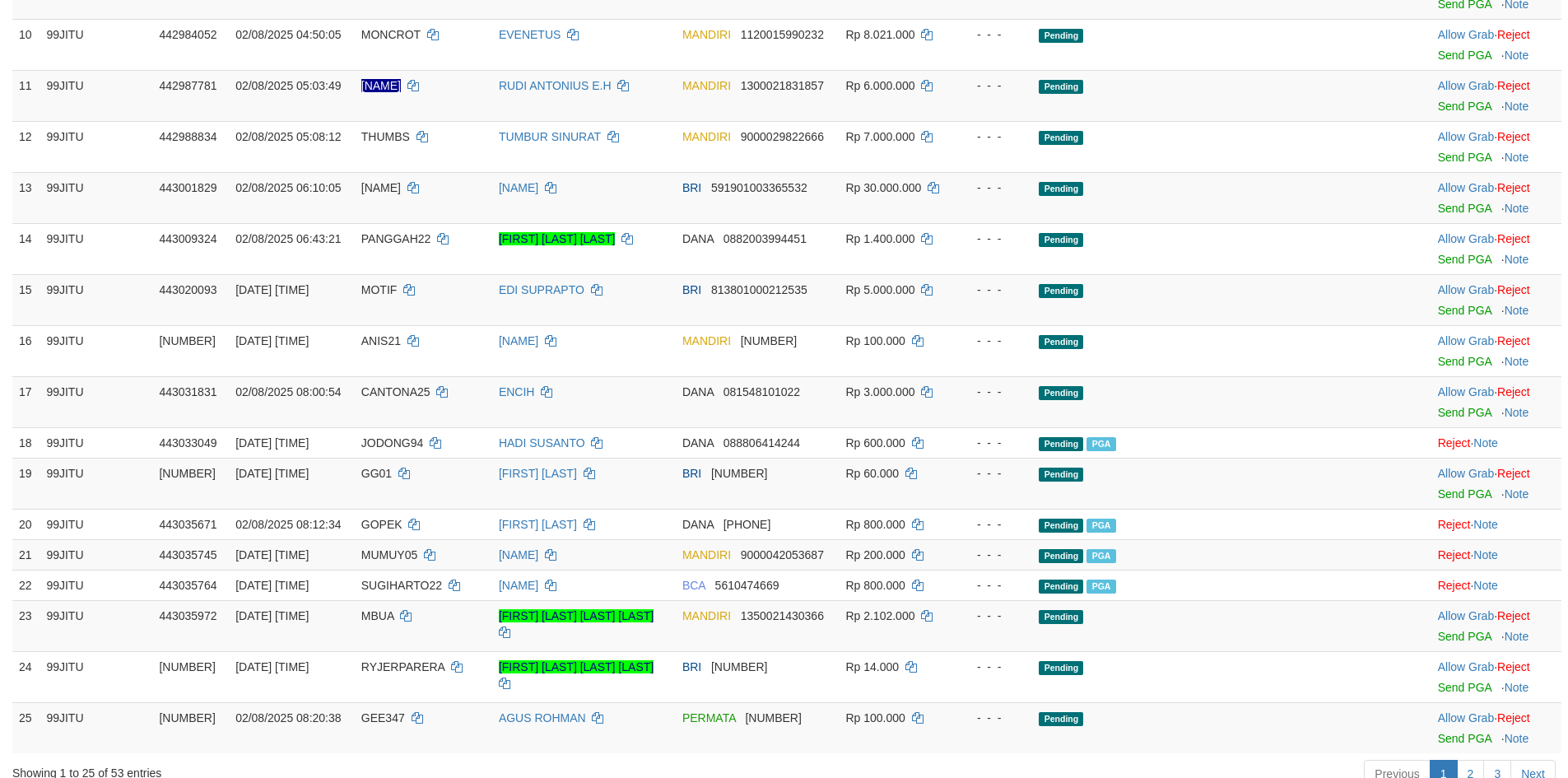 scroll, scrollTop: 794, scrollLeft: 0, axis: vertical 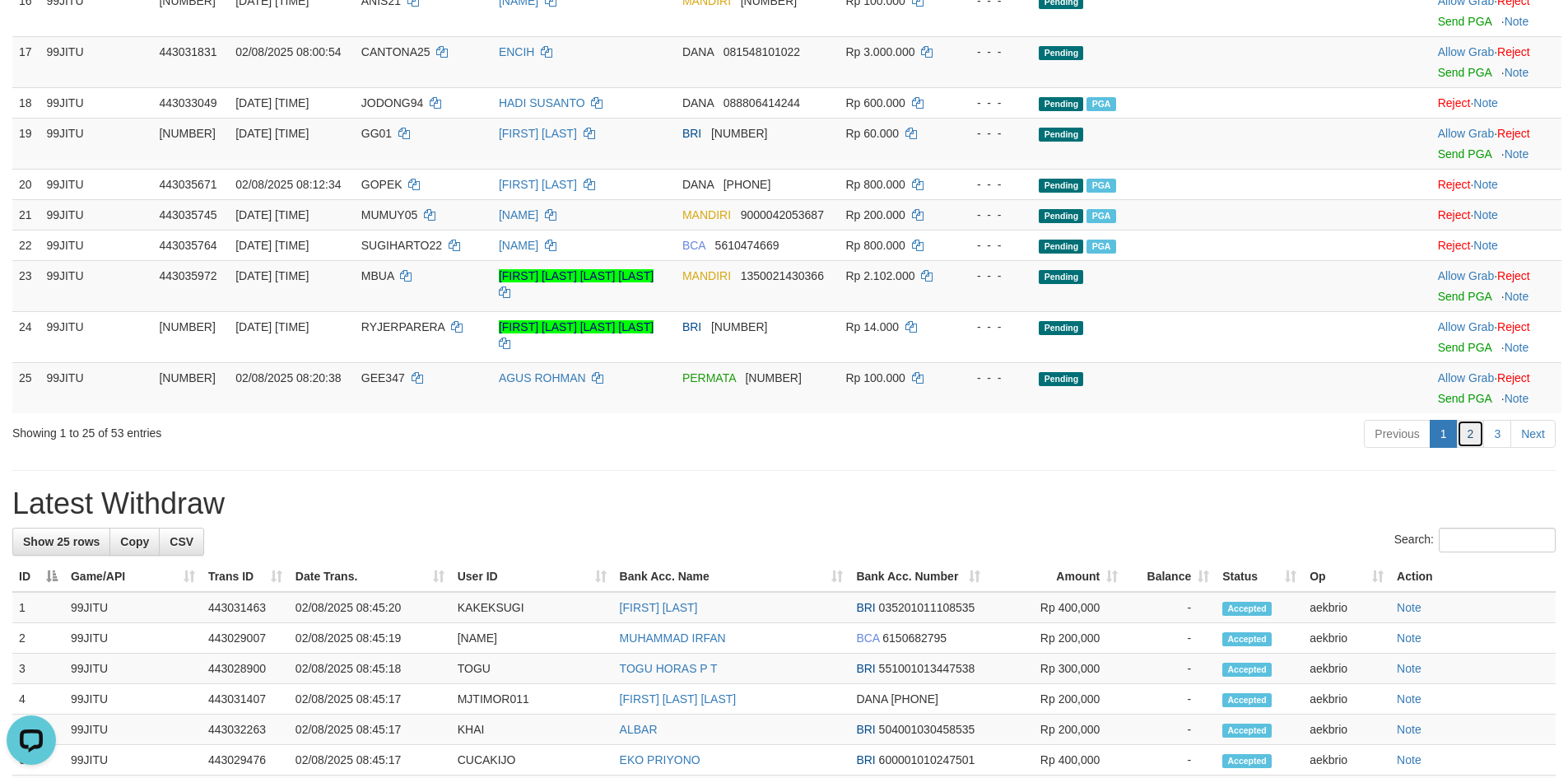click on "2" at bounding box center [1471, 434] 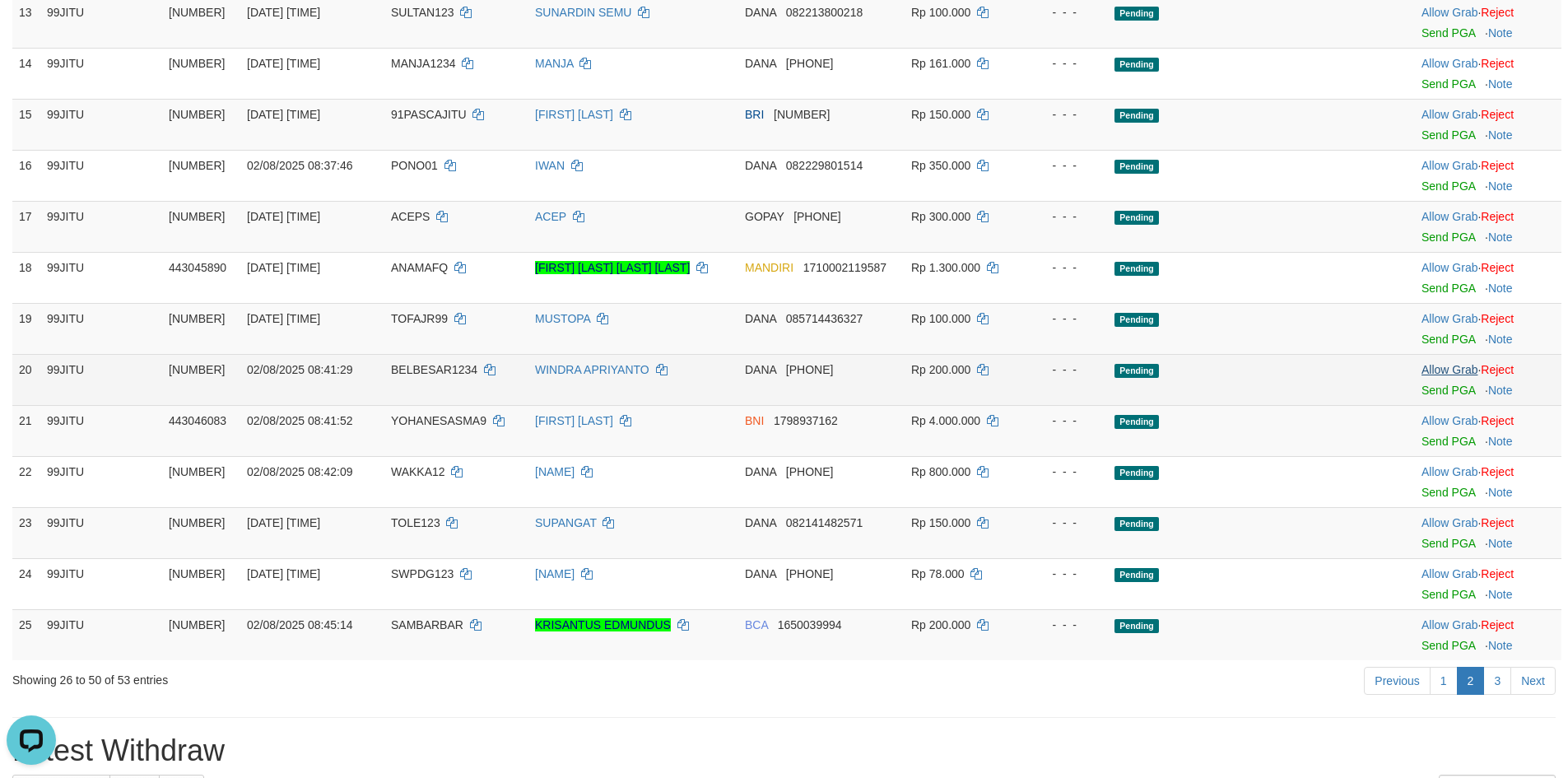 scroll, scrollTop: 768, scrollLeft: 0, axis: vertical 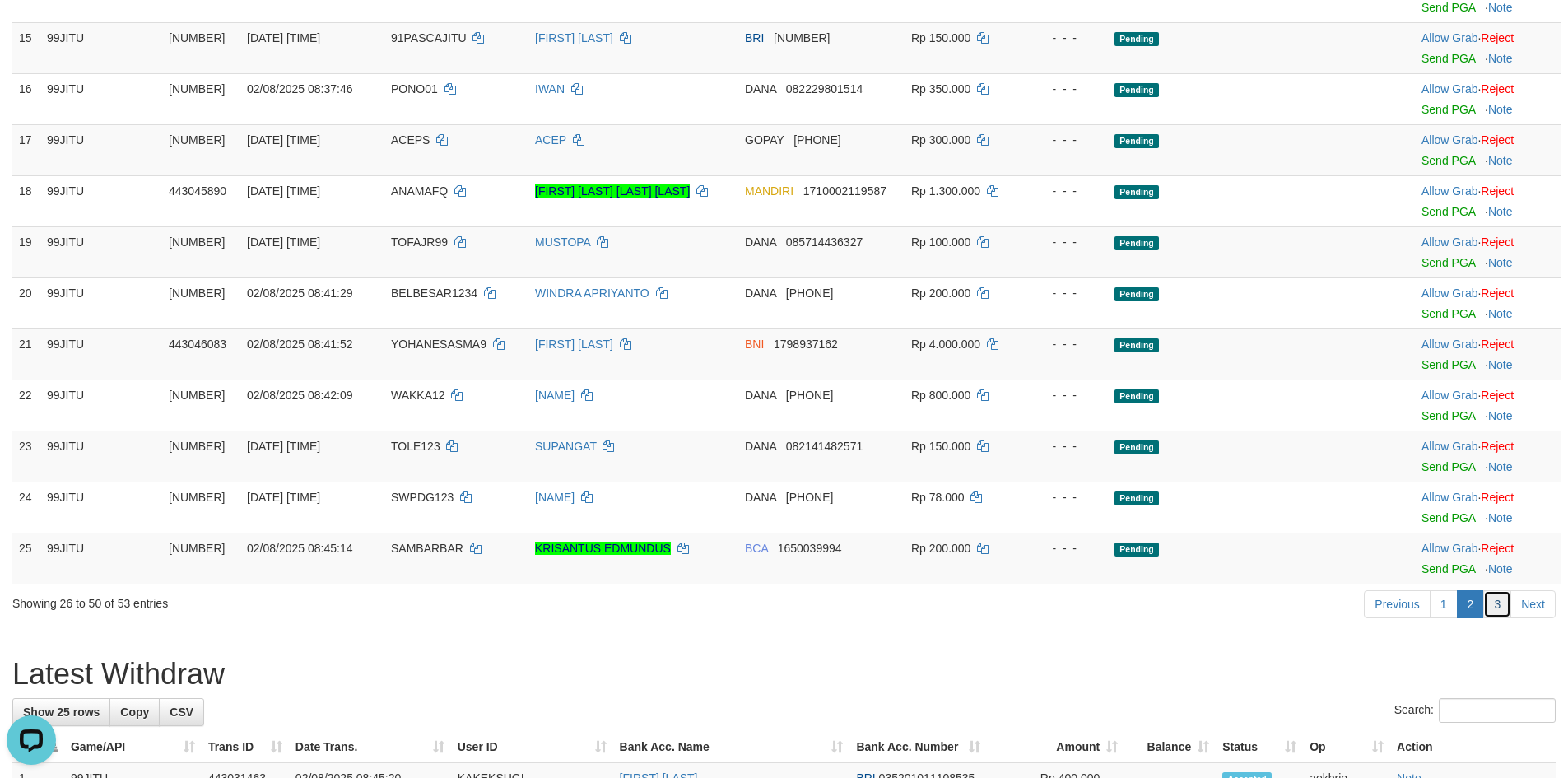 click on "3" at bounding box center [1497, 604] 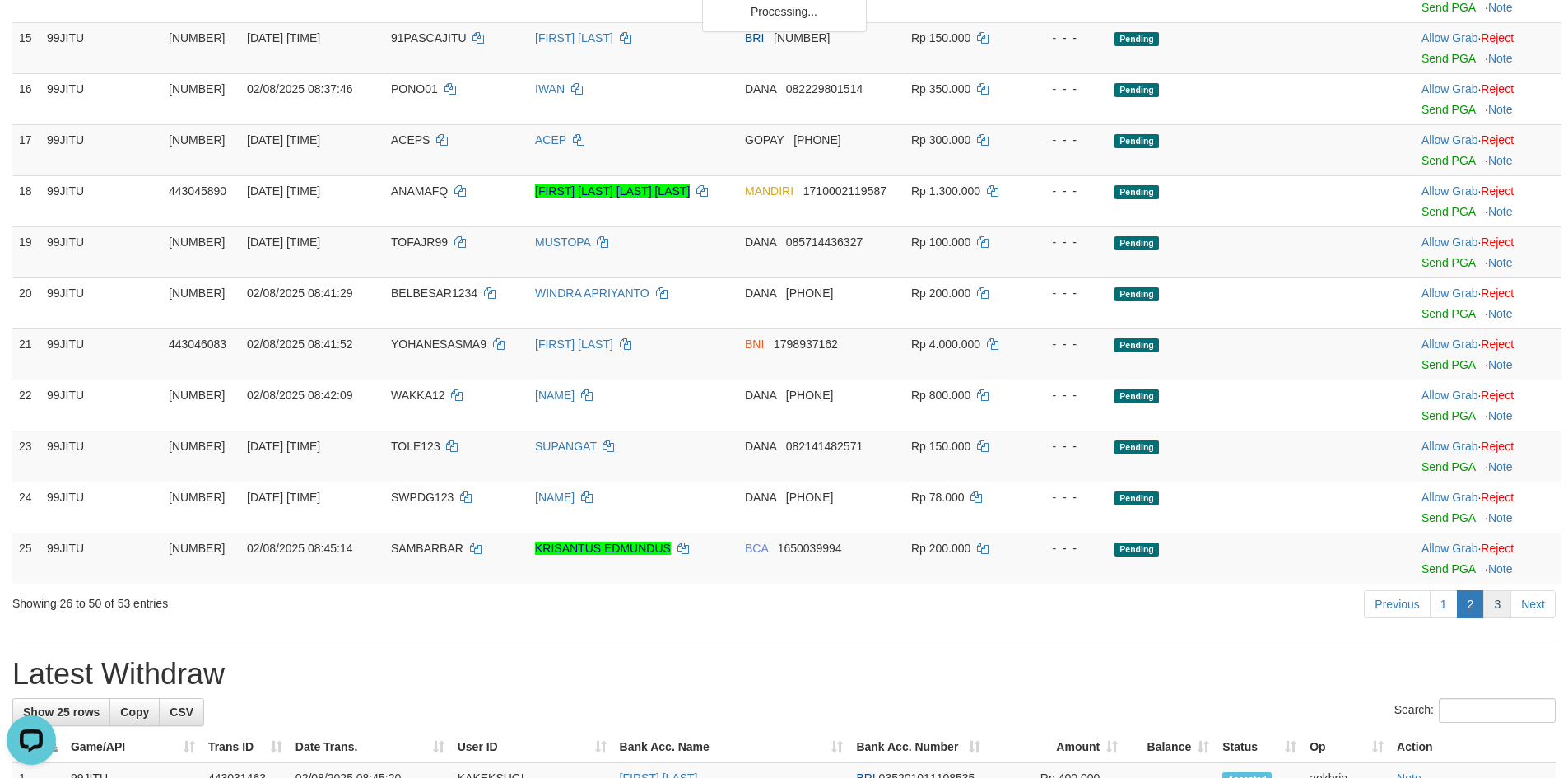 scroll, scrollTop: 25, scrollLeft: 0, axis: vertical 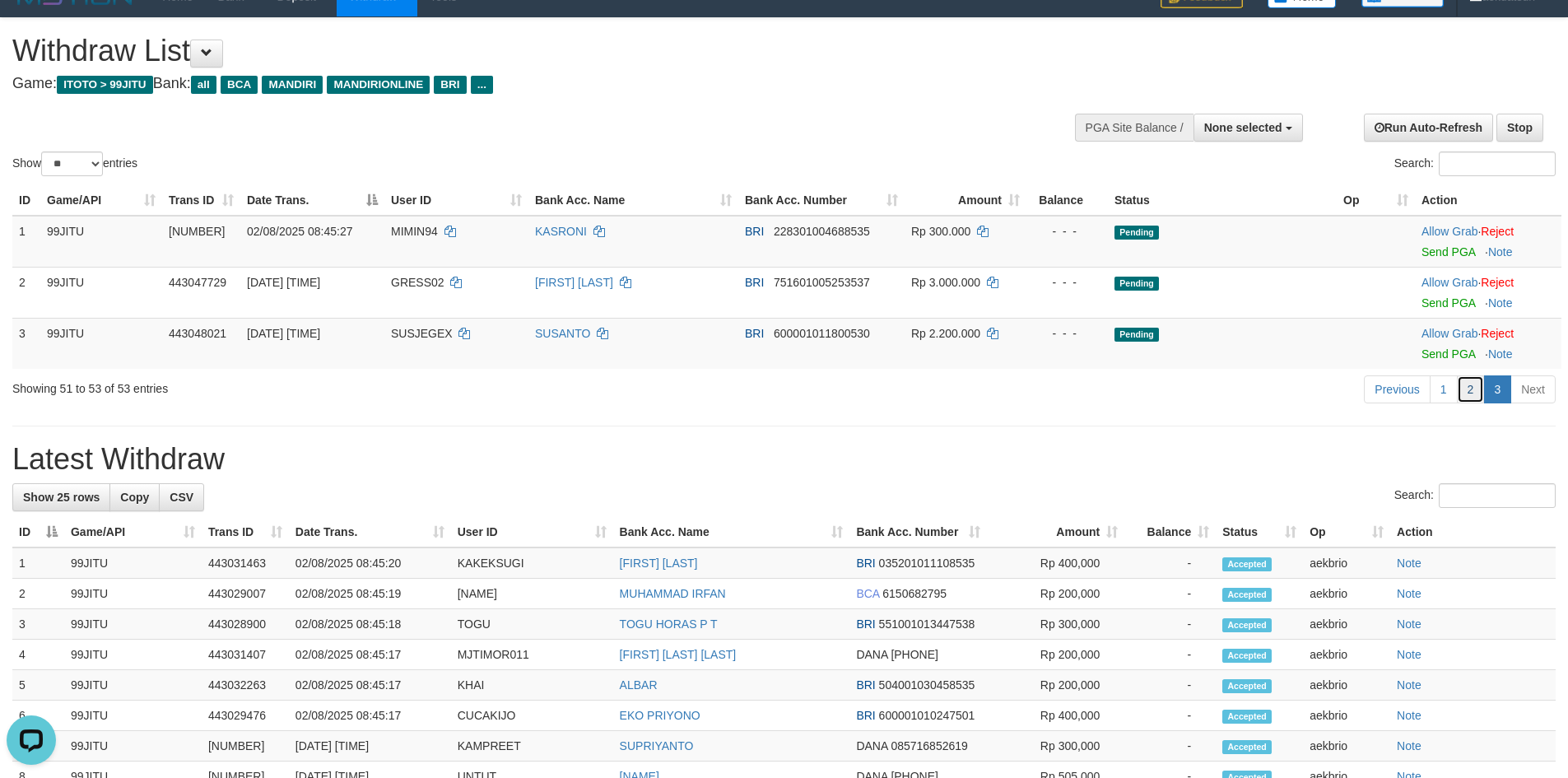 click on "2" at bounding box center [1471, 389] 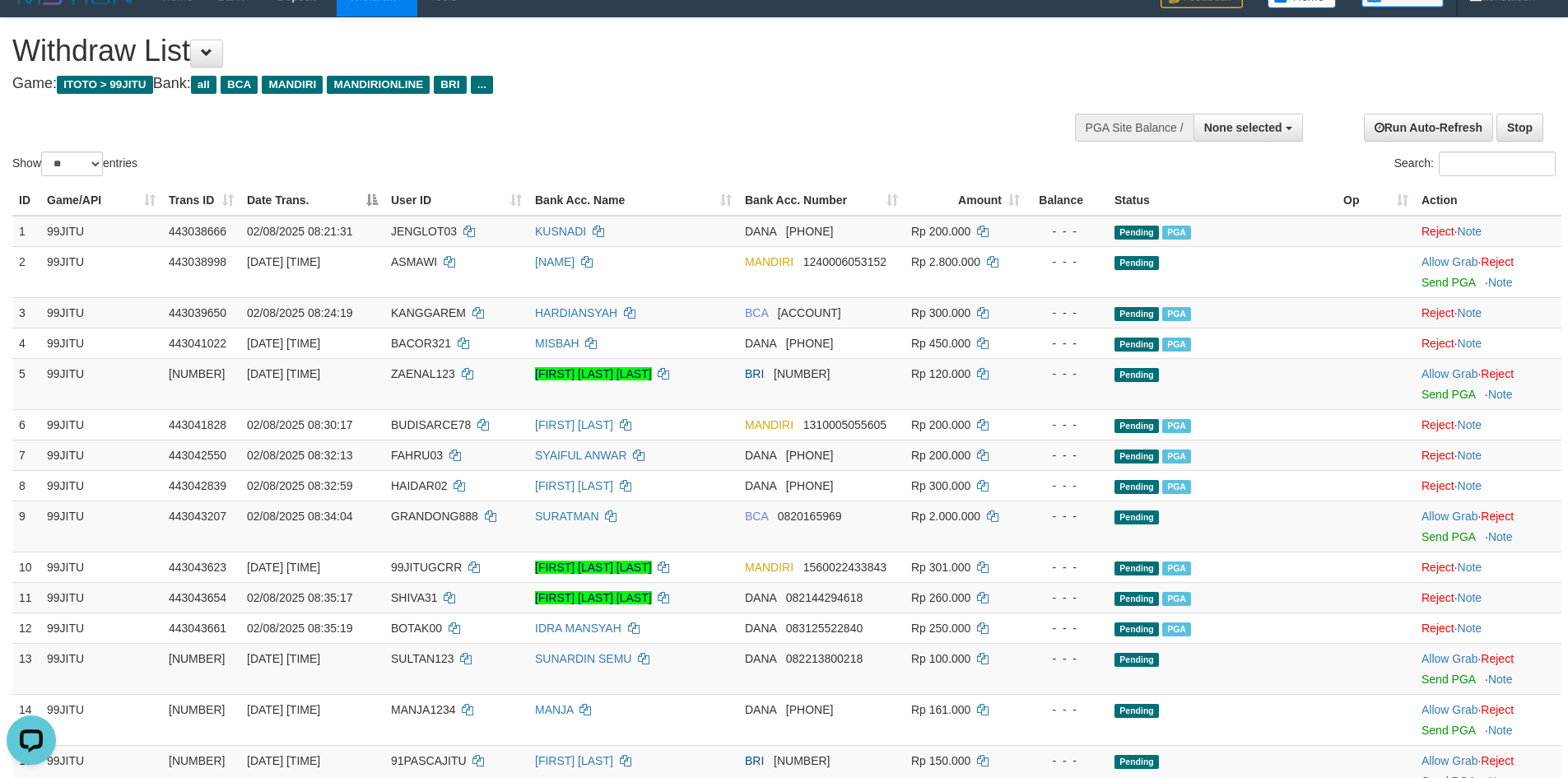 scroll, scrollTop: 962, scrollLeft: 0, axis: vertical 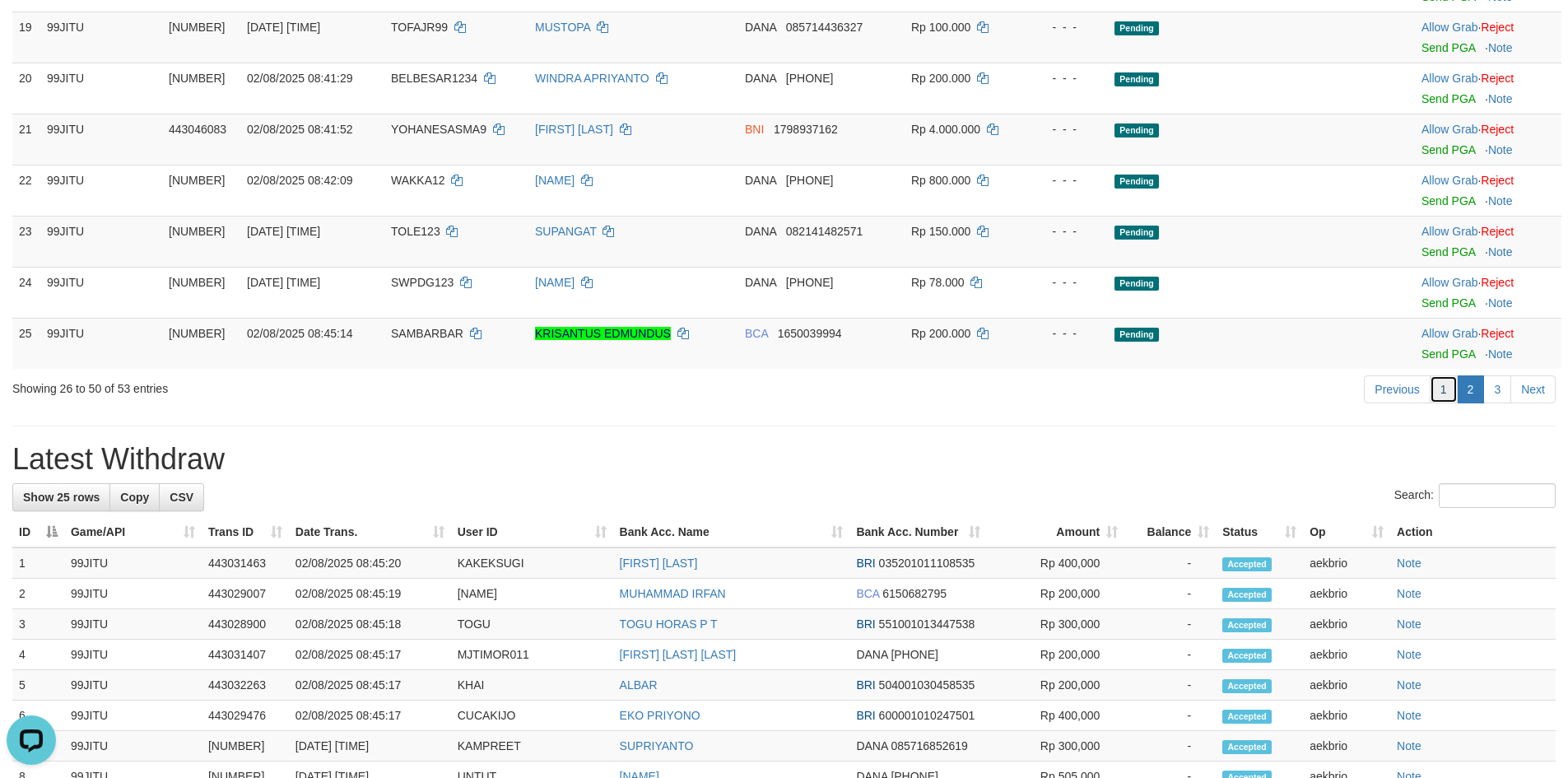 click on "1" at bounding box center [1444, 389] 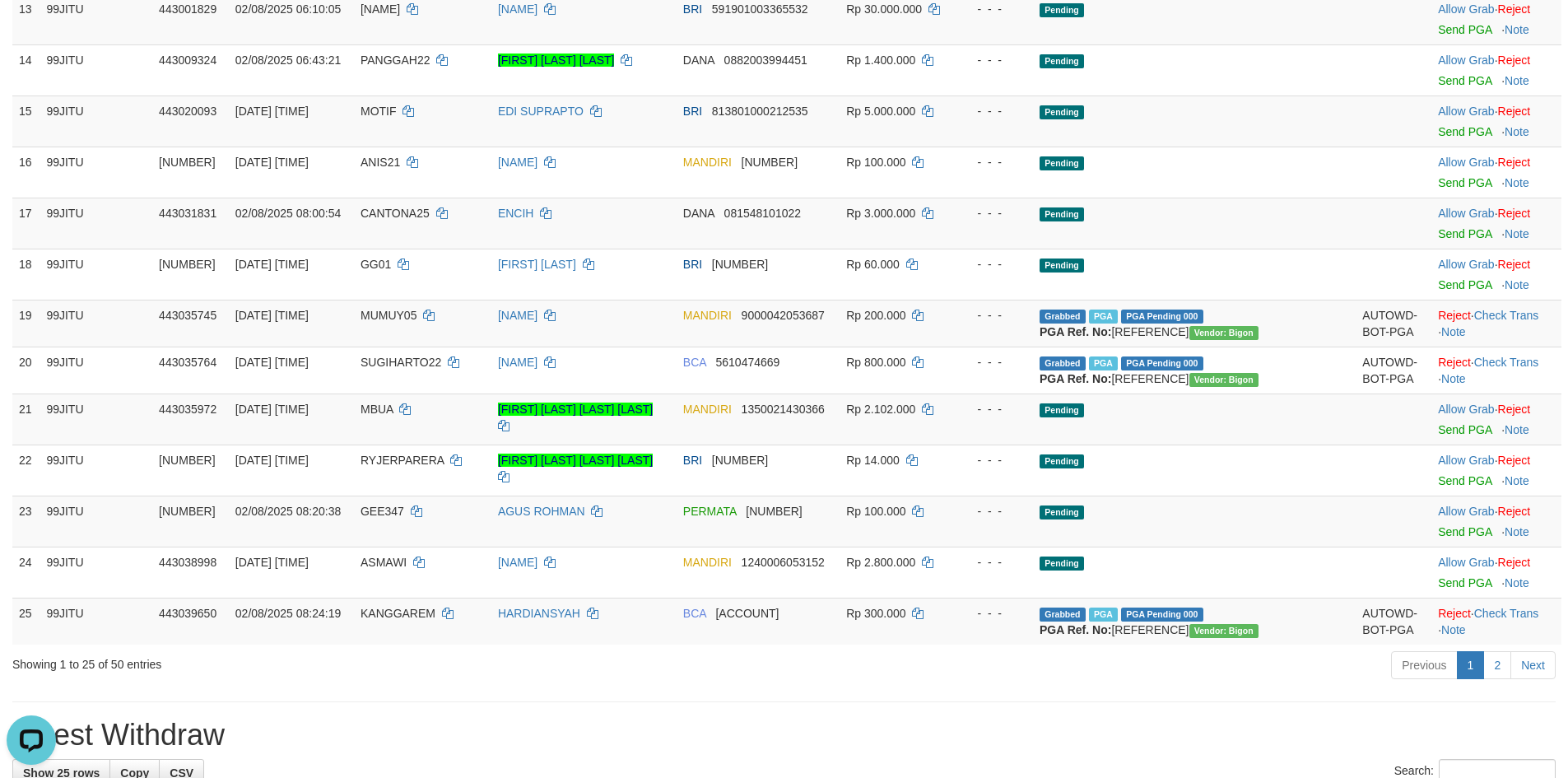 scroll, scrollTop: 1436, scrollLeft: 0, axis: vertical 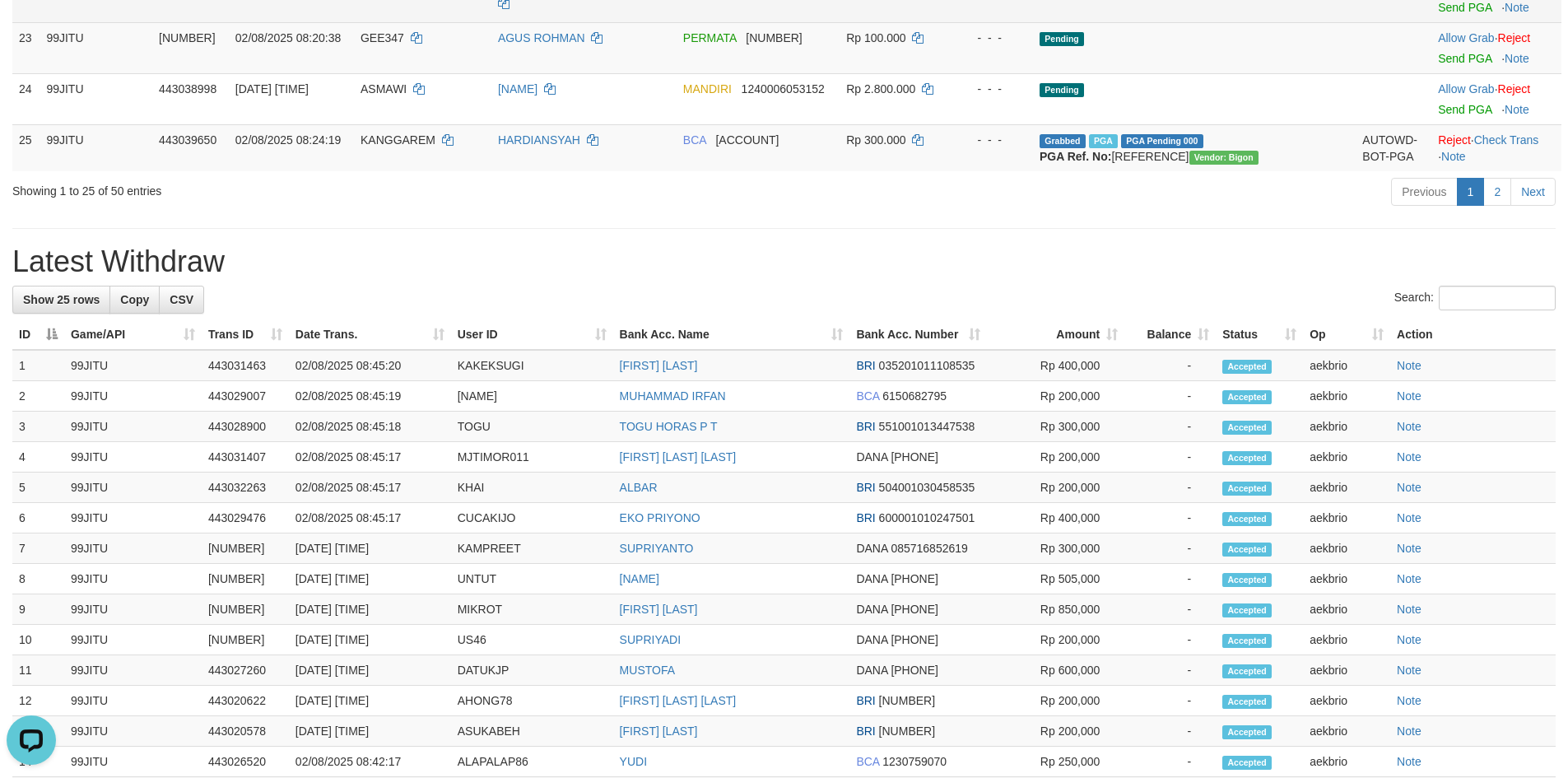 click on "Reject" at bounding box center [1514, -13] 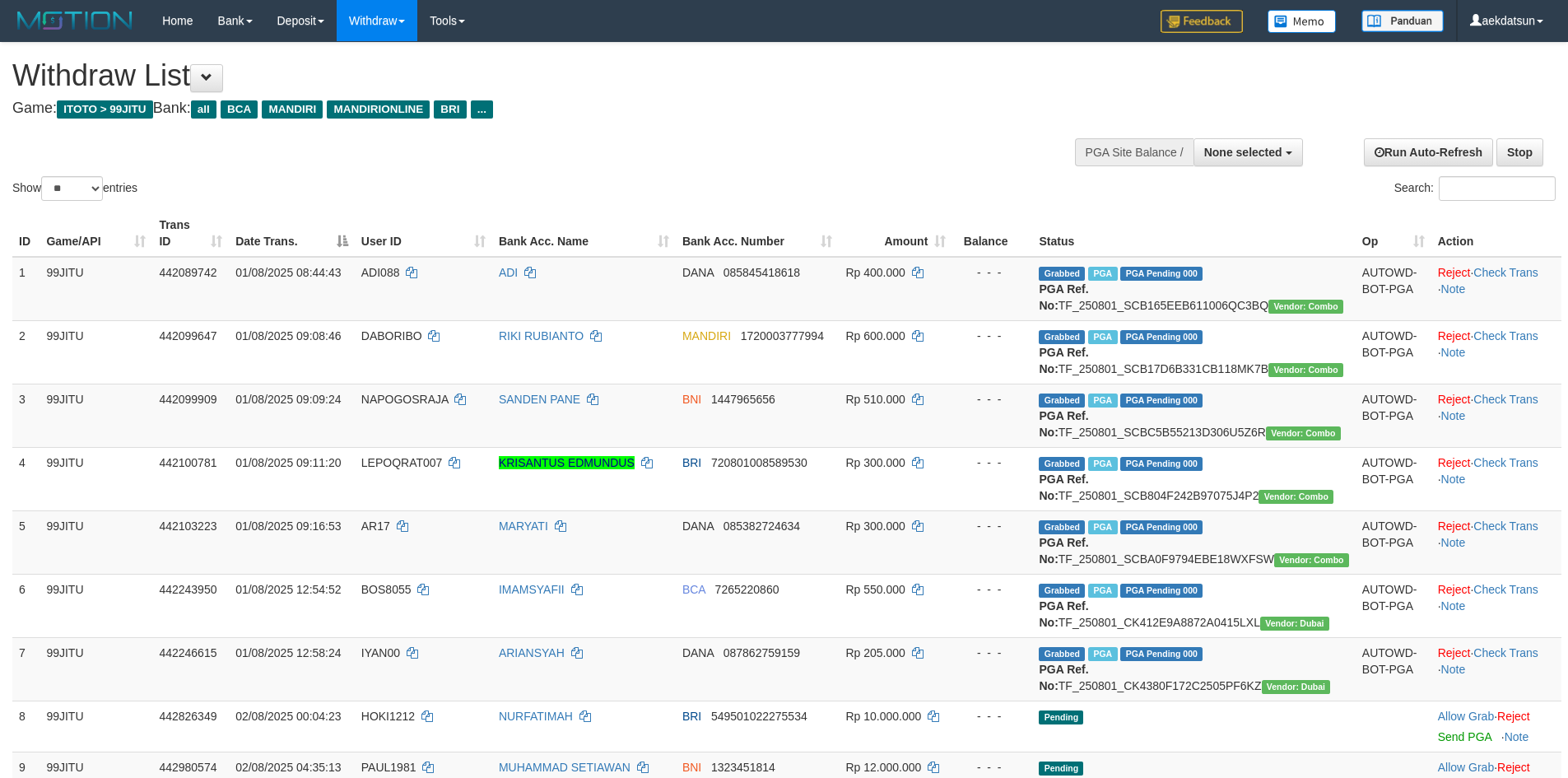 select 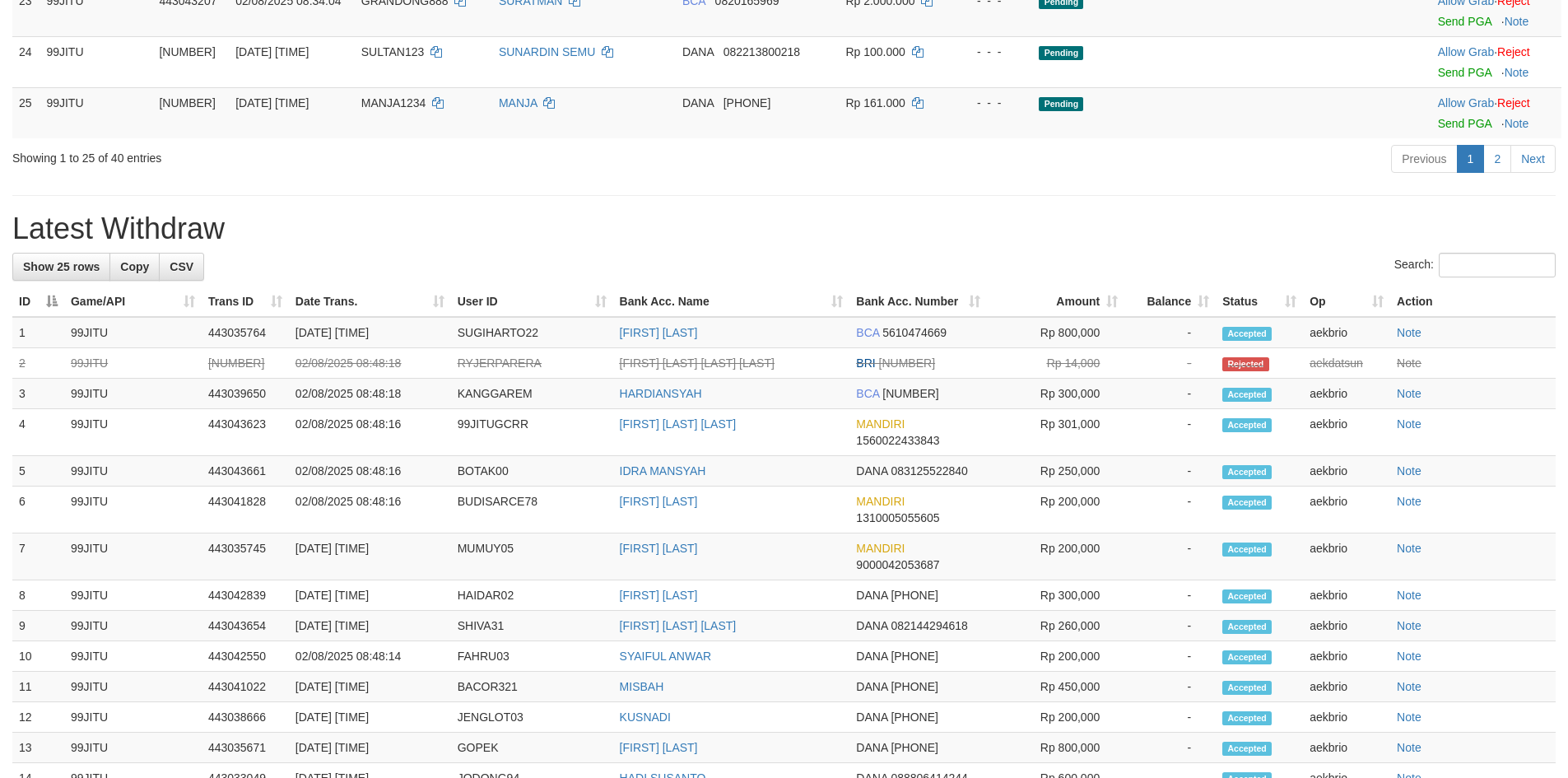 scroll, scrollTop: 1436, scrollLeft: 0, axis: vertical 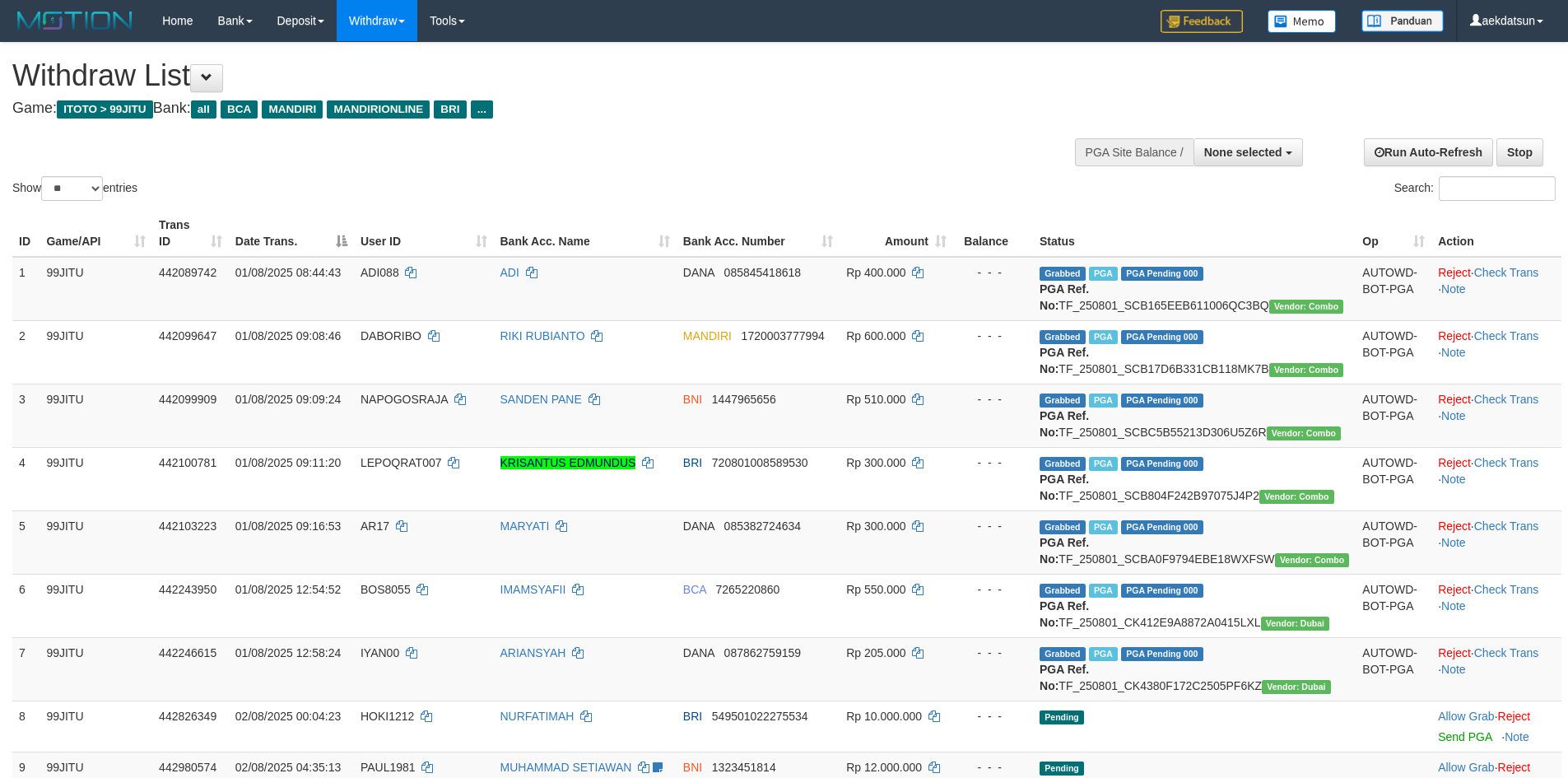 select 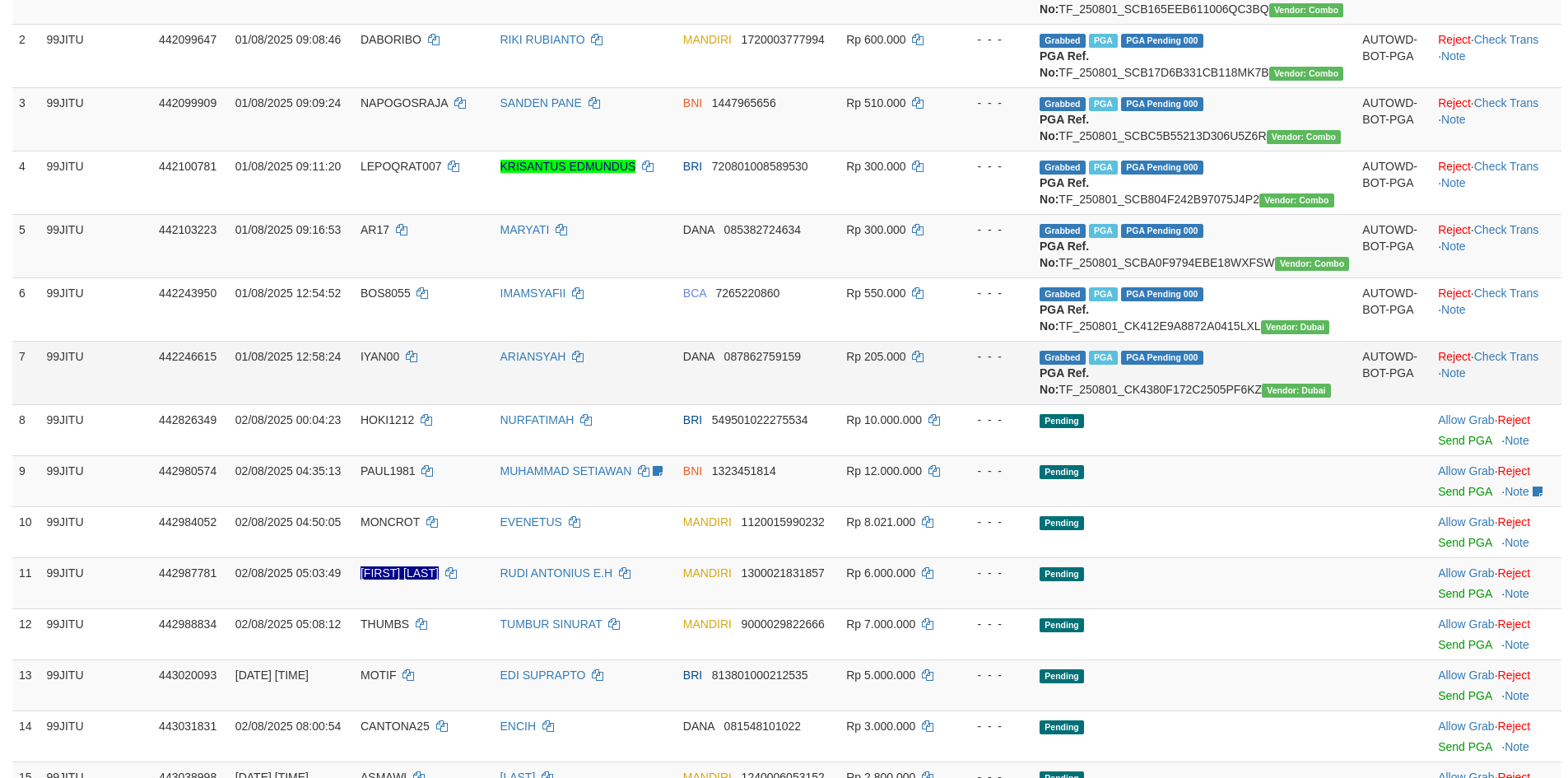 scroll, scrollTop: 329, scrollLeft: 0, axis: vertical 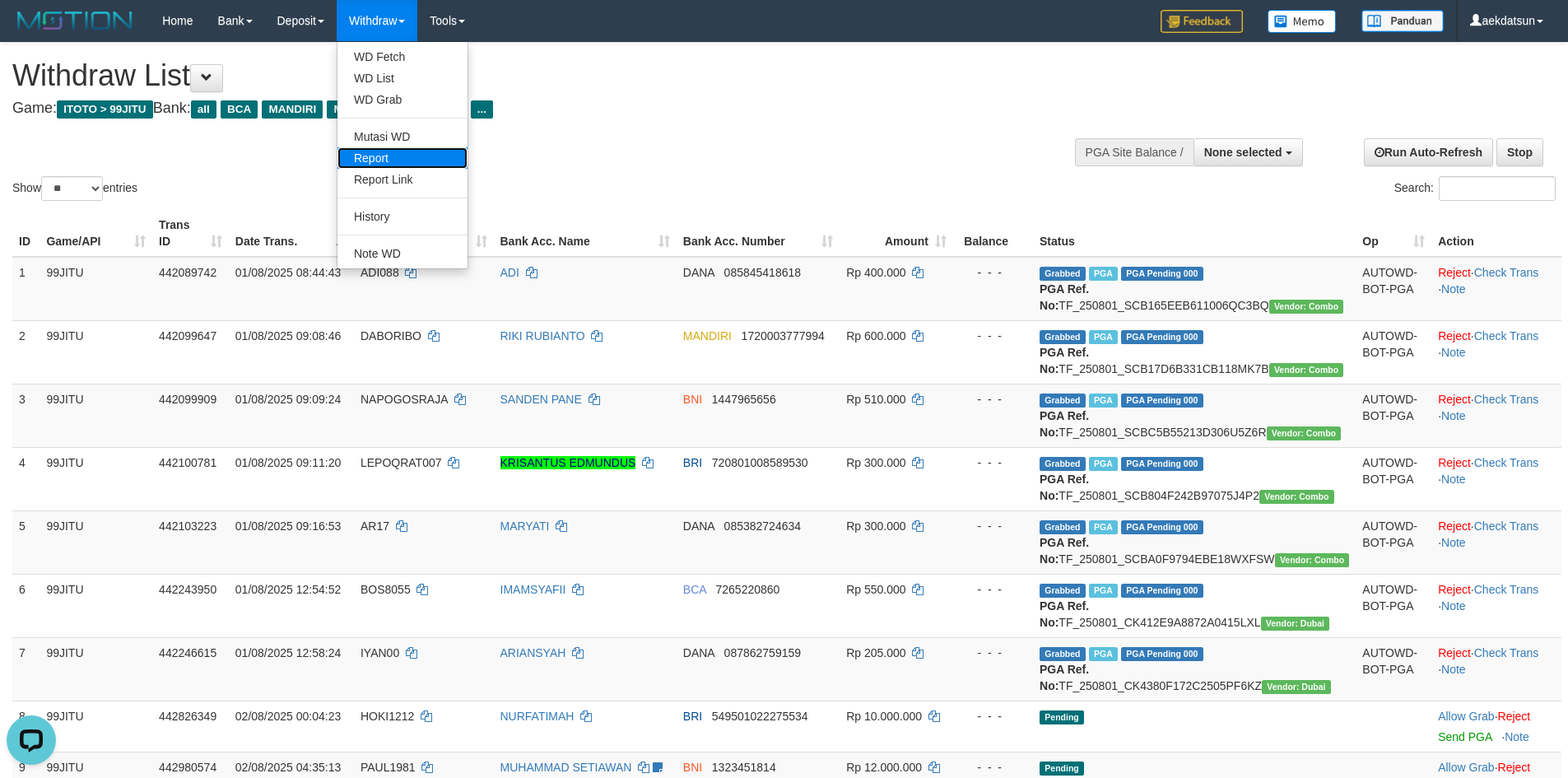 click on "Report" at bounding box center [402, 158] 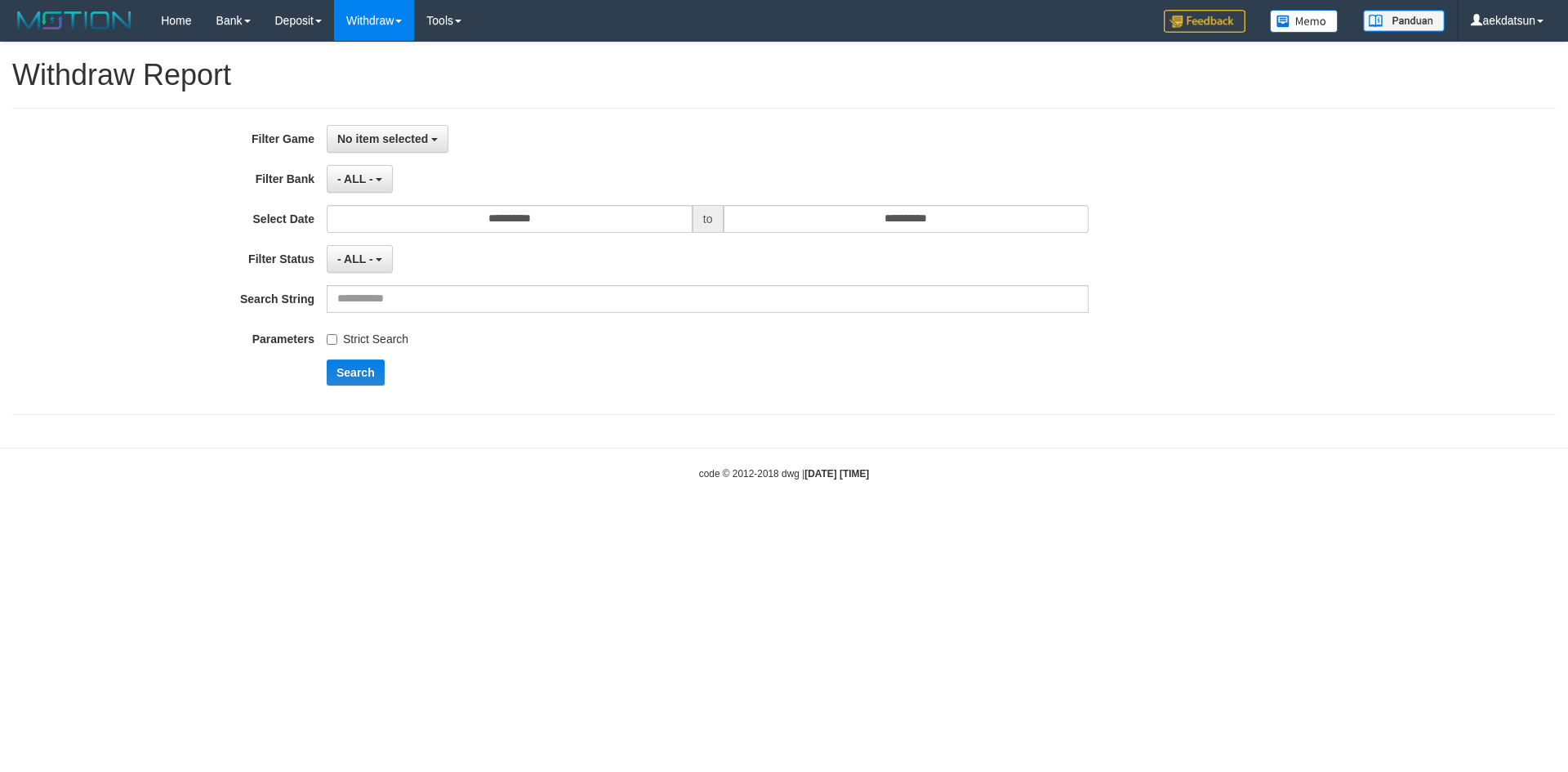 select 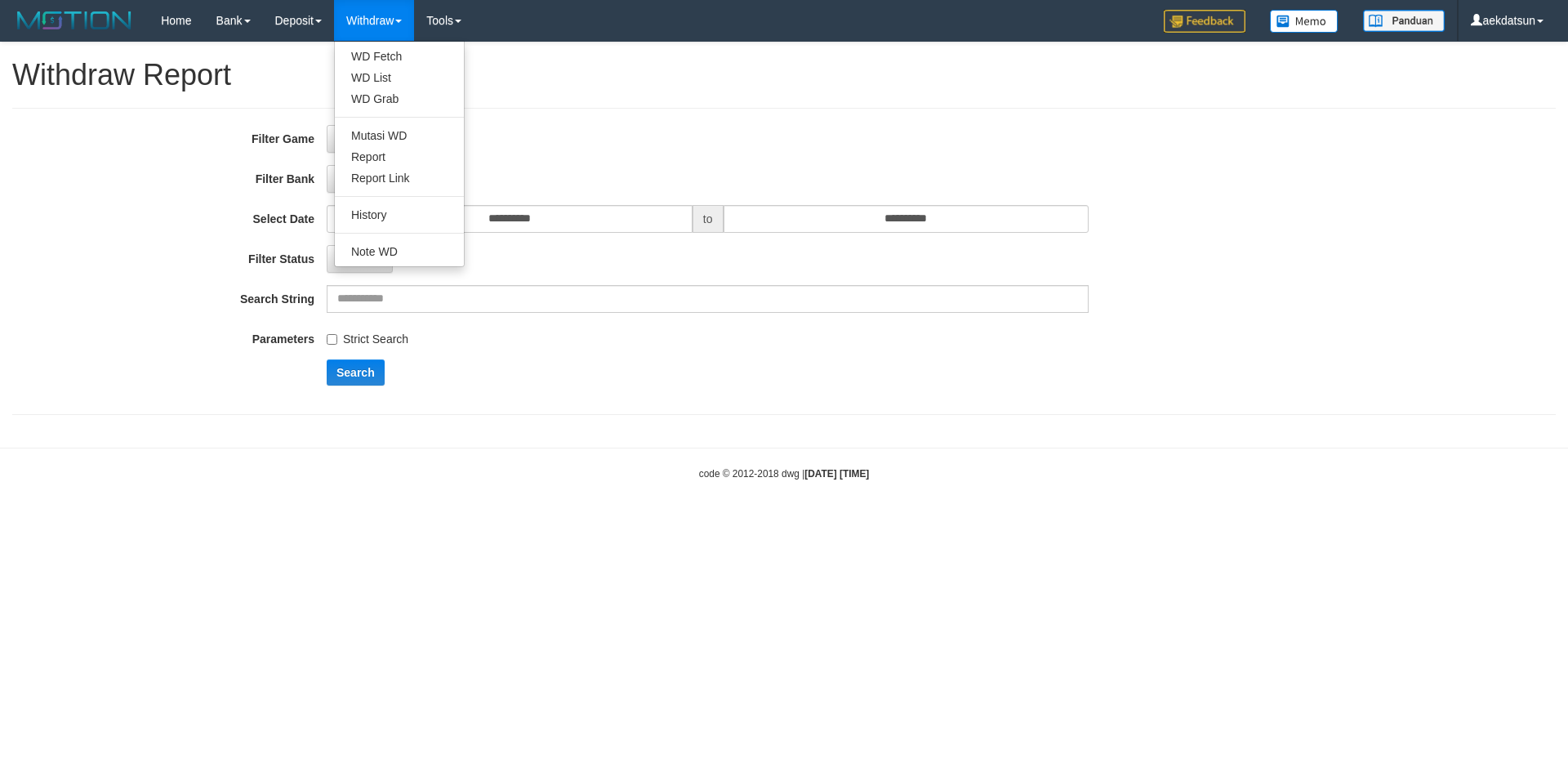 click on "Withdraw" at bounding box center [374, 20] 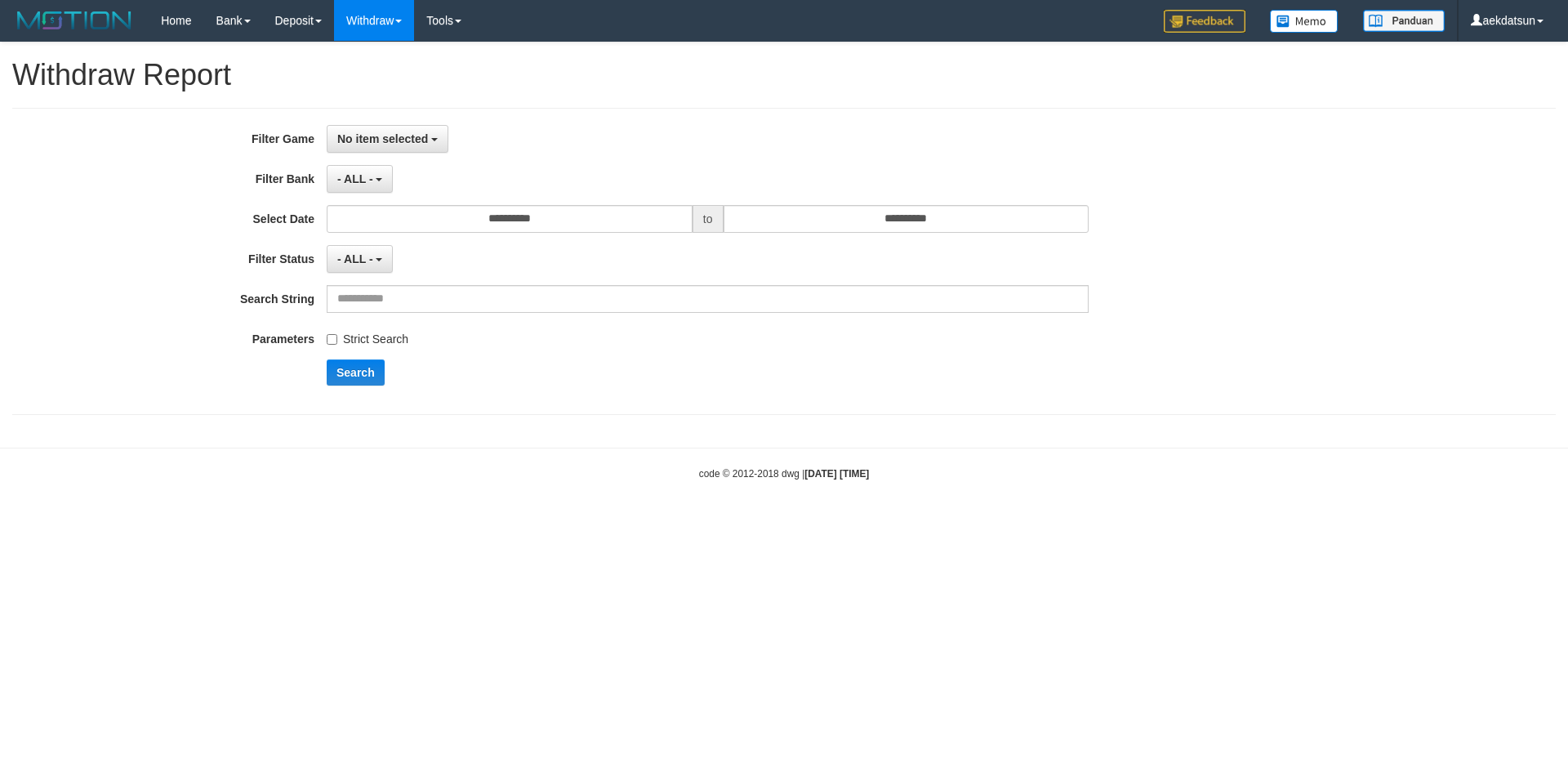 click on "Withdraw" at bounding box center (374, 20) 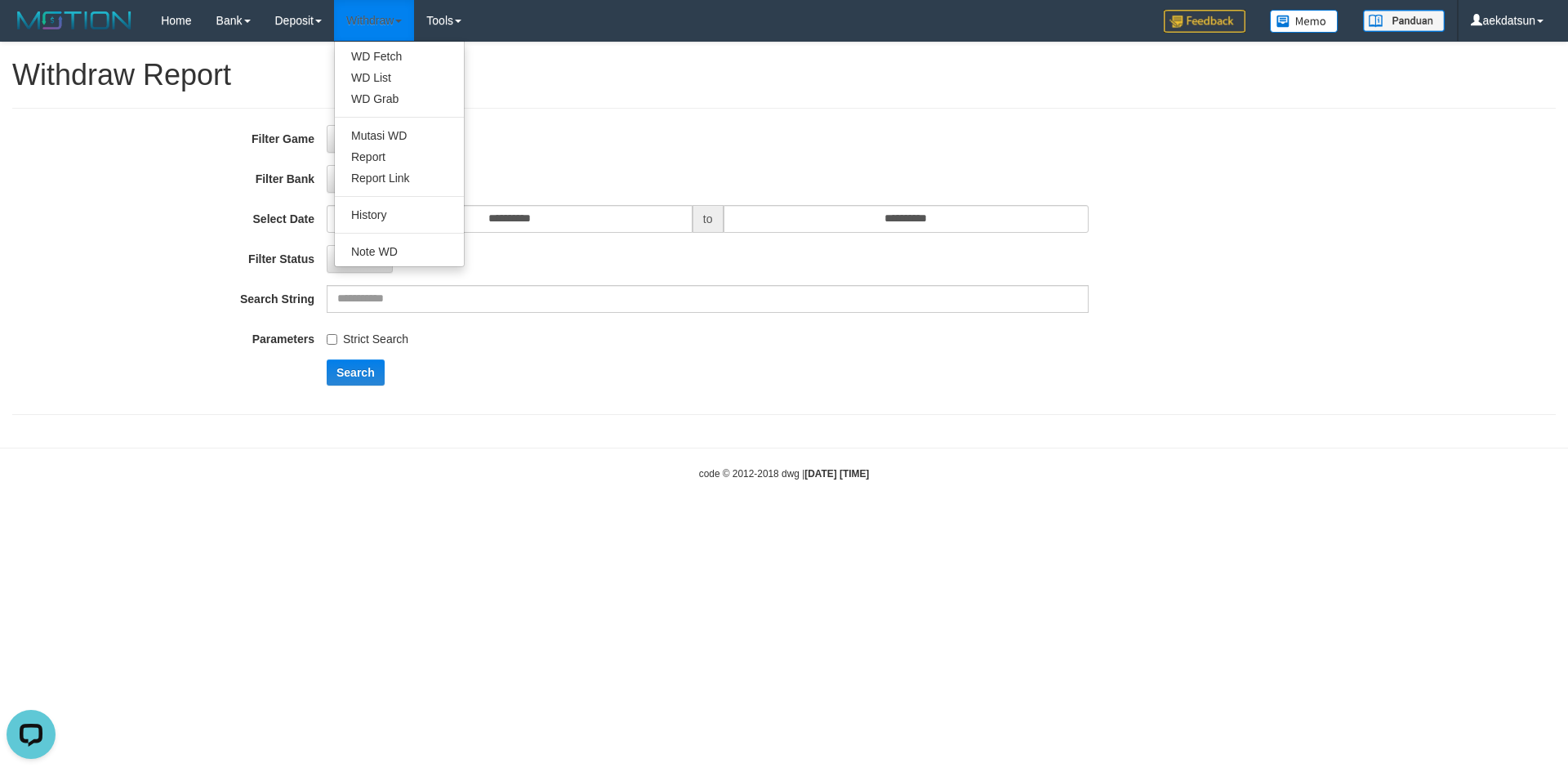 scroll, scrollTop: 0, scrollLeft: 0, axis: both 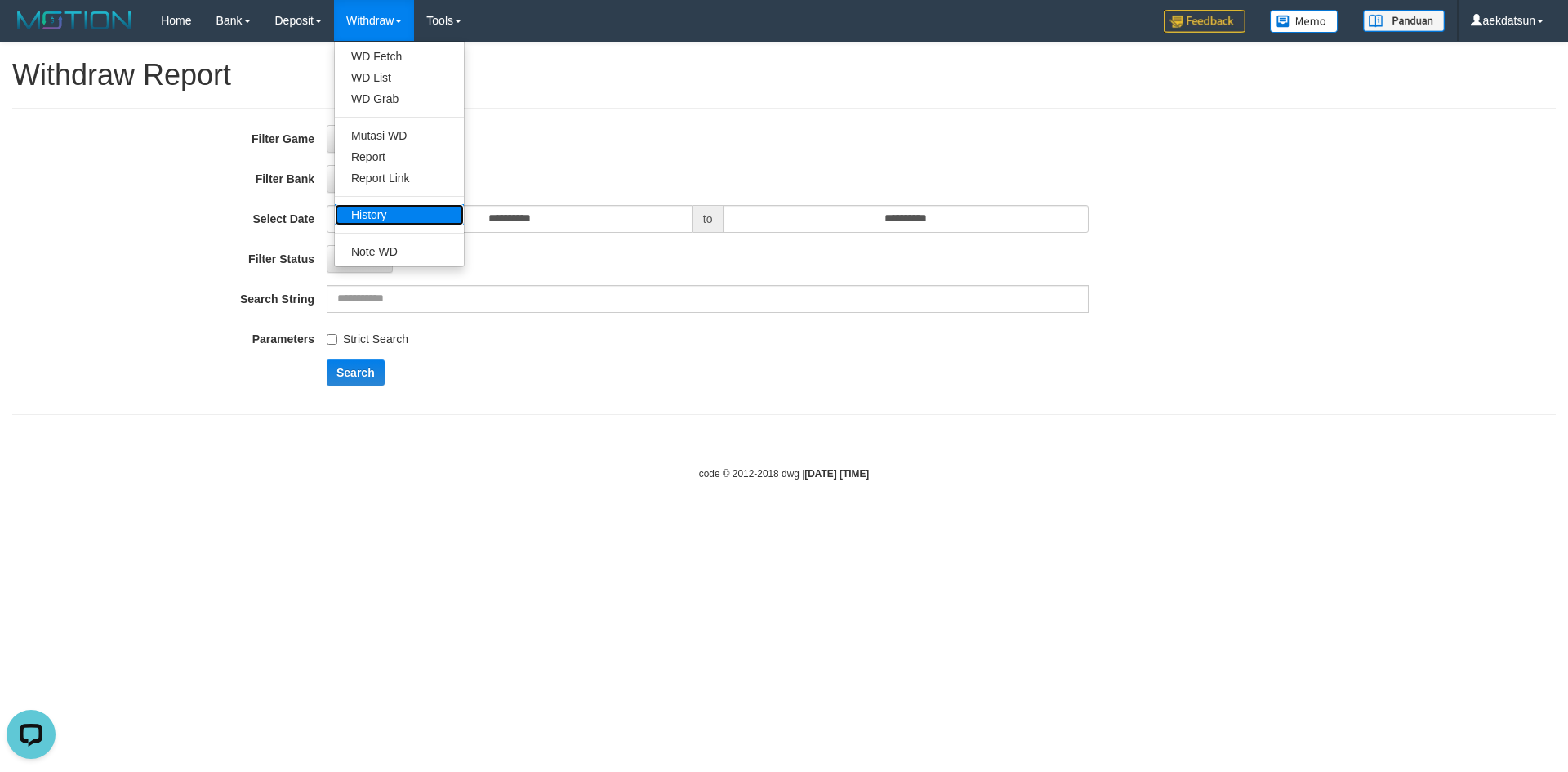 click on "History" at bounding box center (399, 215) 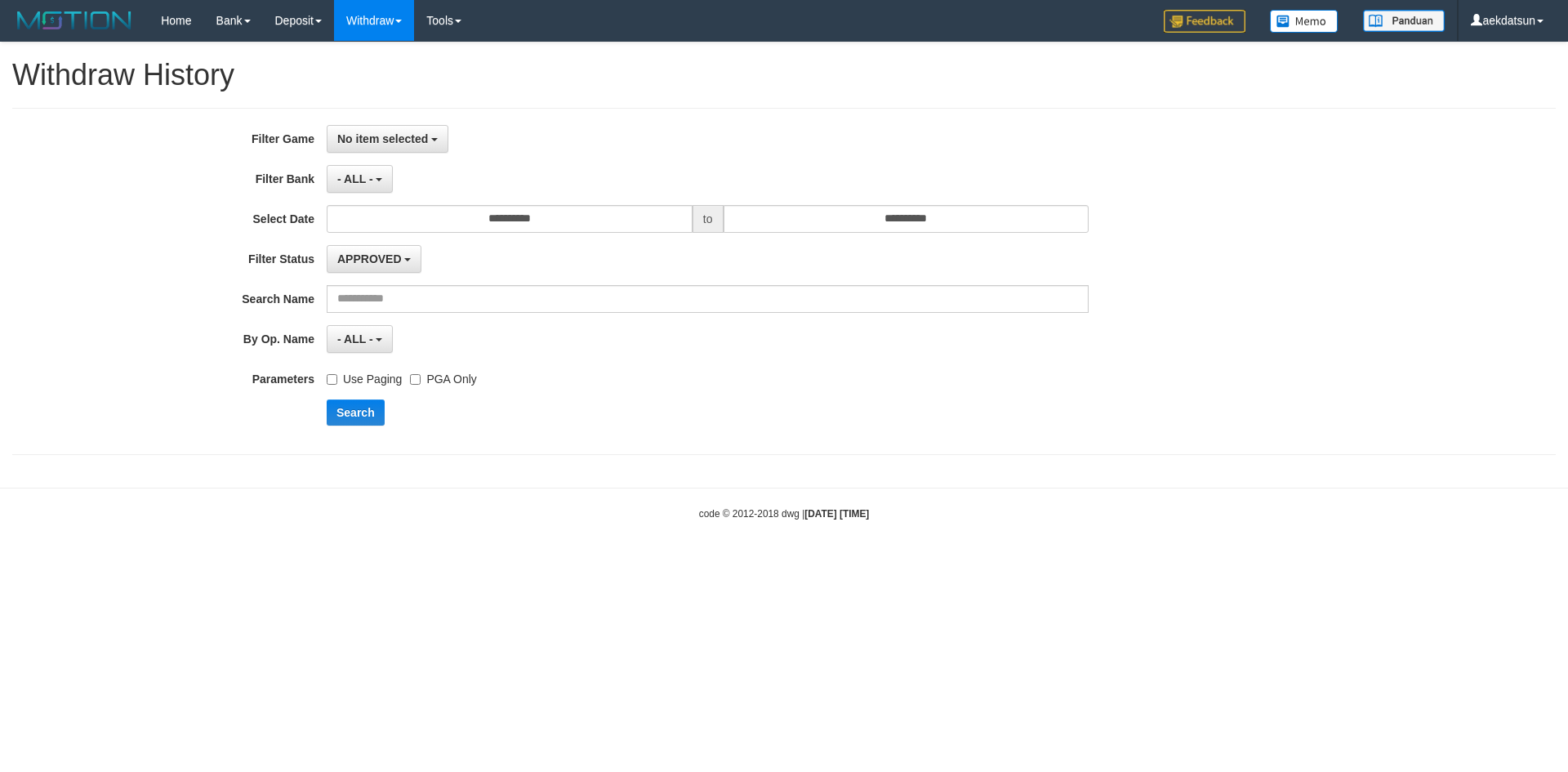 select 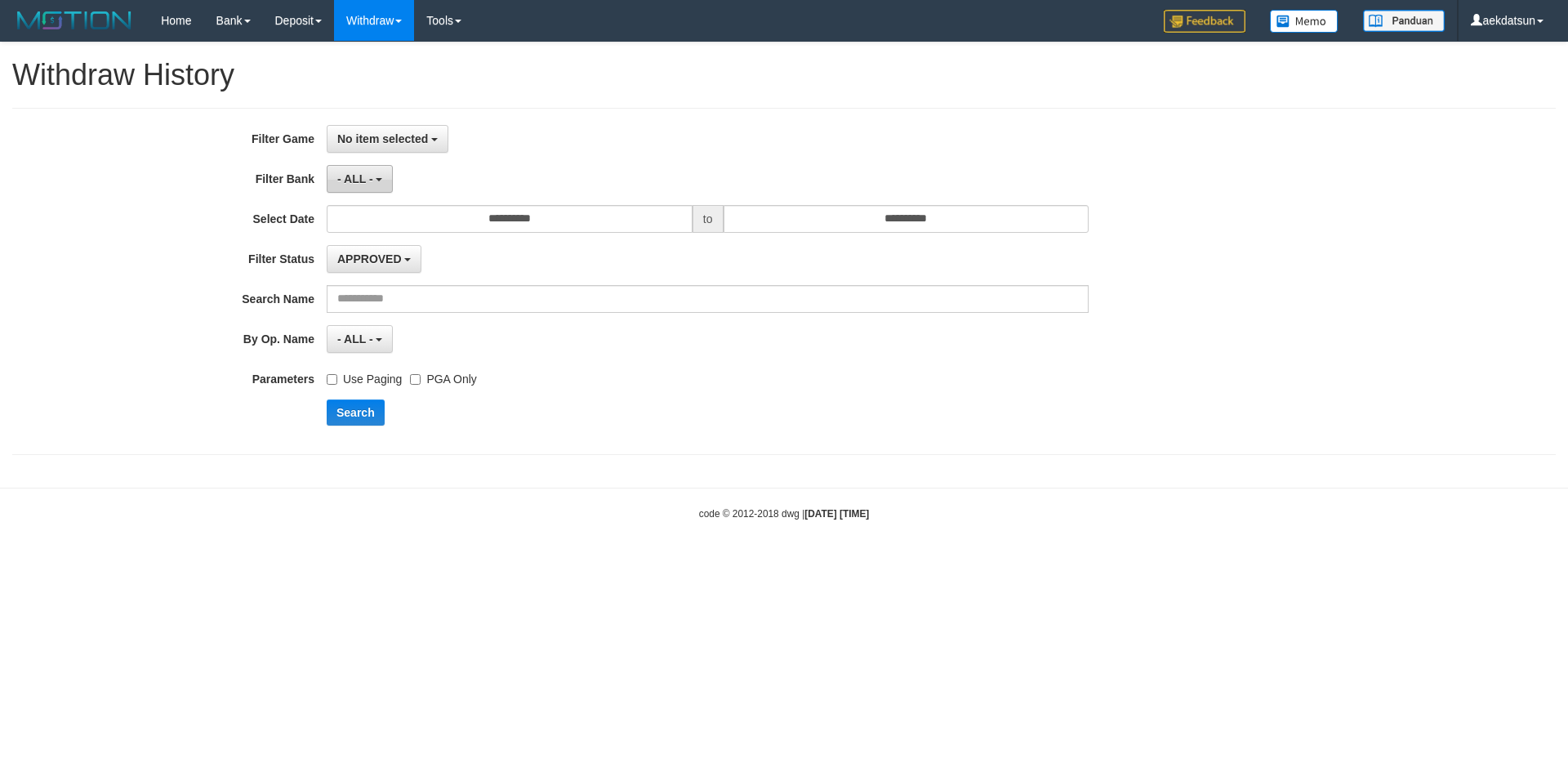 click on "- ALL -" at bounding box center (359, 179) 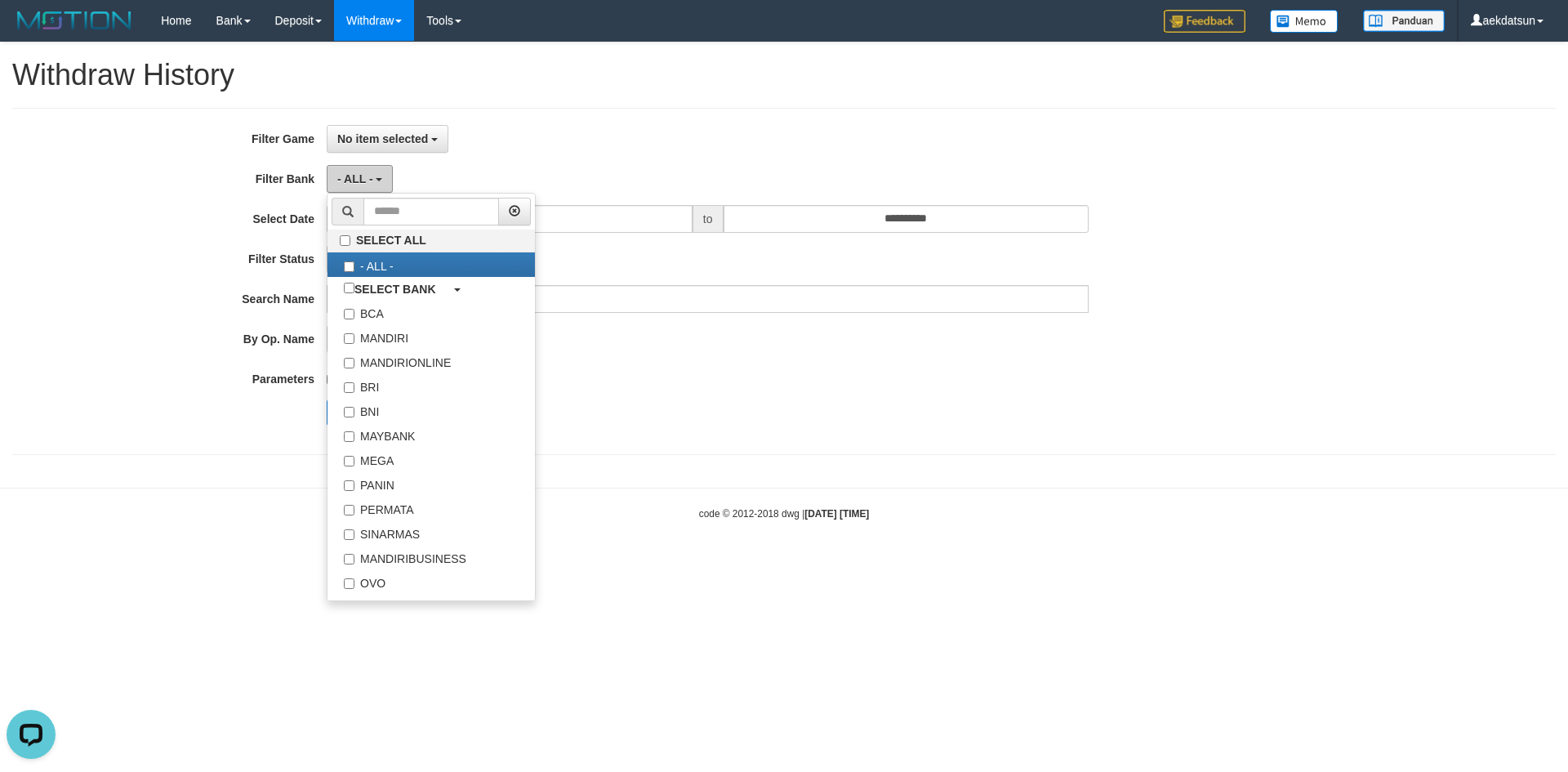 scroll, scrollTop: 0, scrollLeft: 0, axis: both 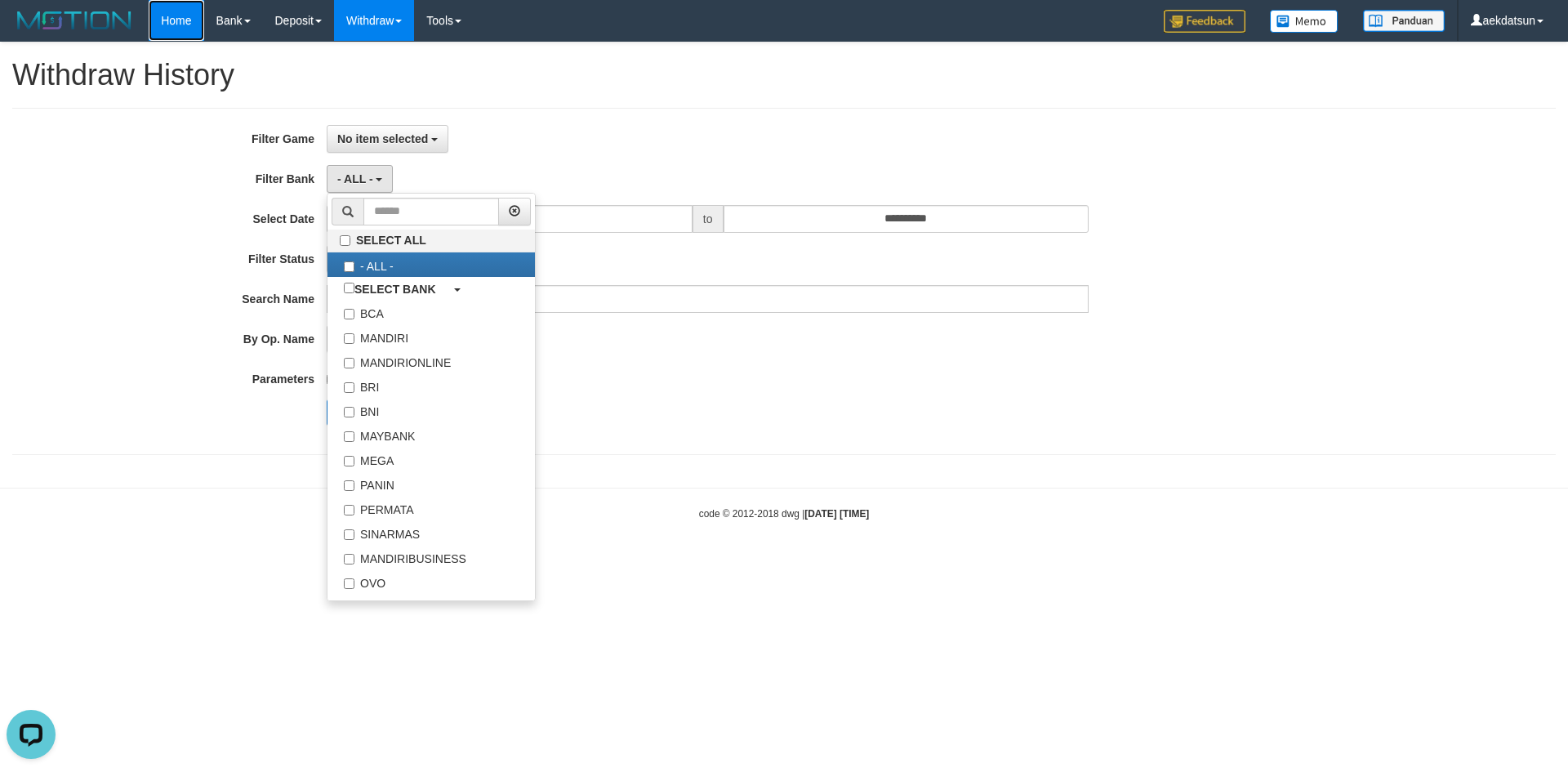 click on "Home" at bounding box center [176, 20] 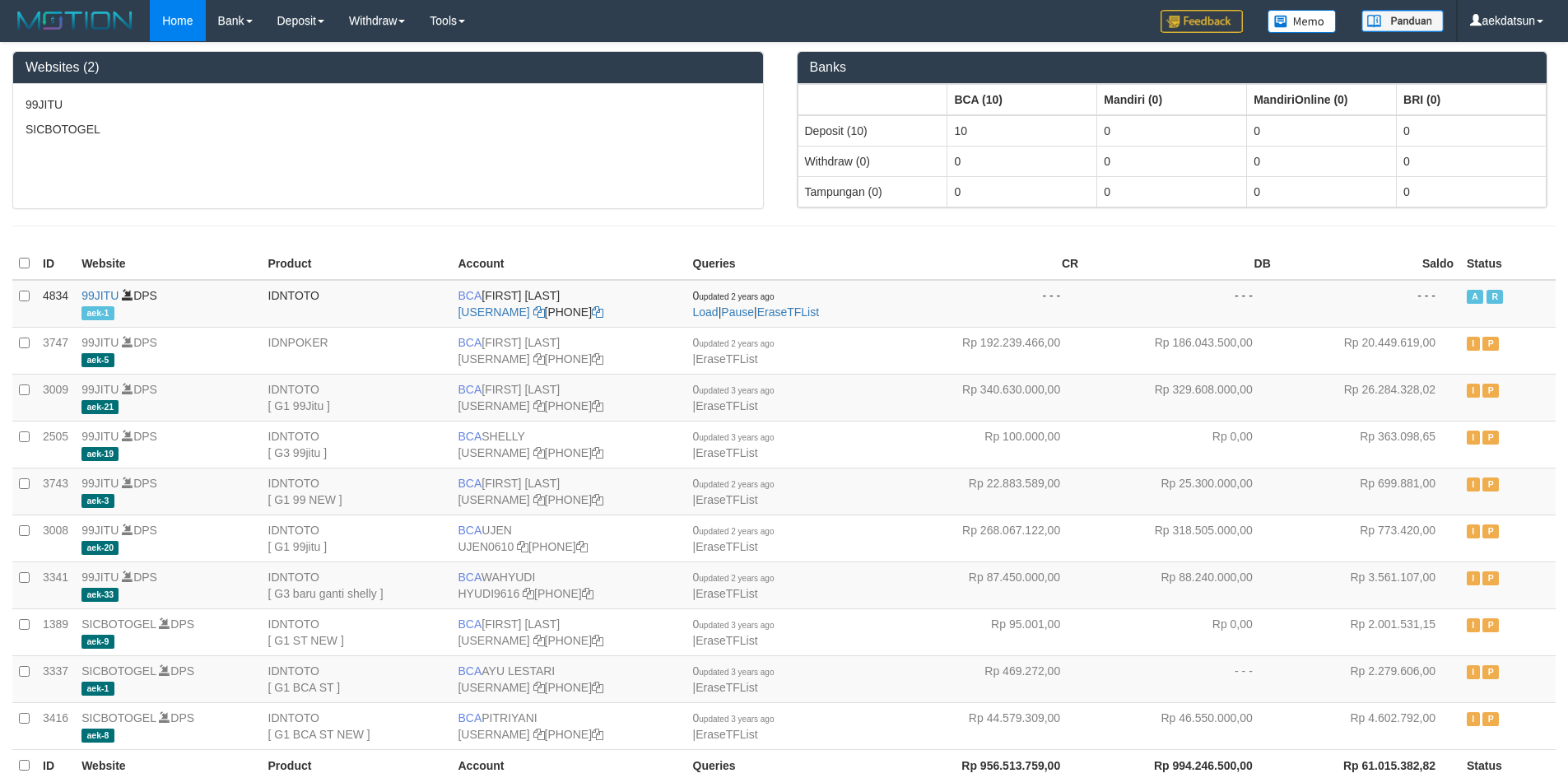 scroll, scrollTop: 0, scrollLeft: 0, axis: both 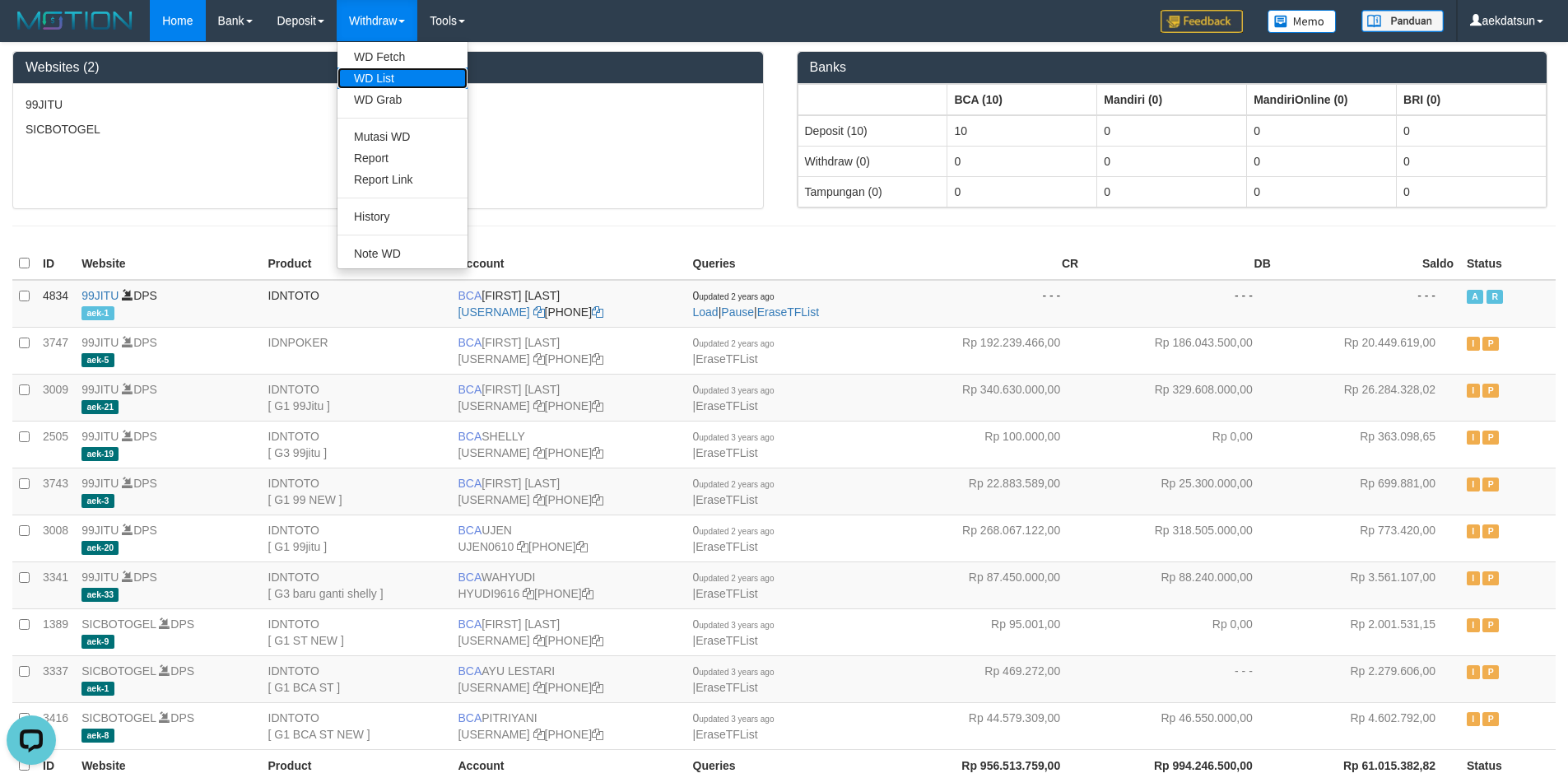 click on "WD List" at bounding box center (402, 78) 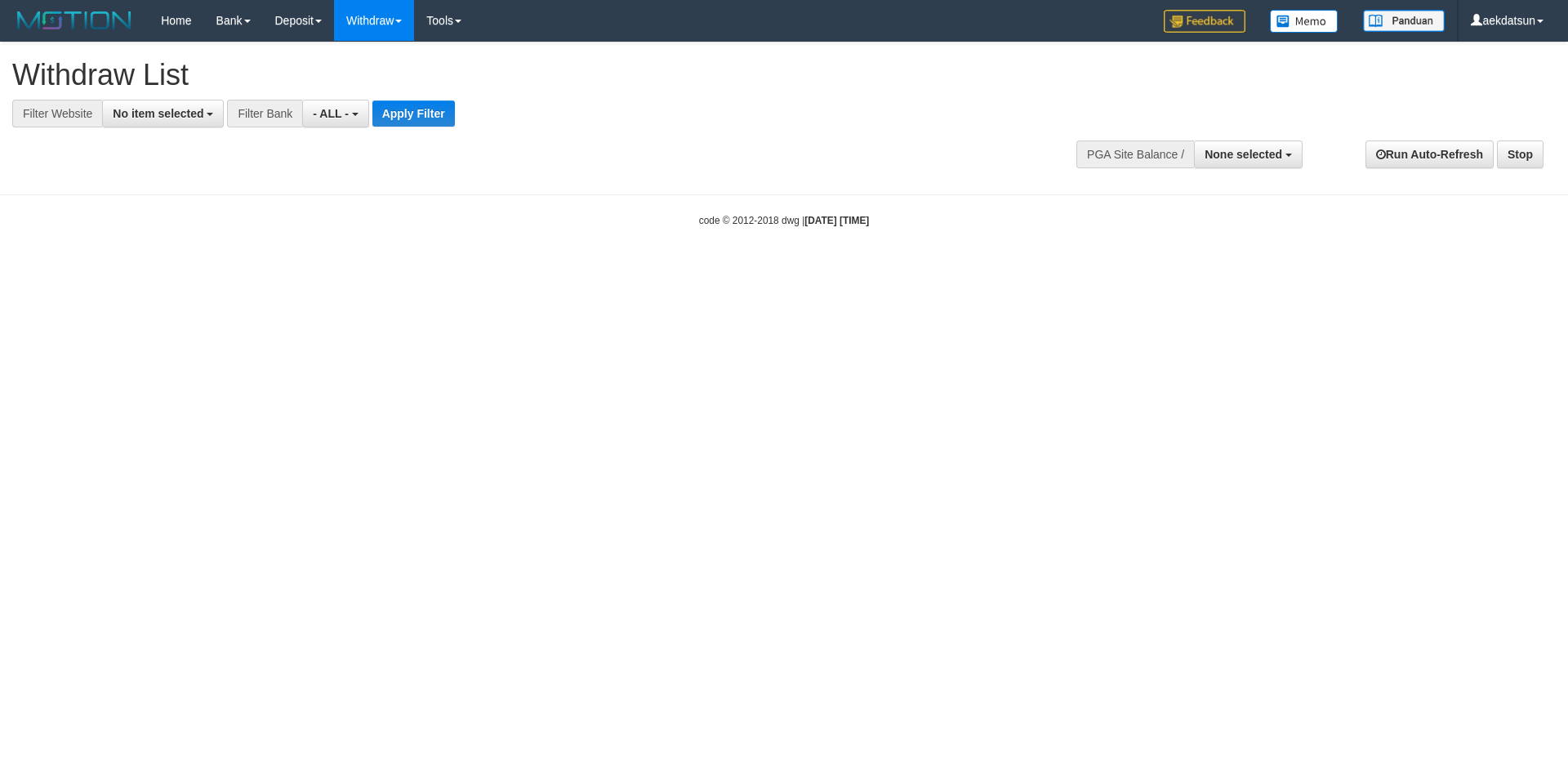 select 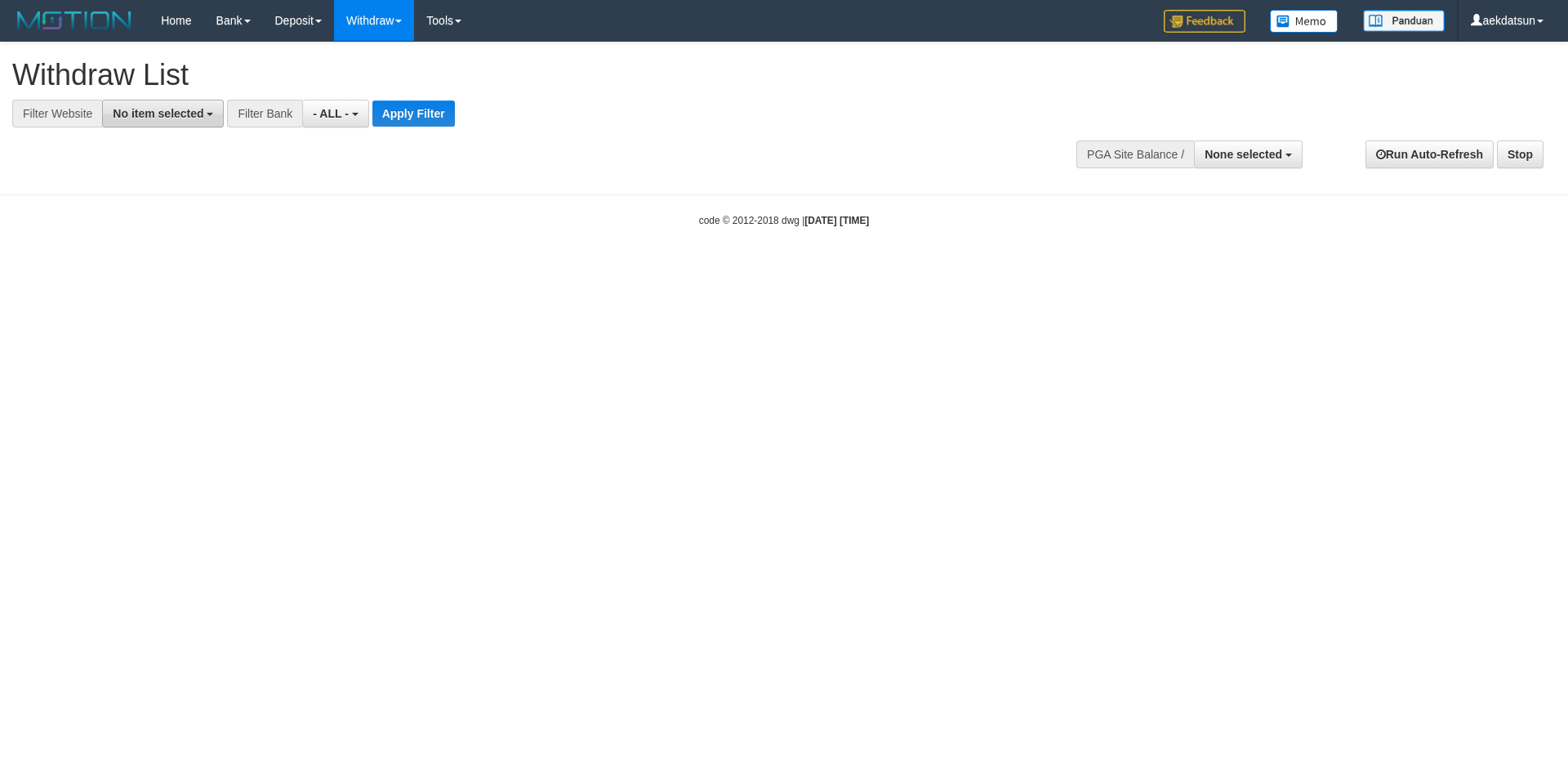 click on "No item selected" at bounding box center (163, 114) 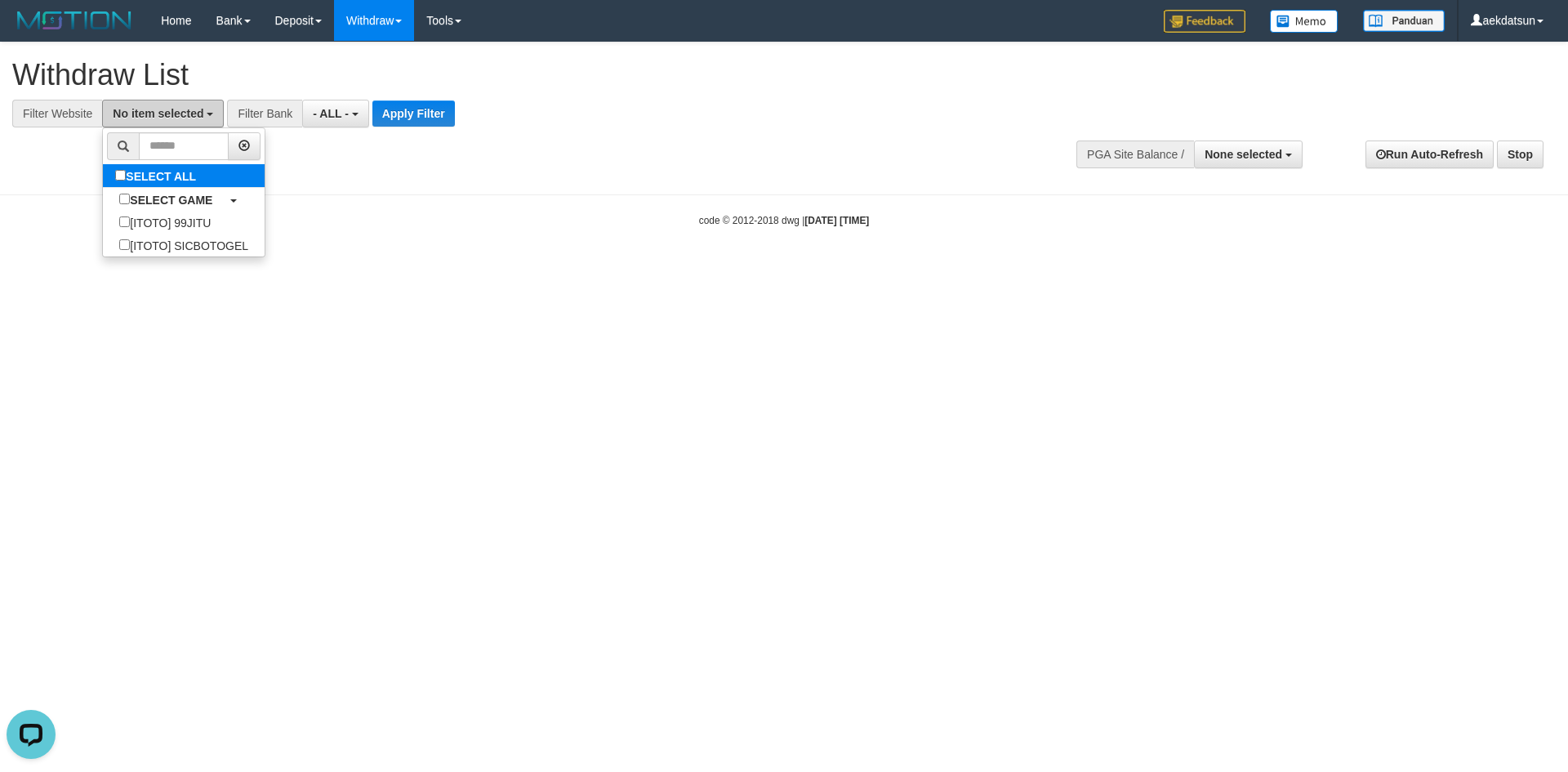 scroll, scrollTop: 0, scrollLeft: 0, axis: both 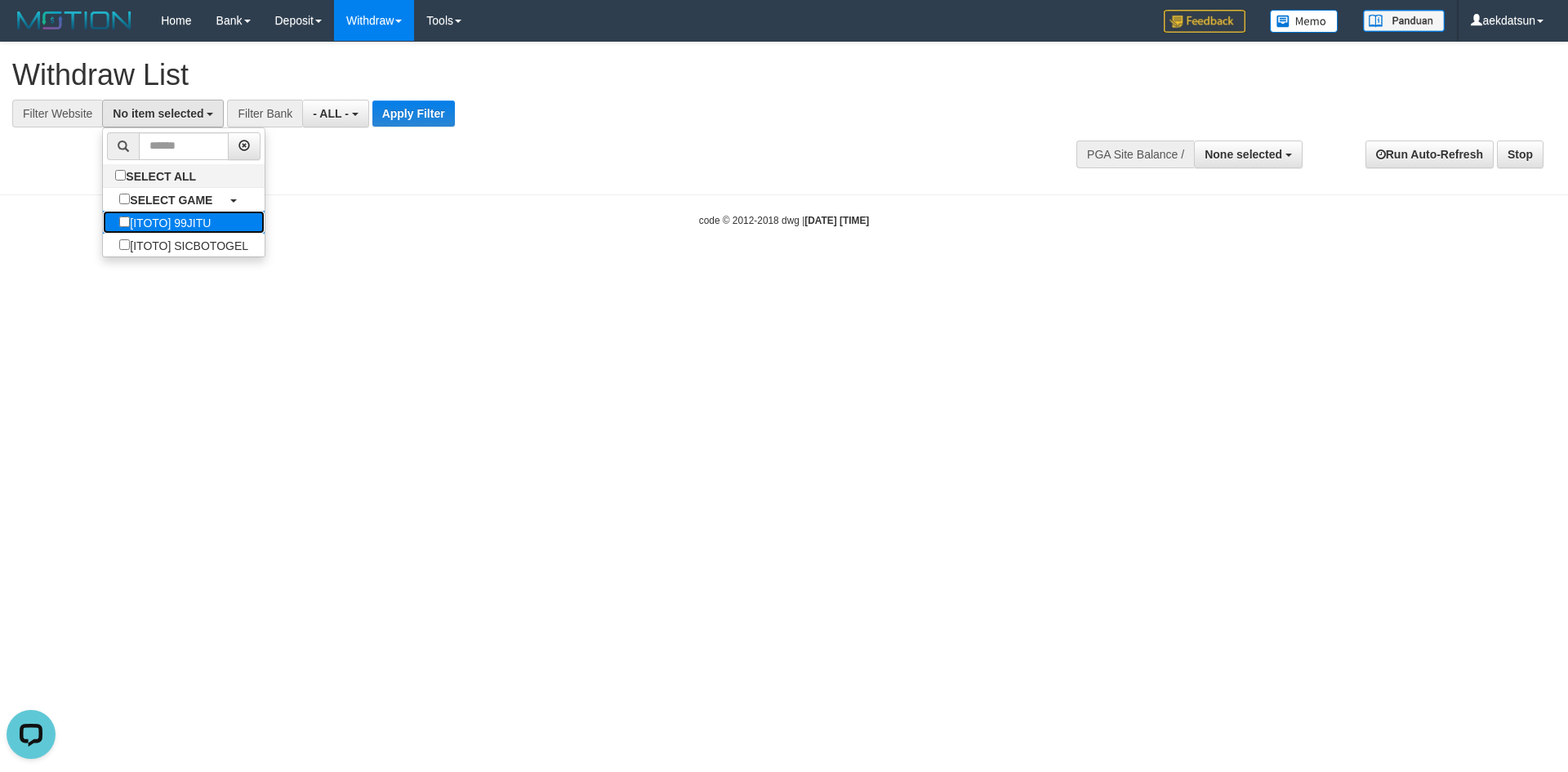 click on "[ITOTO] 99JITU" at bounding box center (165, 222) 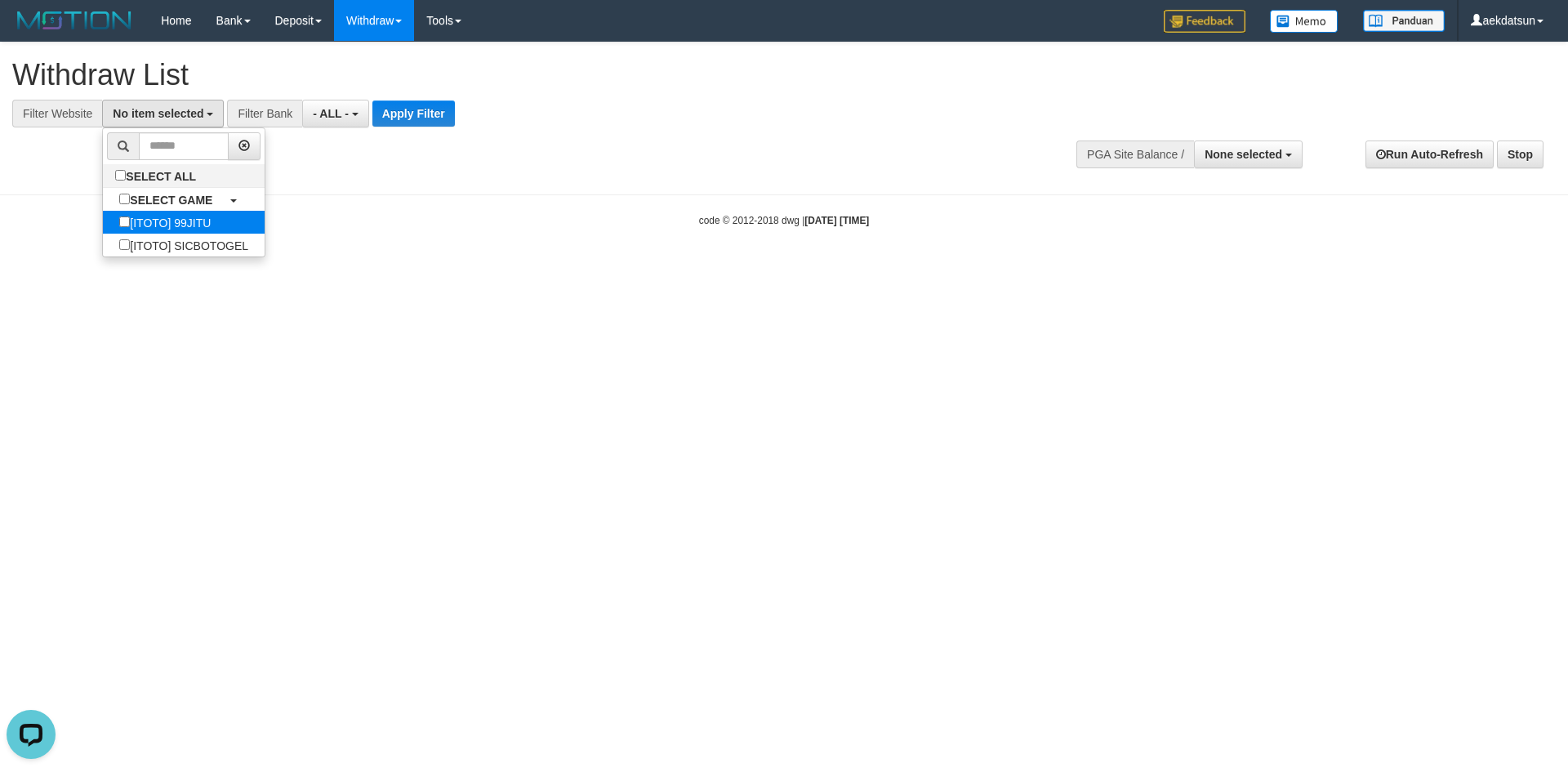select on "***" 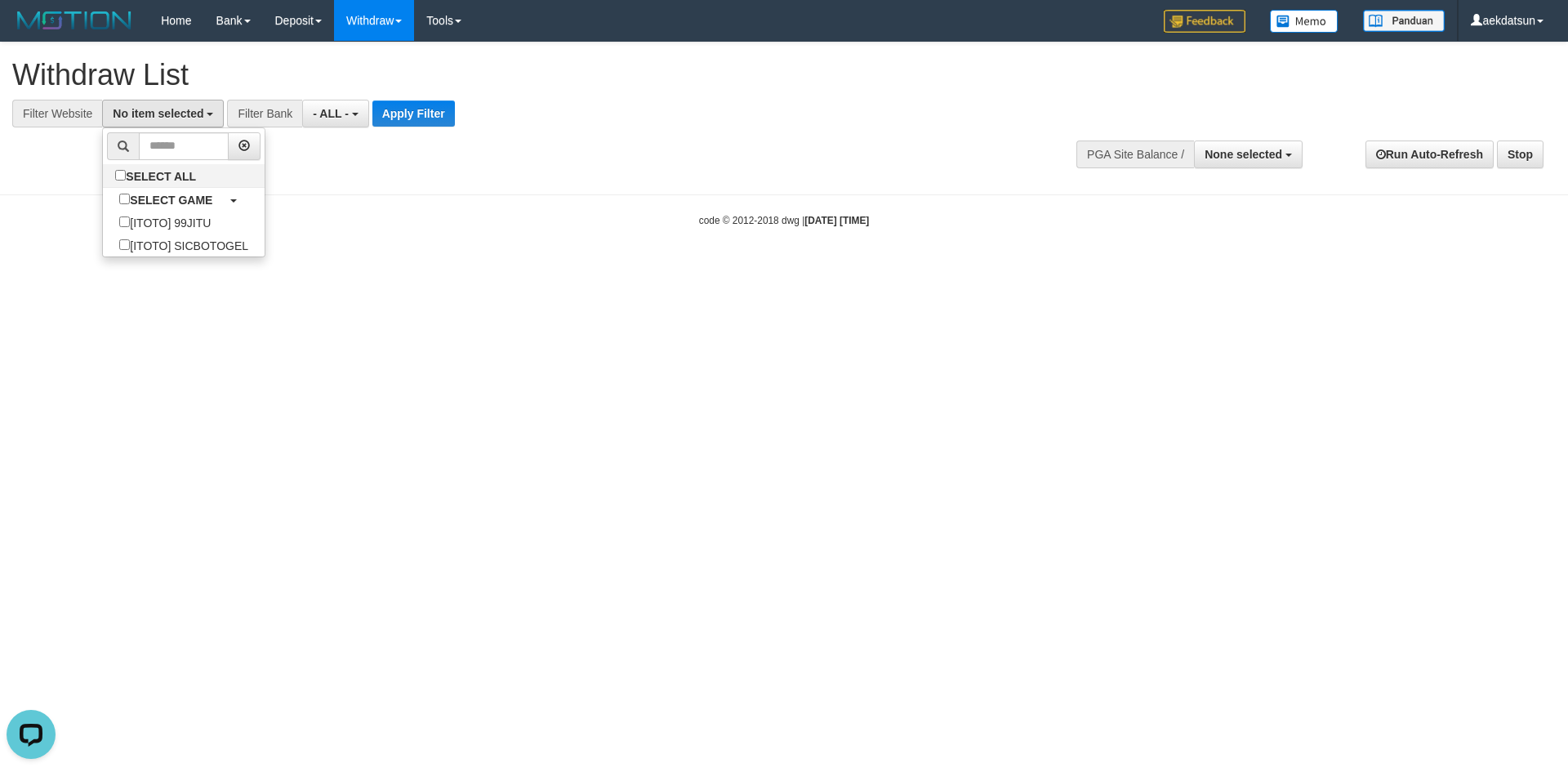 scroll, scrollTop: 15, scrollLeft: 0, axis: vertical 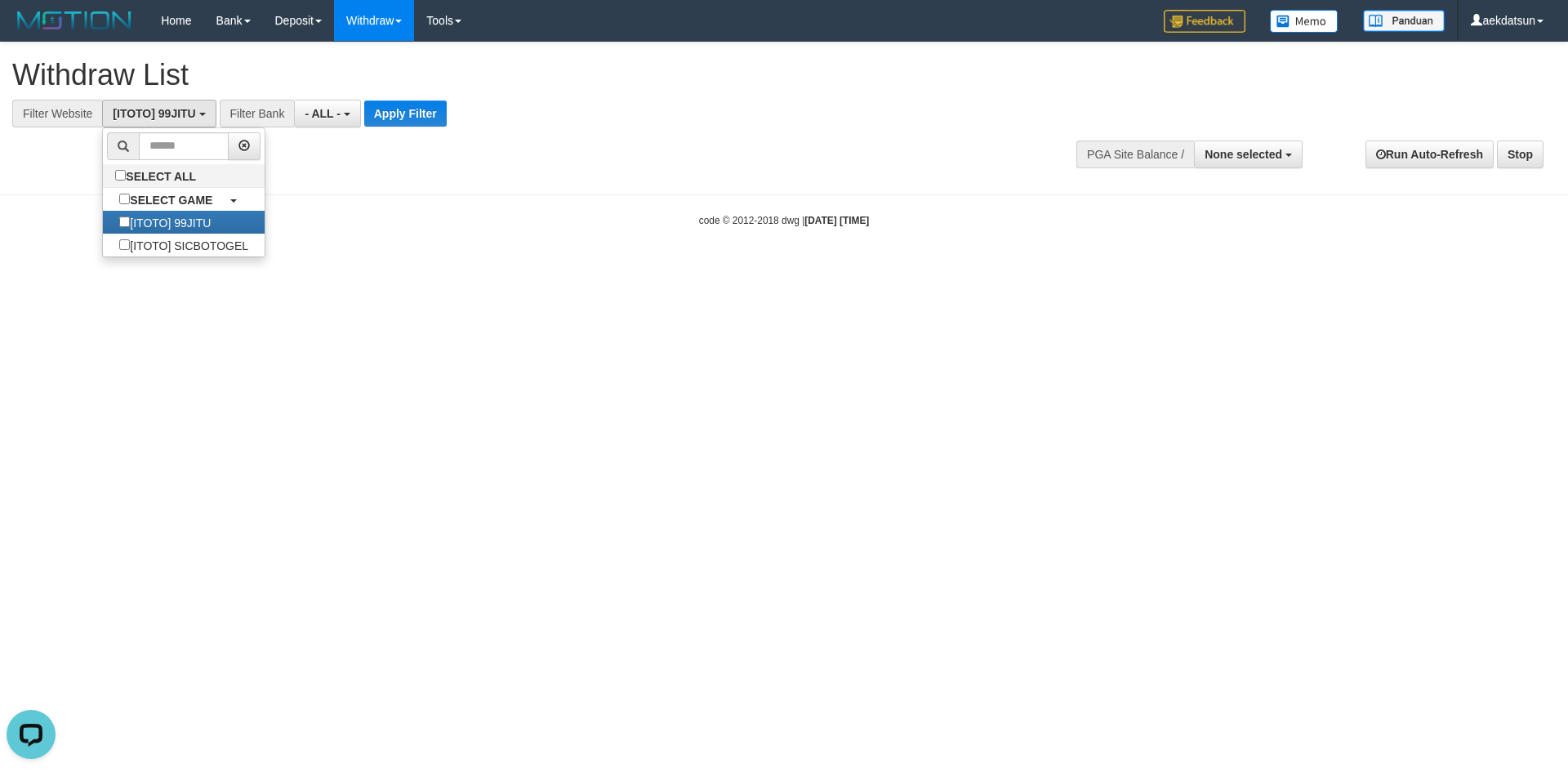 click on "Toggle navigation
Home
Bank
Account List
Load
By Website
Group
[ITOTO]													99JITU
Group
[ITOTO]													SICBOTOGEL
By Load Group (DPS)
Group aek-1" at bounding box center (784, 134) 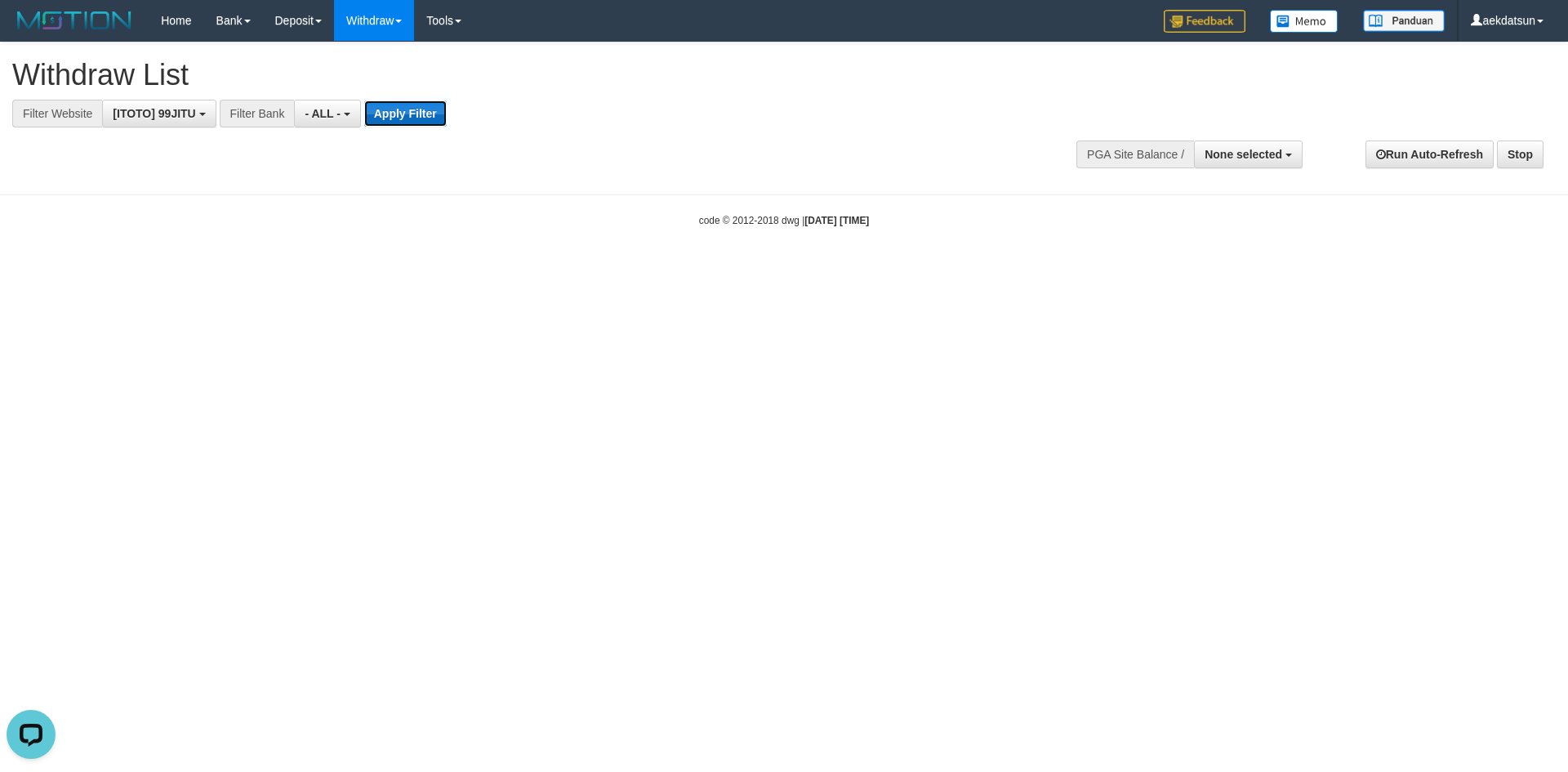 click on "Apply Filter" at bounding box center [405, 114] 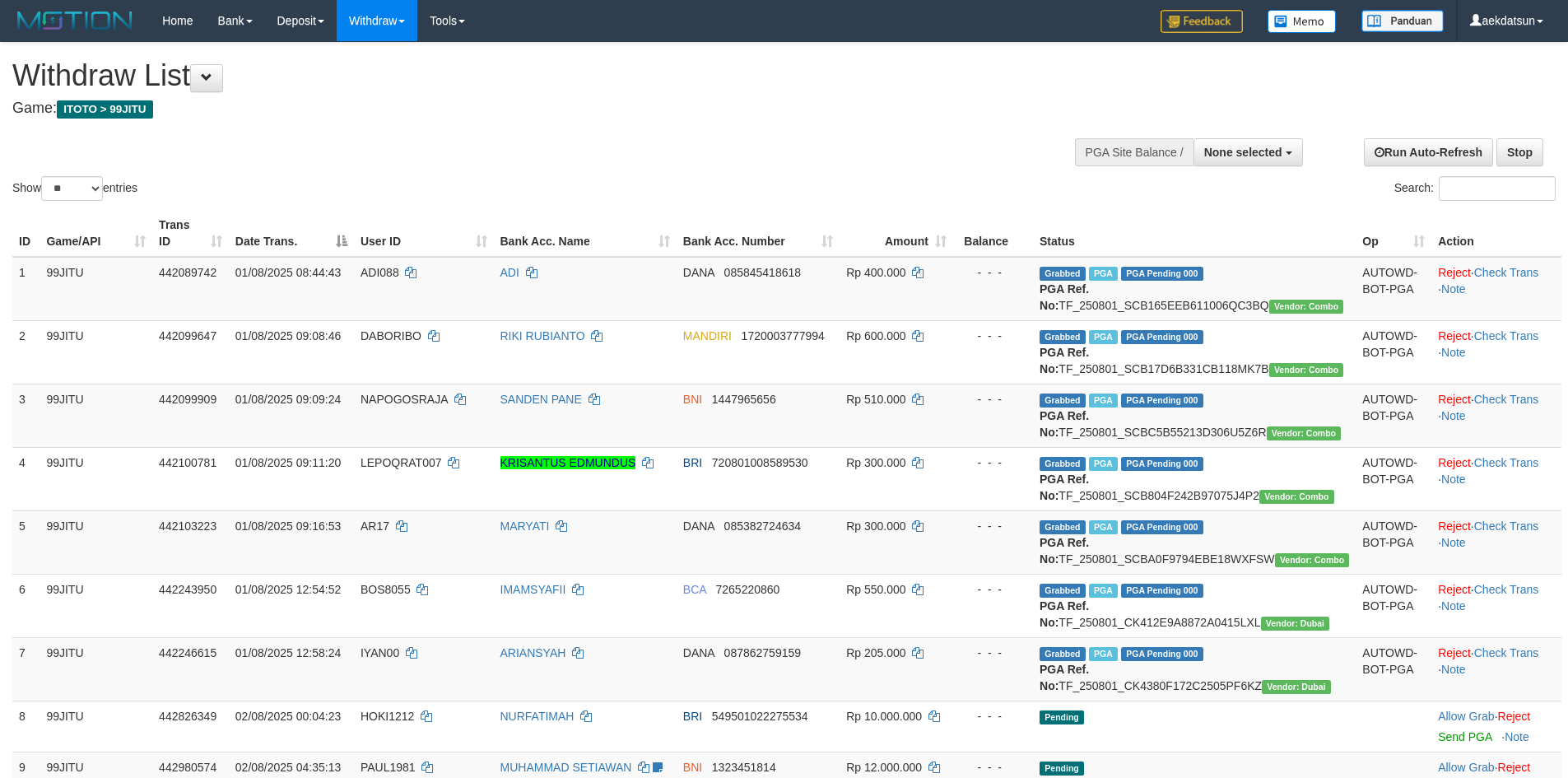select 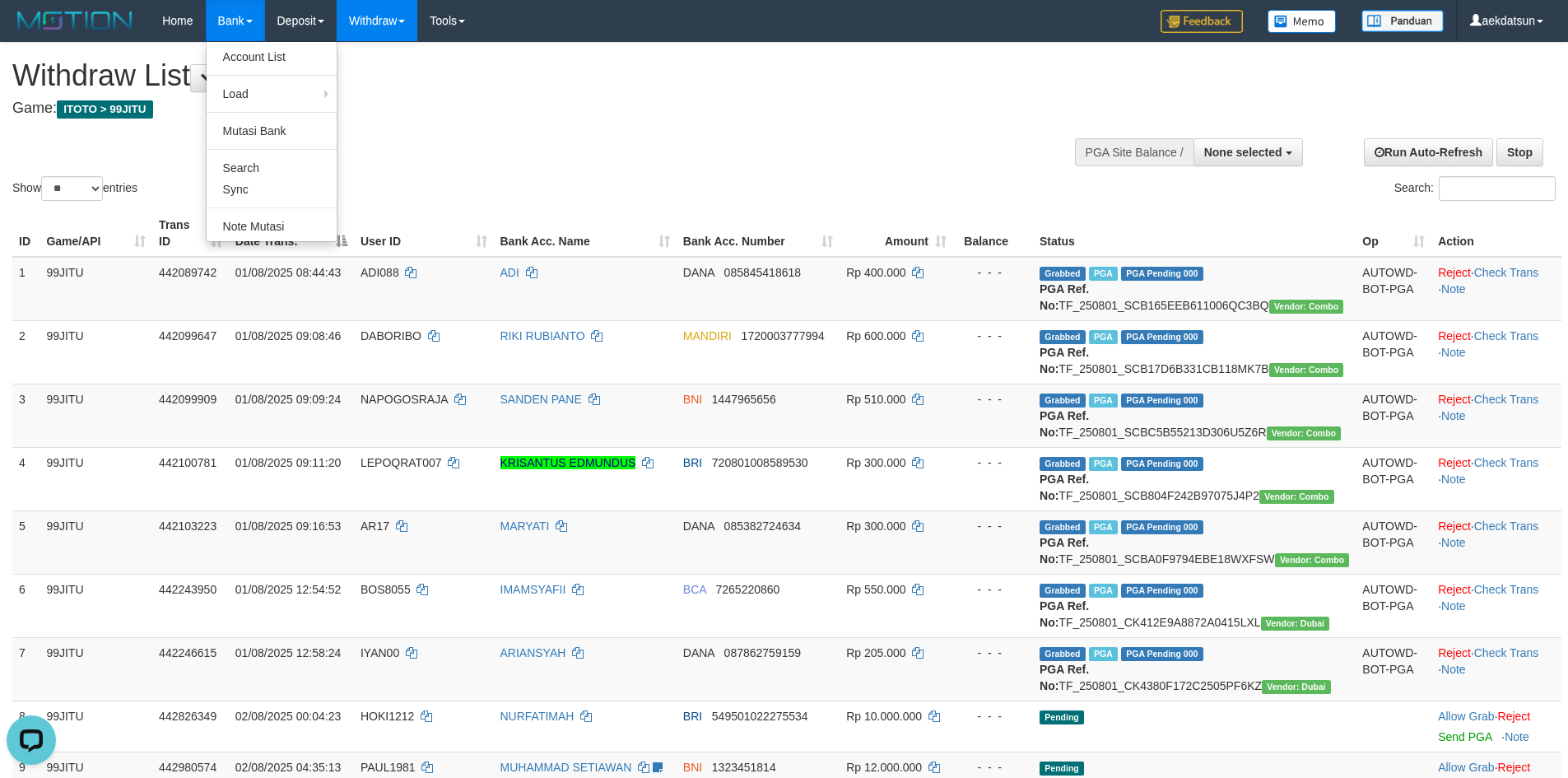scroll, scrollTop: 0, scrollLeft: 0, axis: both 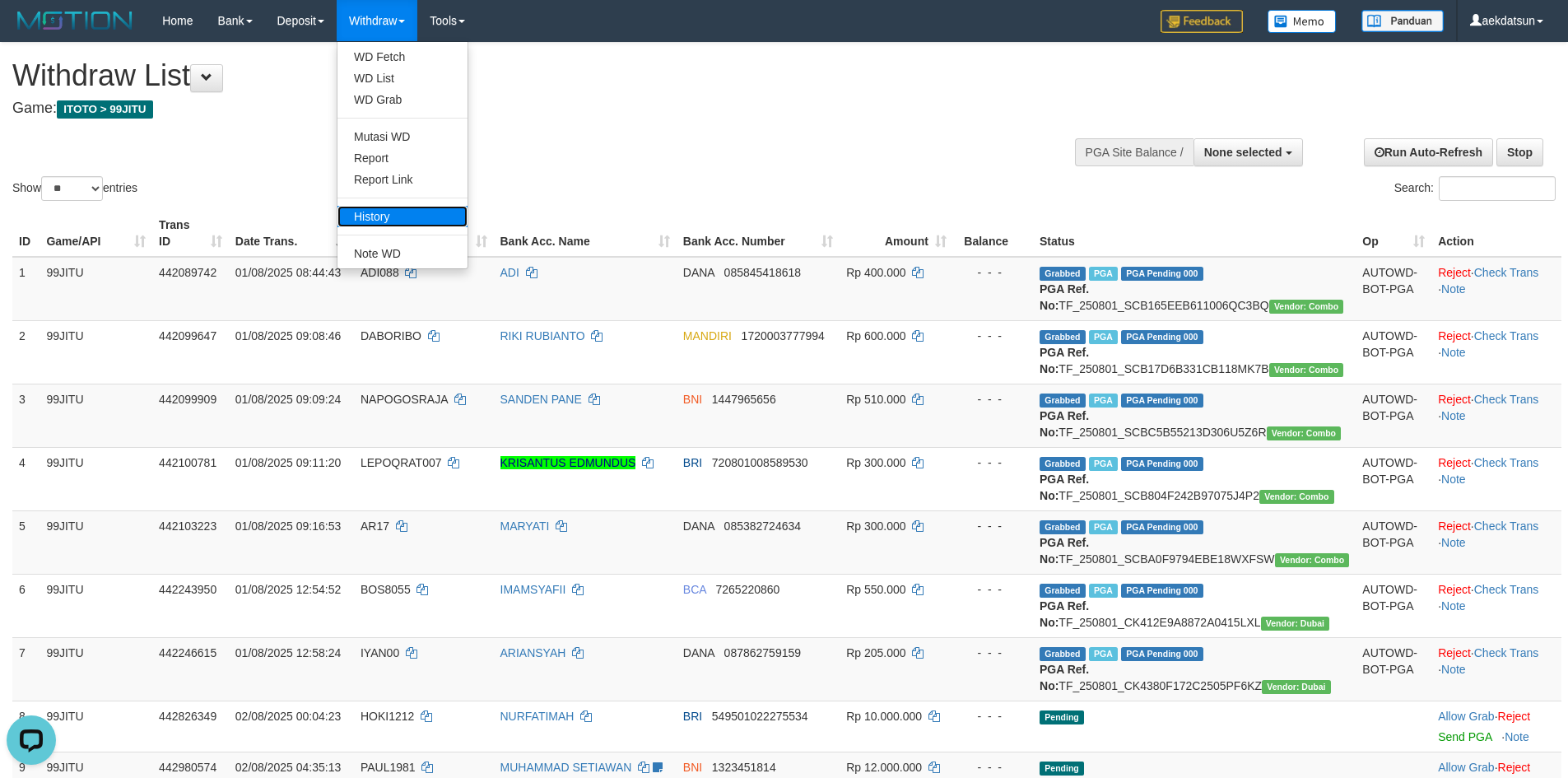 click on "History" at bounding box center [402, 217] 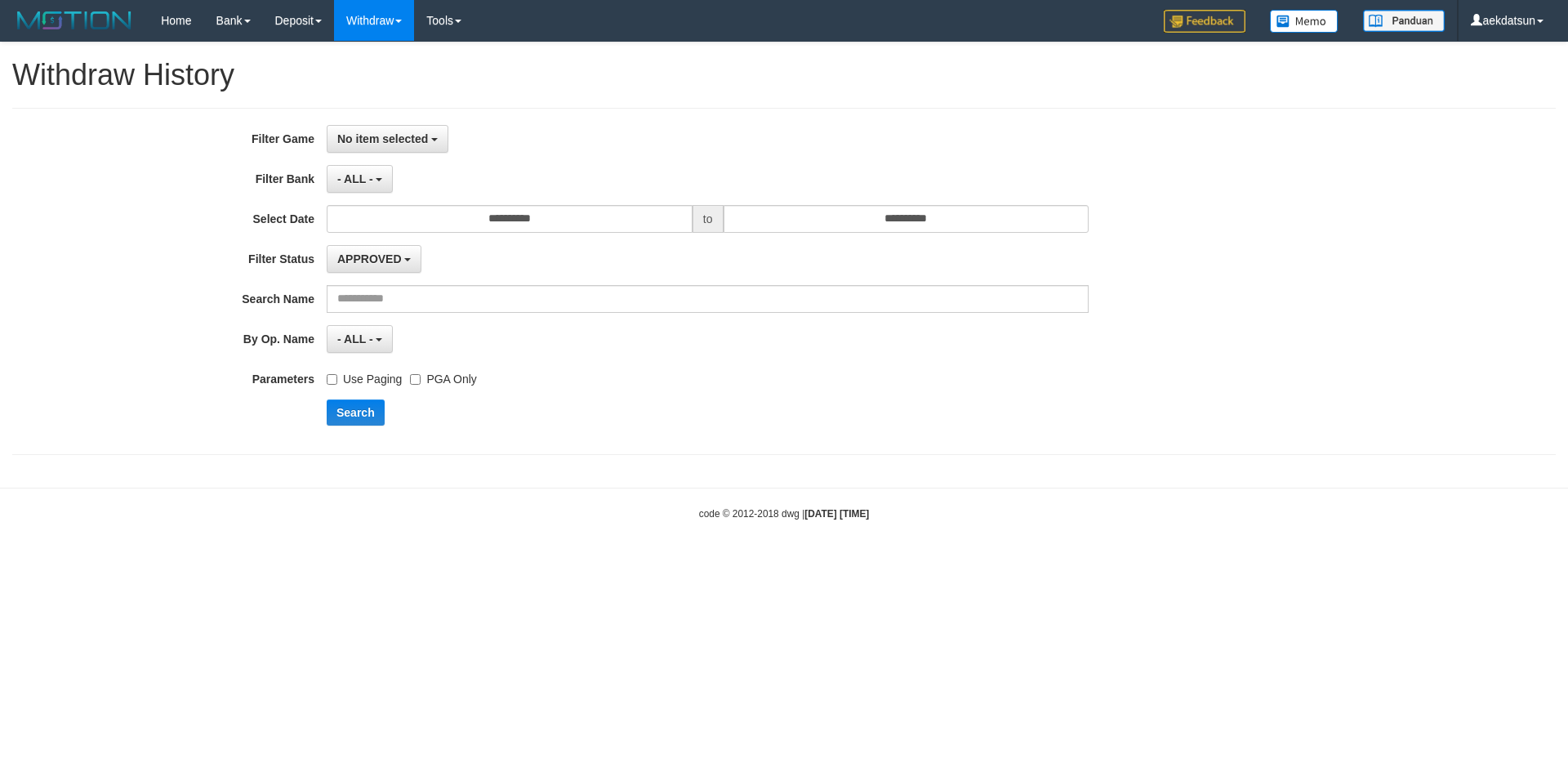 scroll, scrollTop: 0, scrollLeft: 0, axis: both 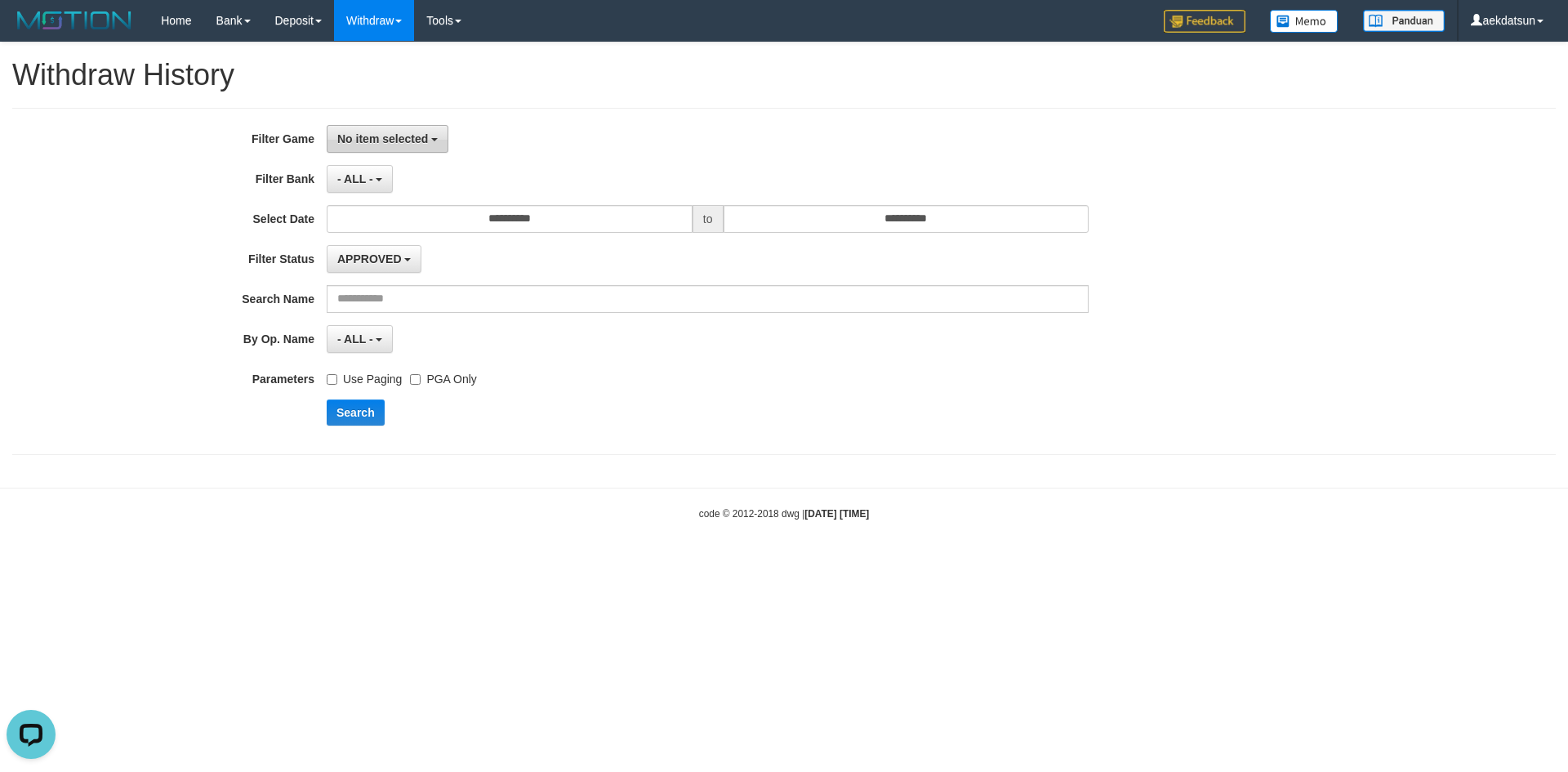 click on "No item selected" at bounding box center [382, 139] 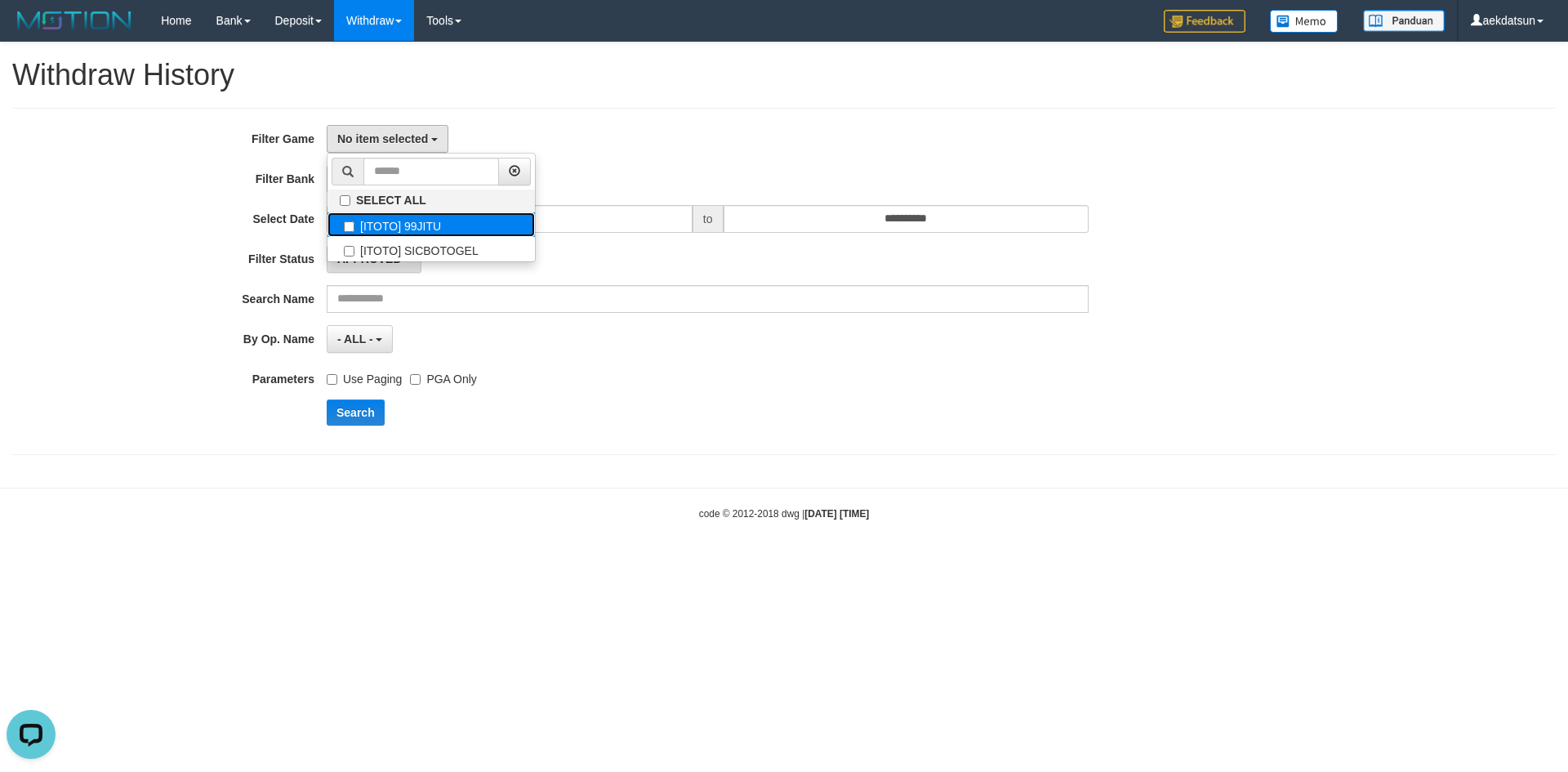 click on "[ITOTO] 99JITU" at bounding box center (431, 225) 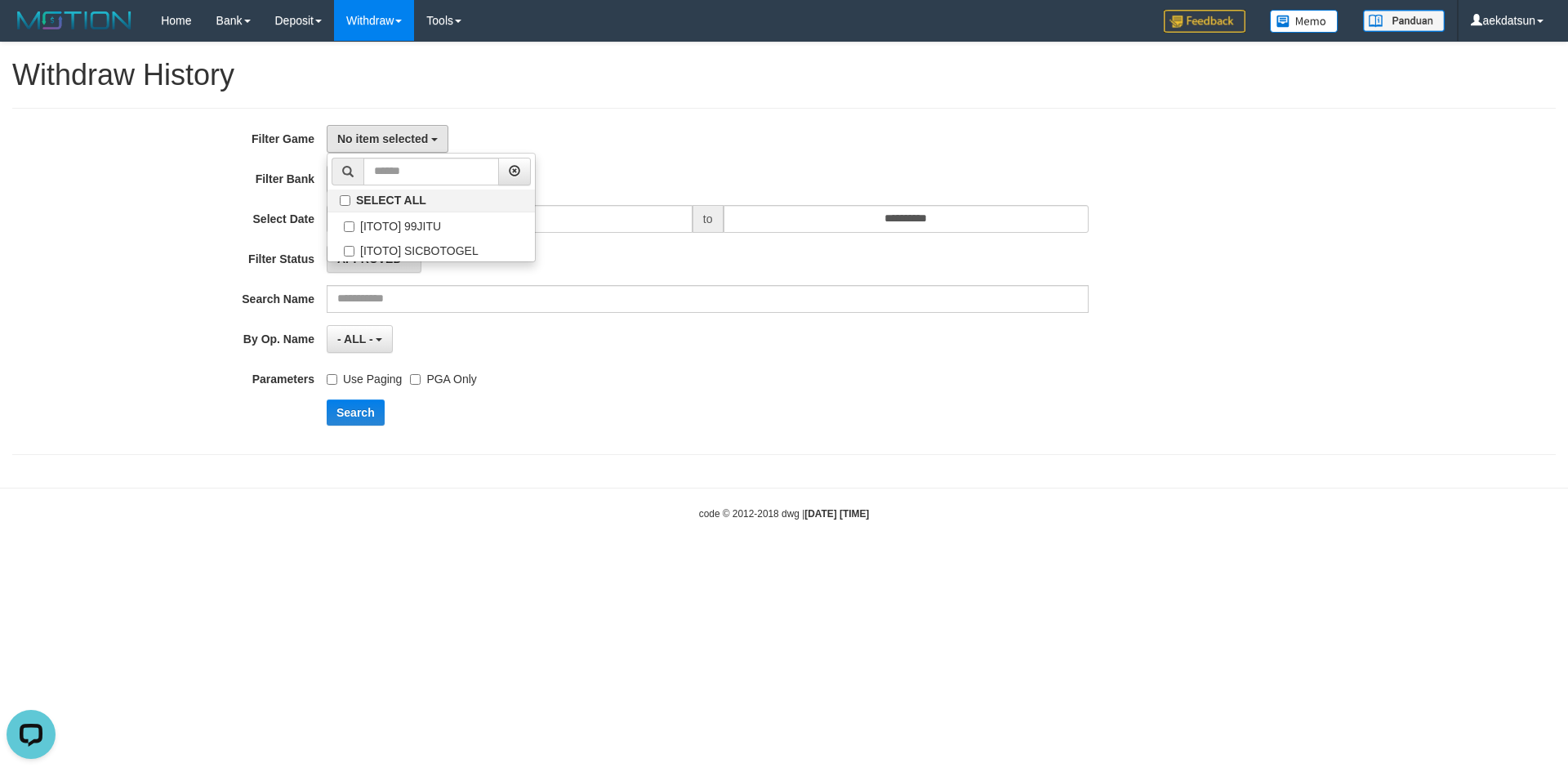 select on "***" 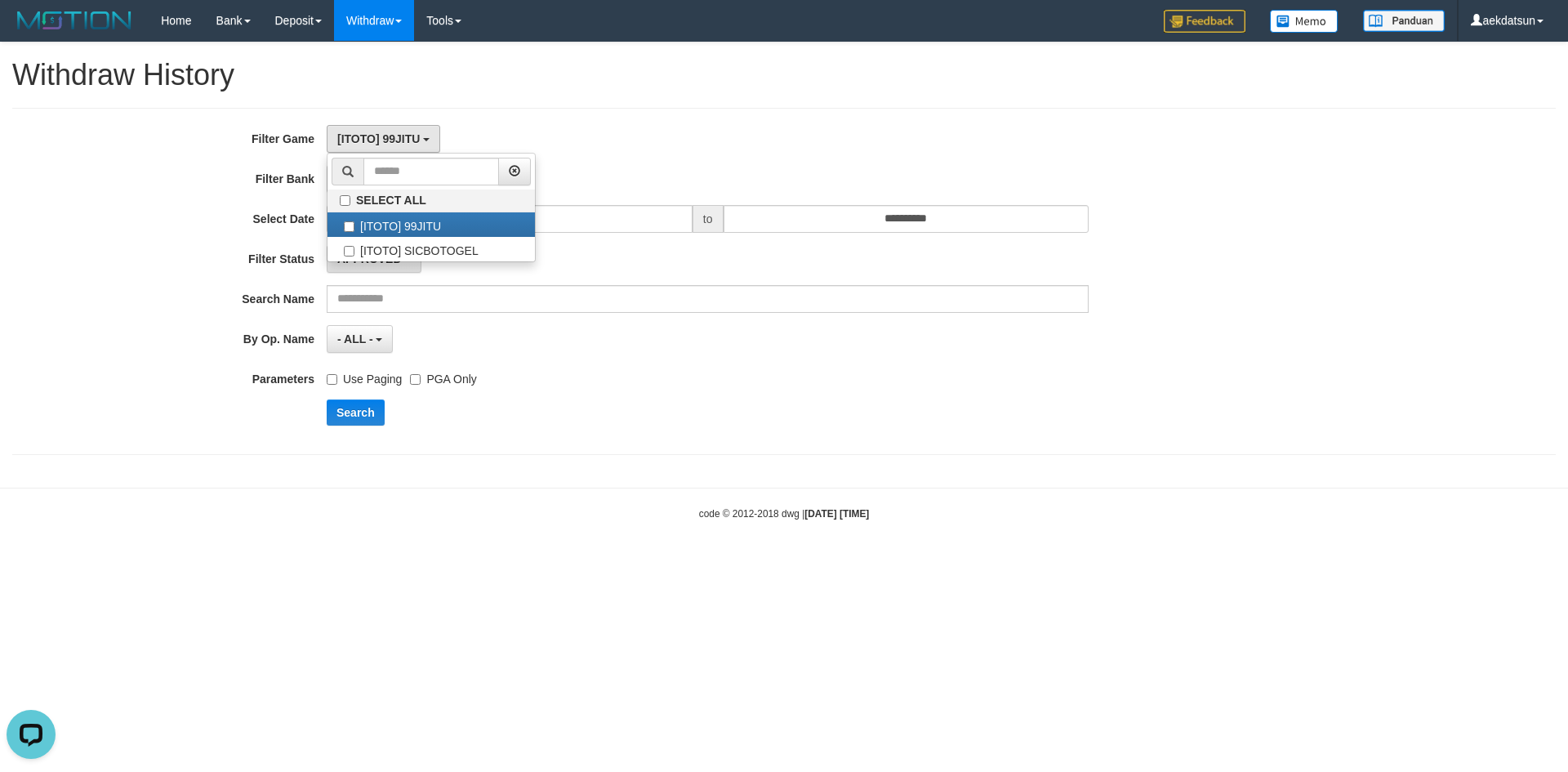 click on "**********" at bounding box center [653, 281] 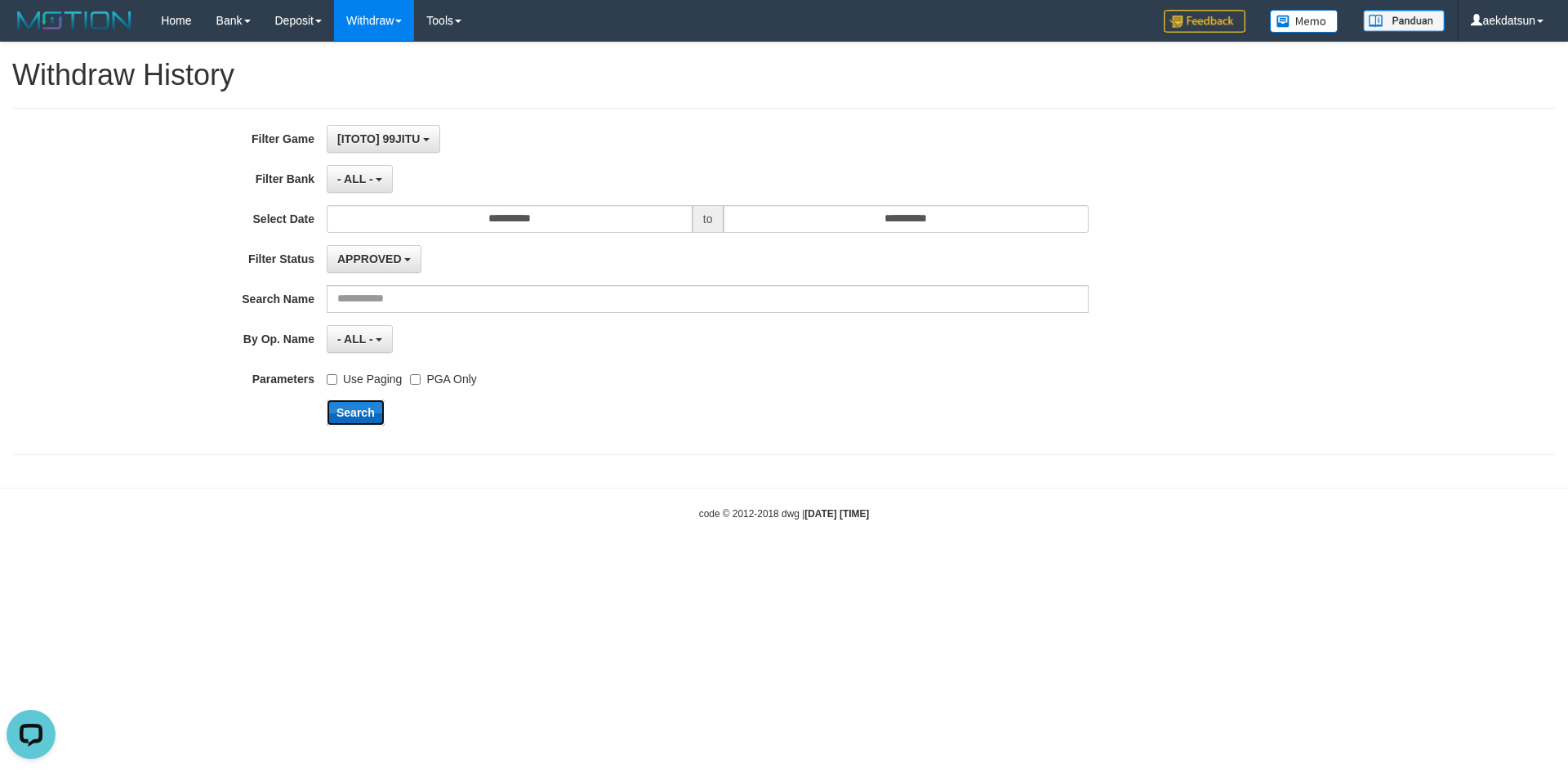 click on "Search" at bounding box center [355, 413] 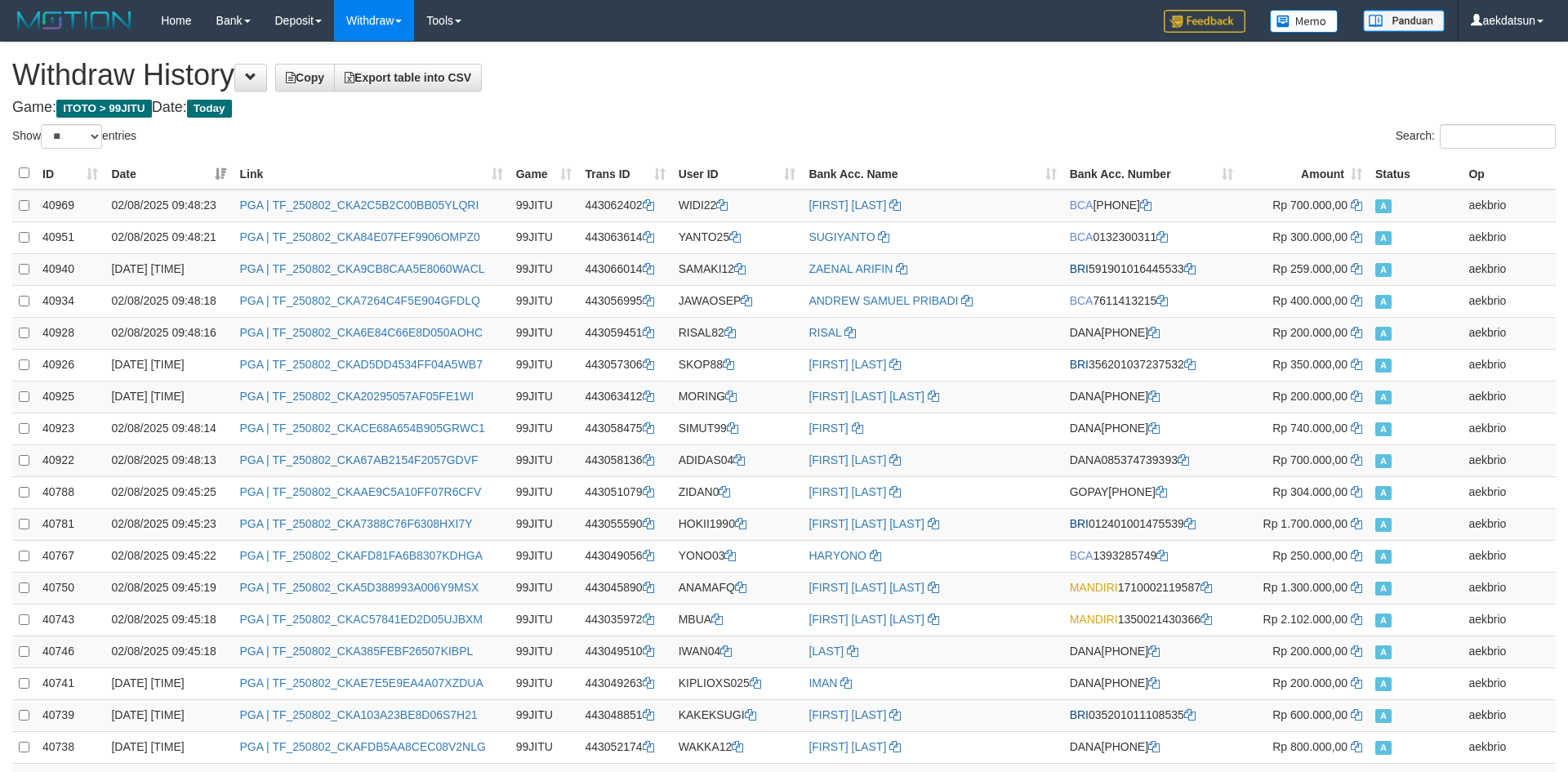 select on "**" 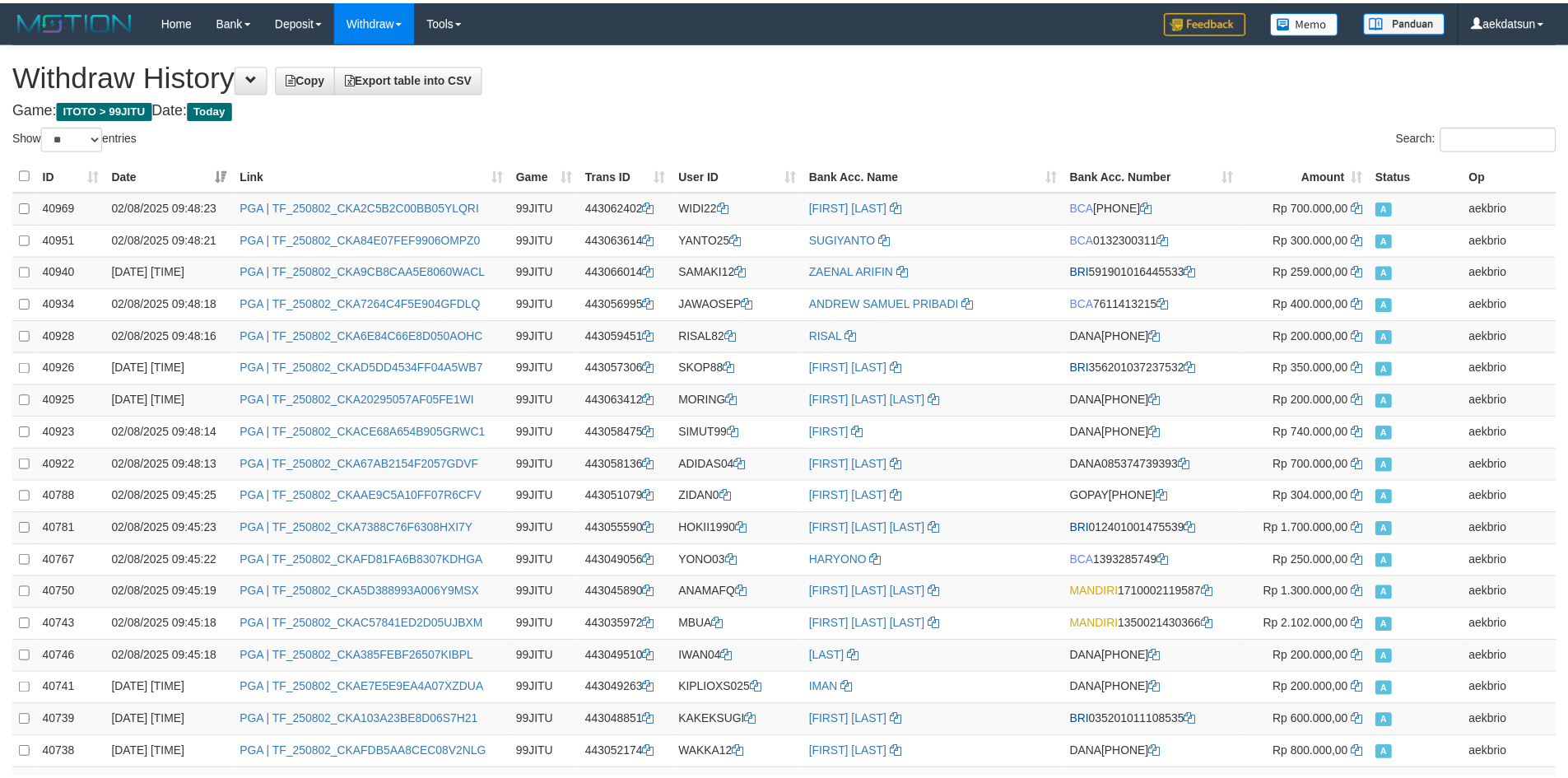 scroll, scrollTop: 0, scrollLeft: 0, axis: both 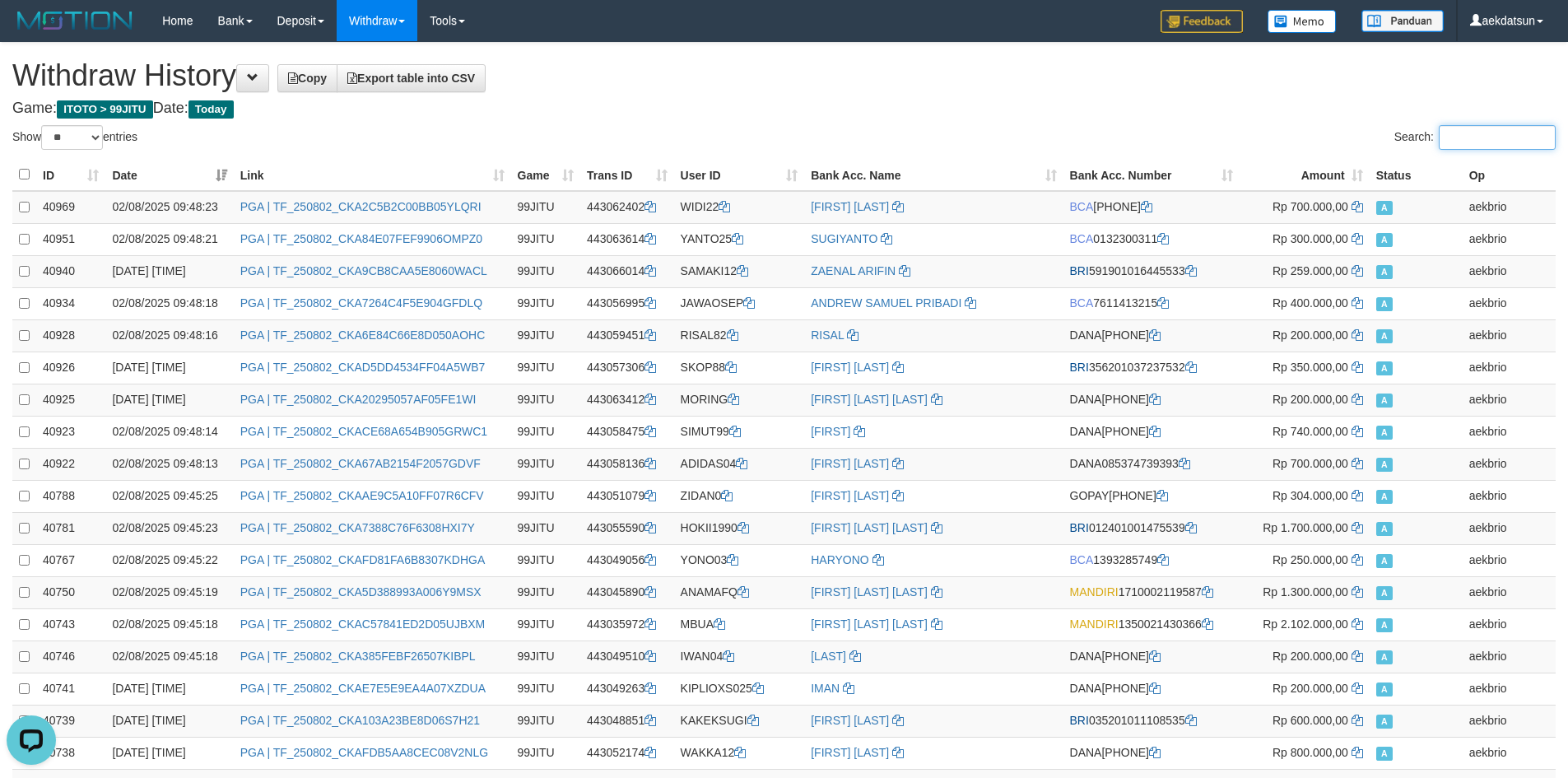 click on "Search:" at bounding box center [1497, 137] 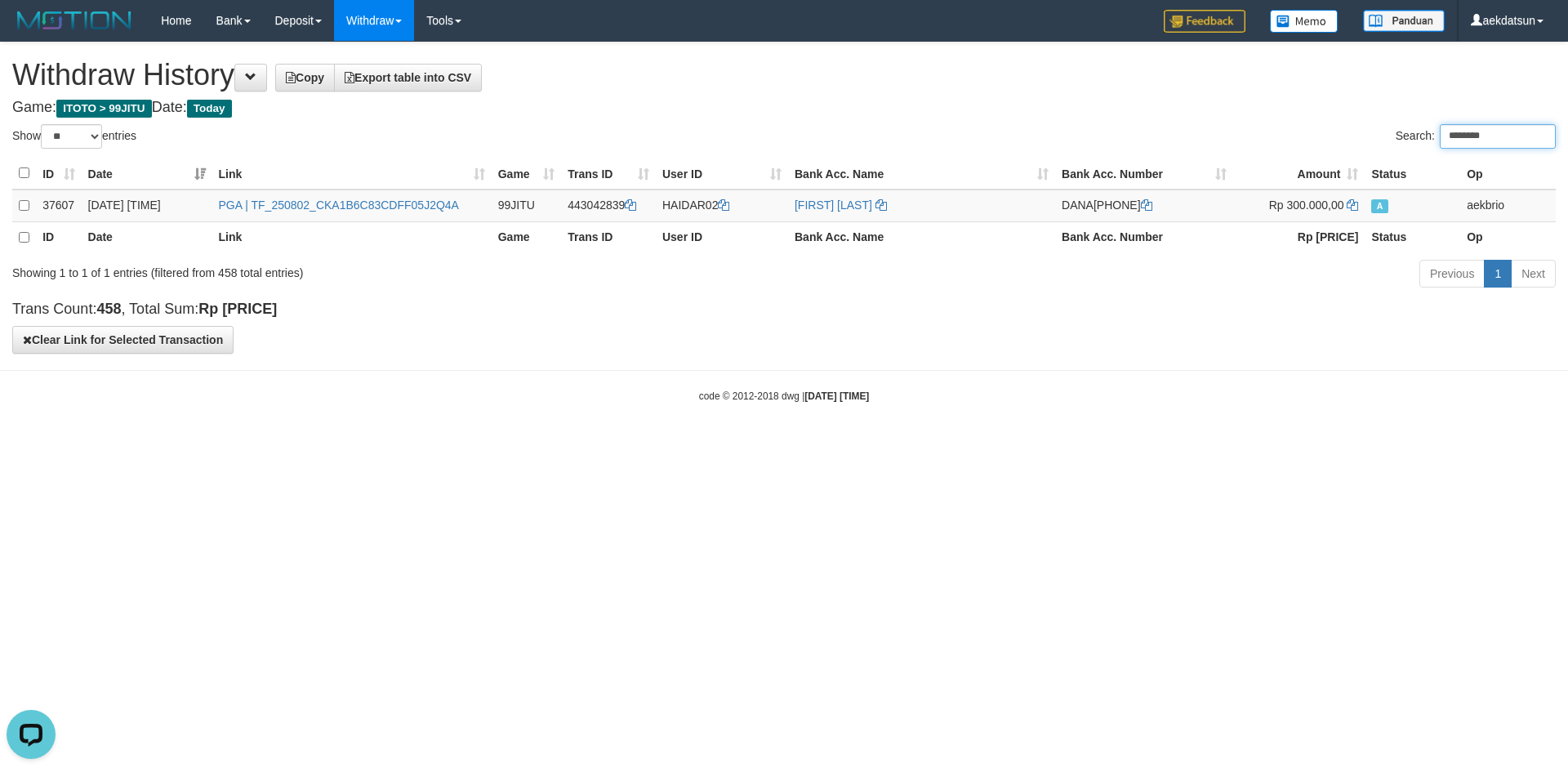 click on "********" at bounding box center [1498, 136] 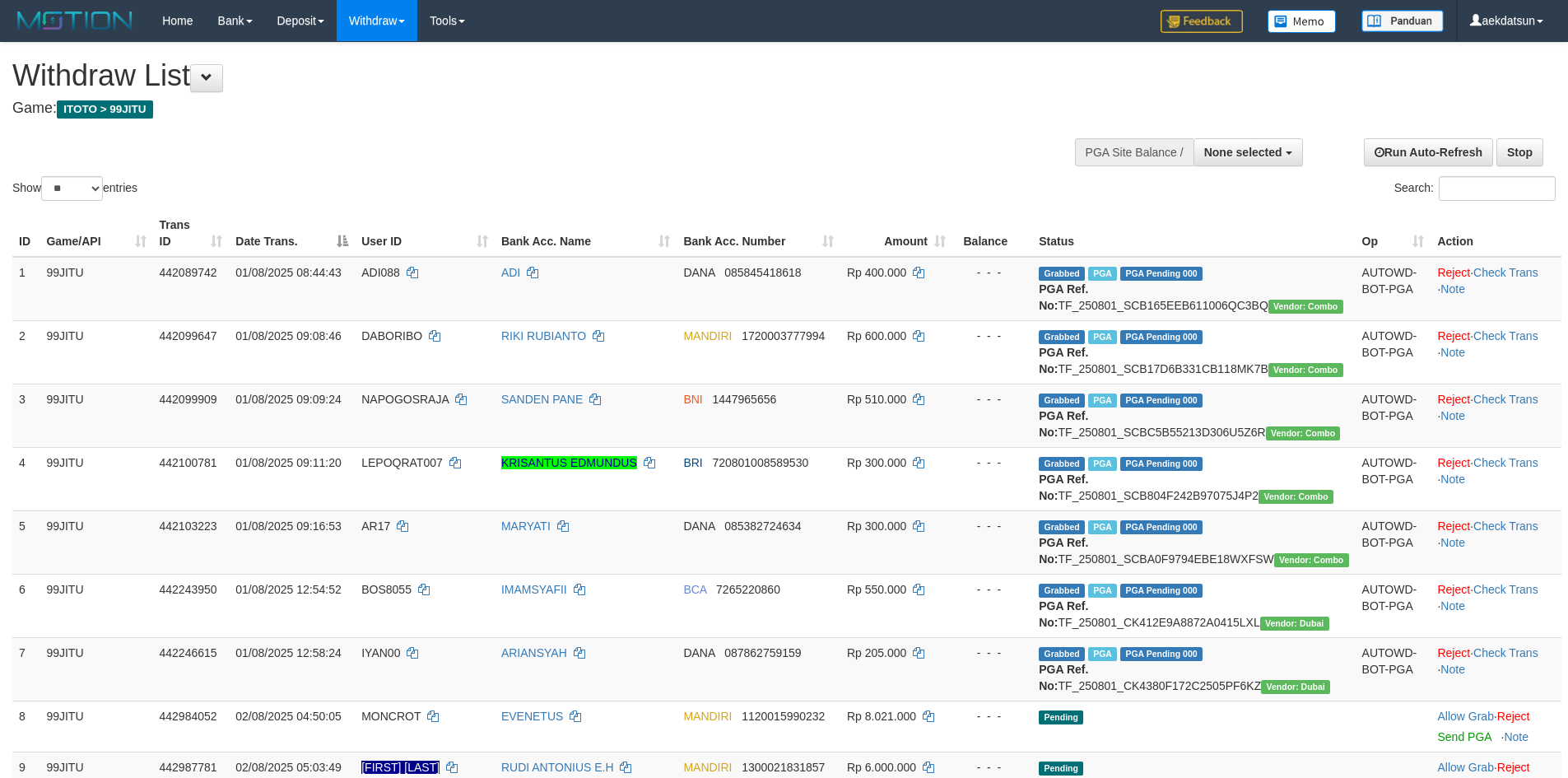 select 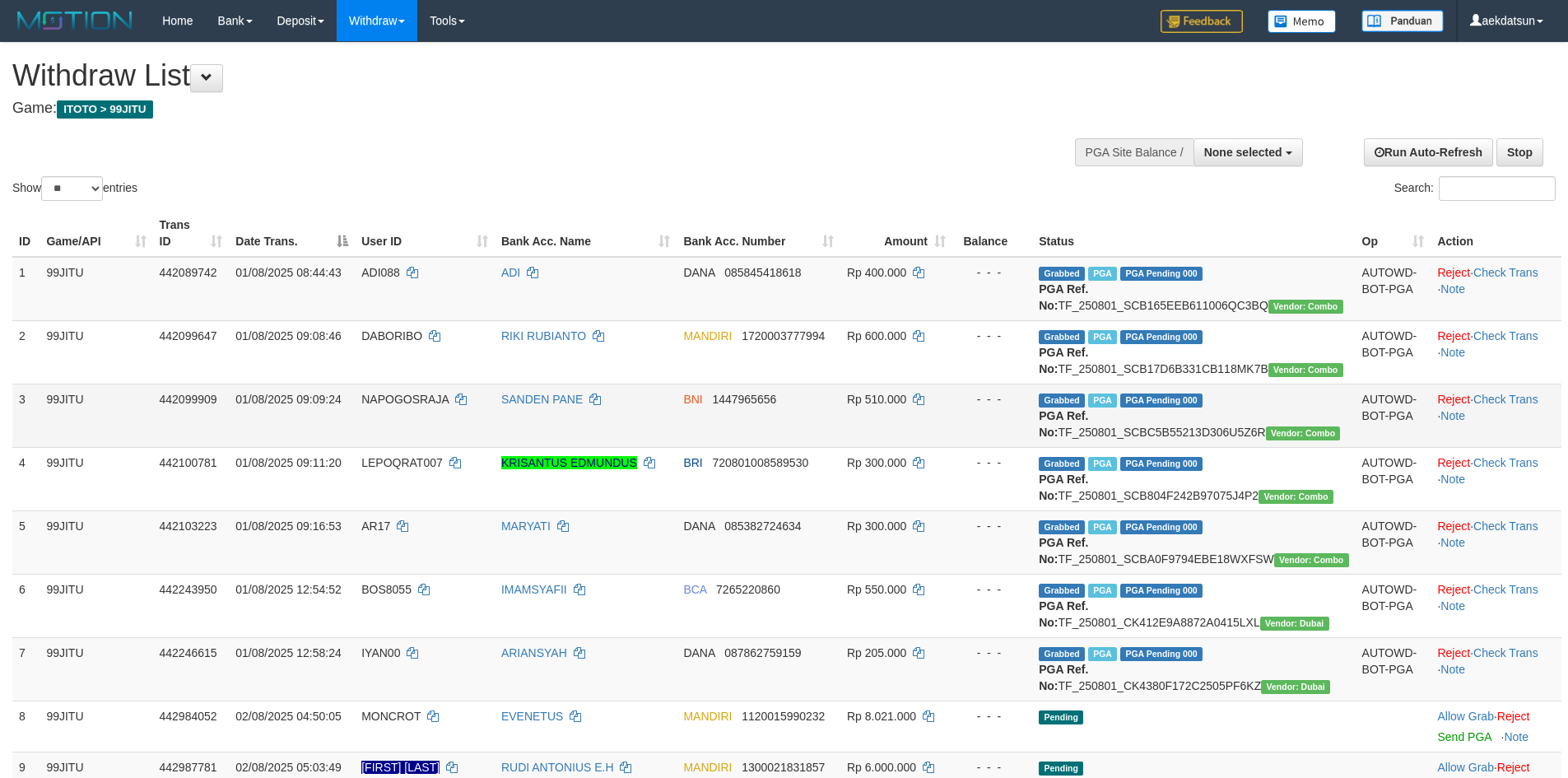 scroll, scrollTop: 0, scrollLeft: 0, axis: both 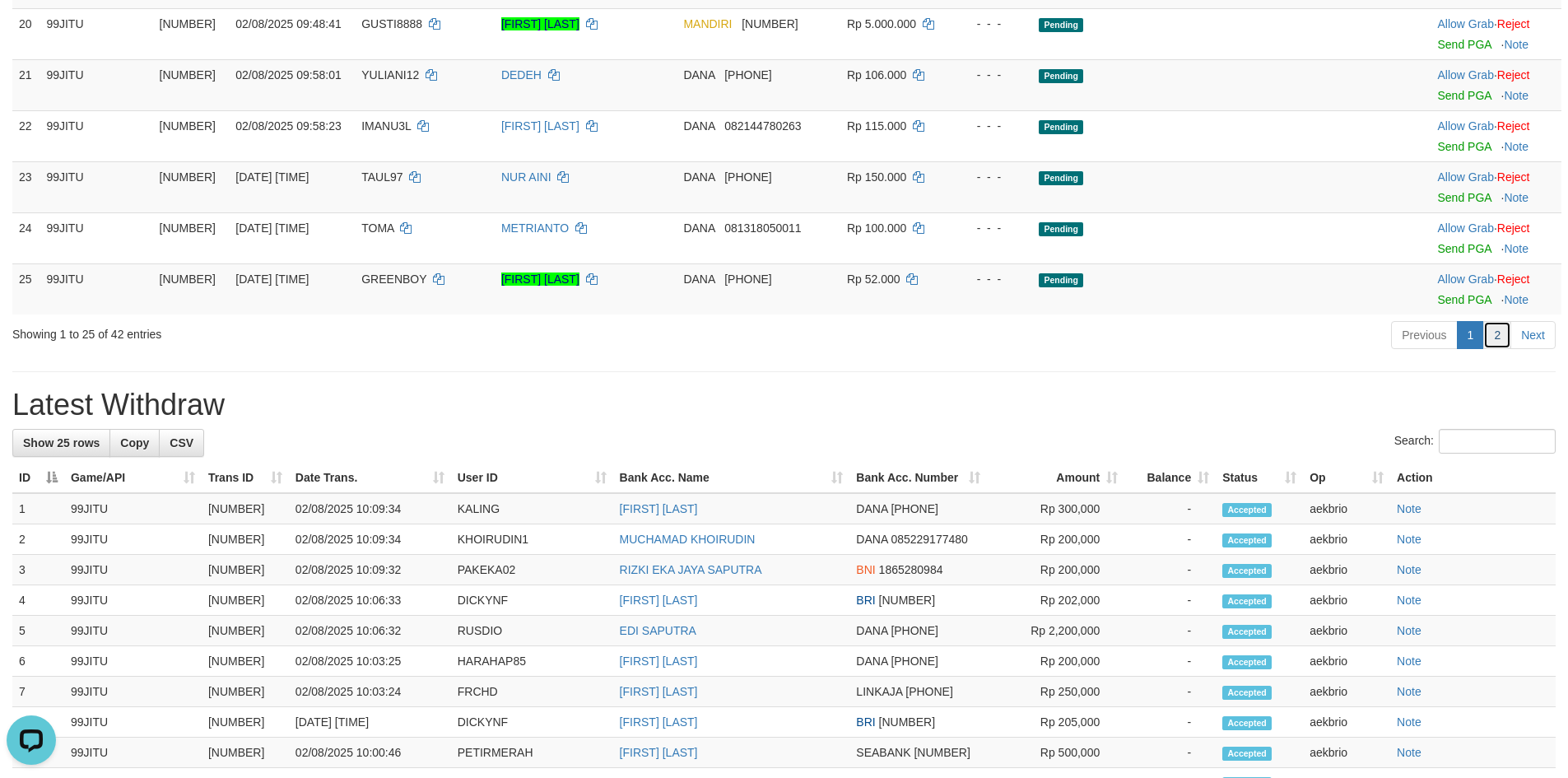 click on "2" at bounding box center [1497, 335] 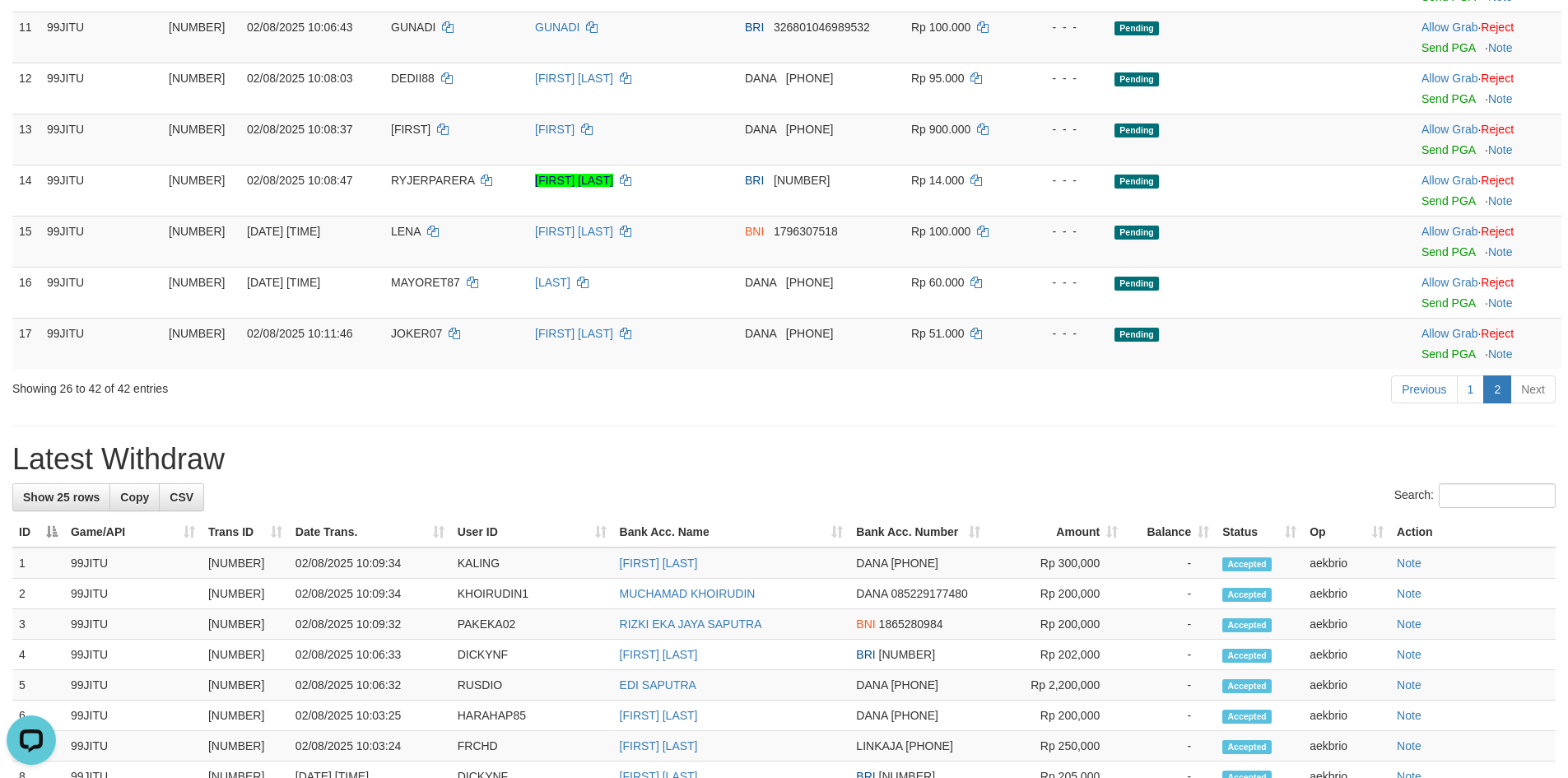 scroll, scrollTop: 0, scrollLeft: 0, axis: both 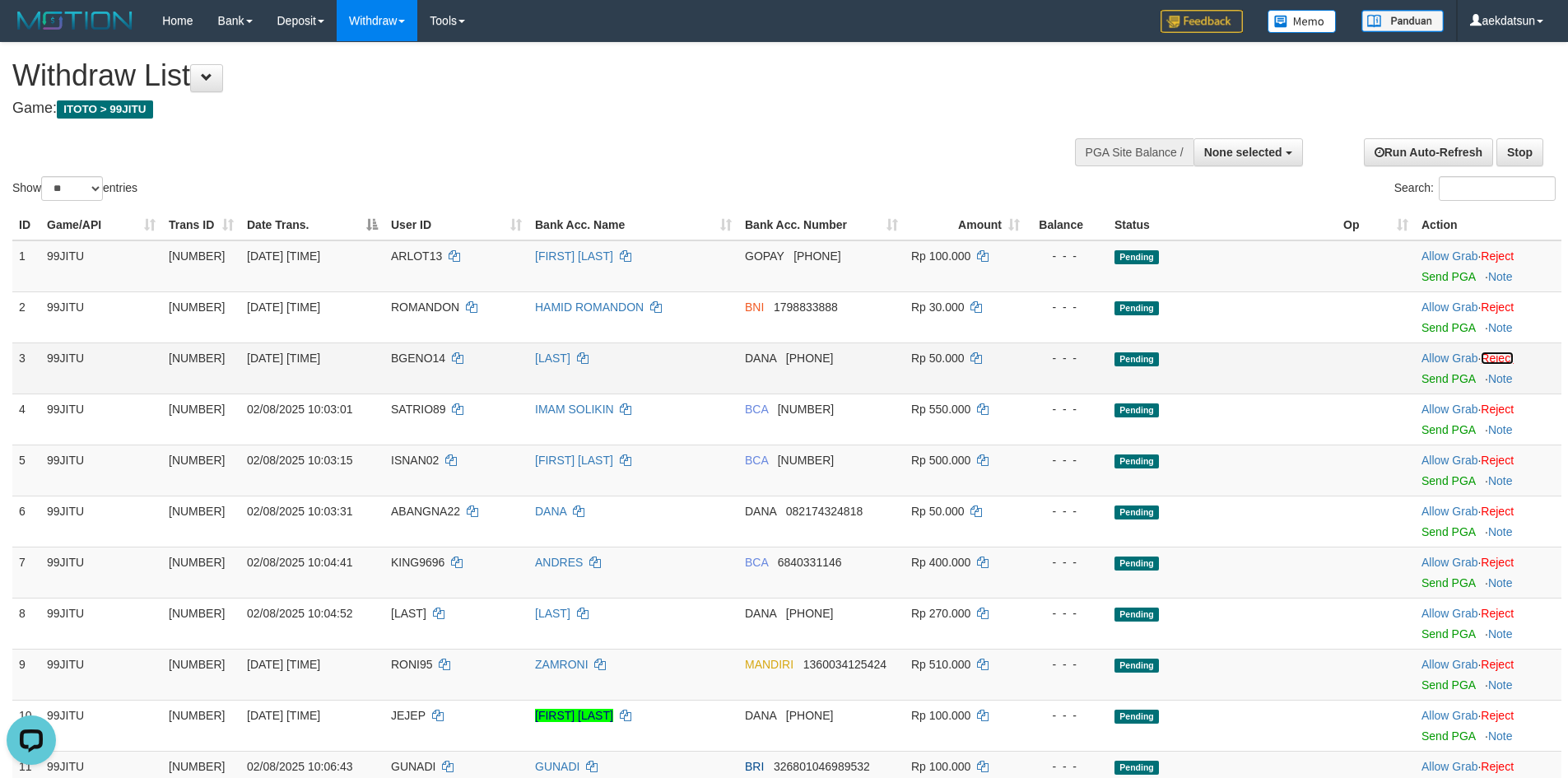 click on "Reject" at bounding box center (1497, 358) 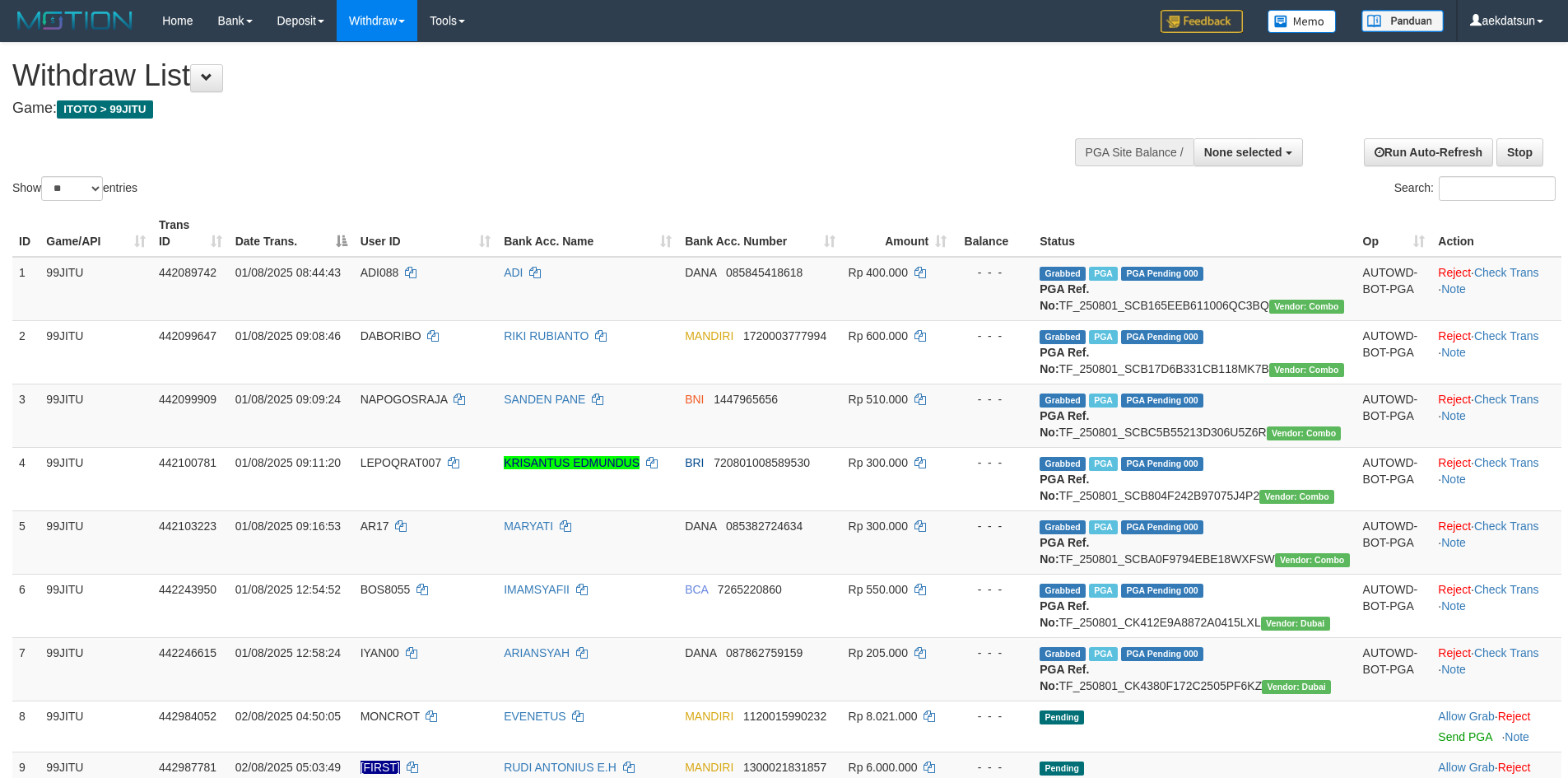 select 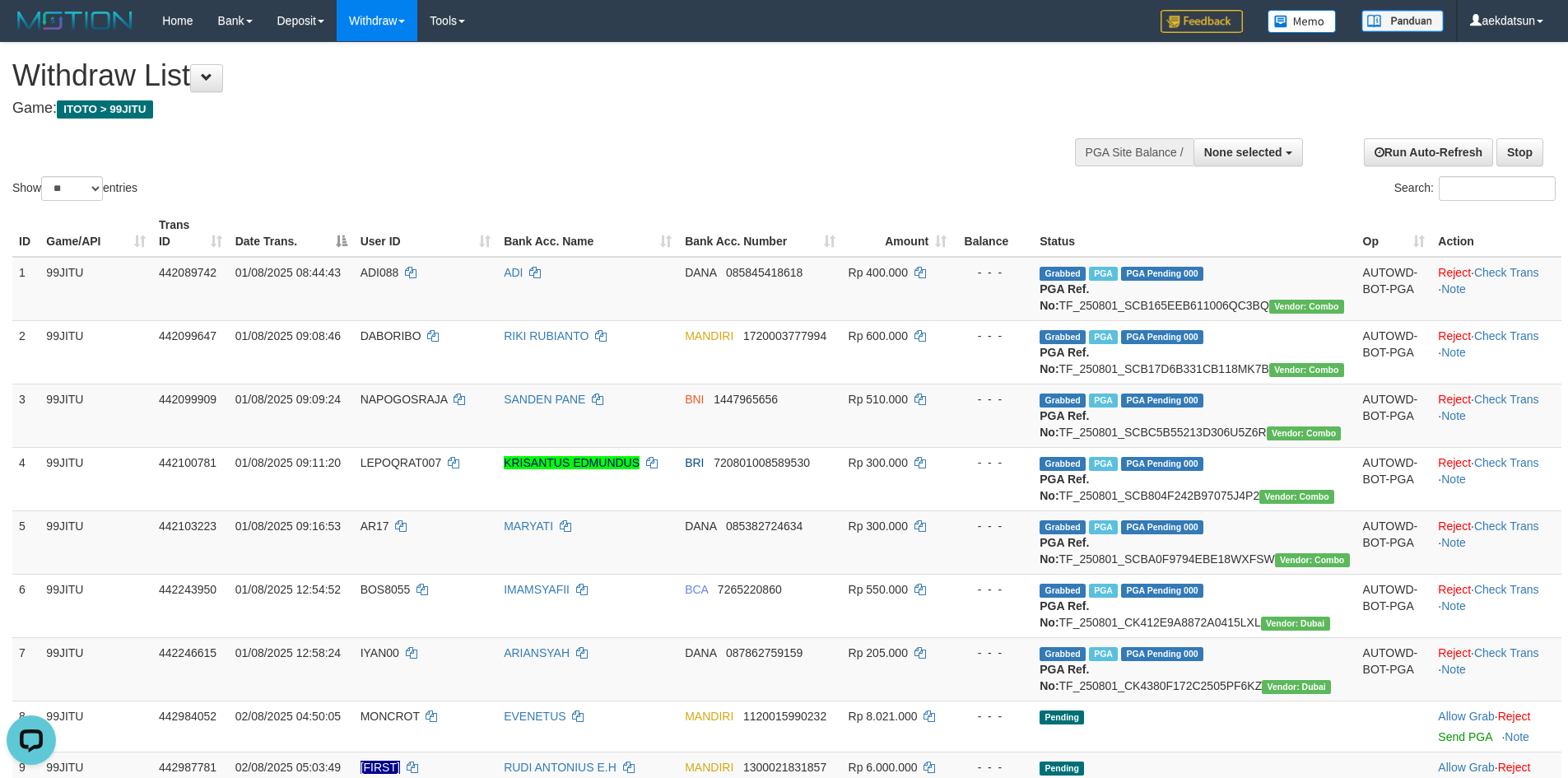 scroll, scrollTop: 0, scrollLeft: 0, axis: both 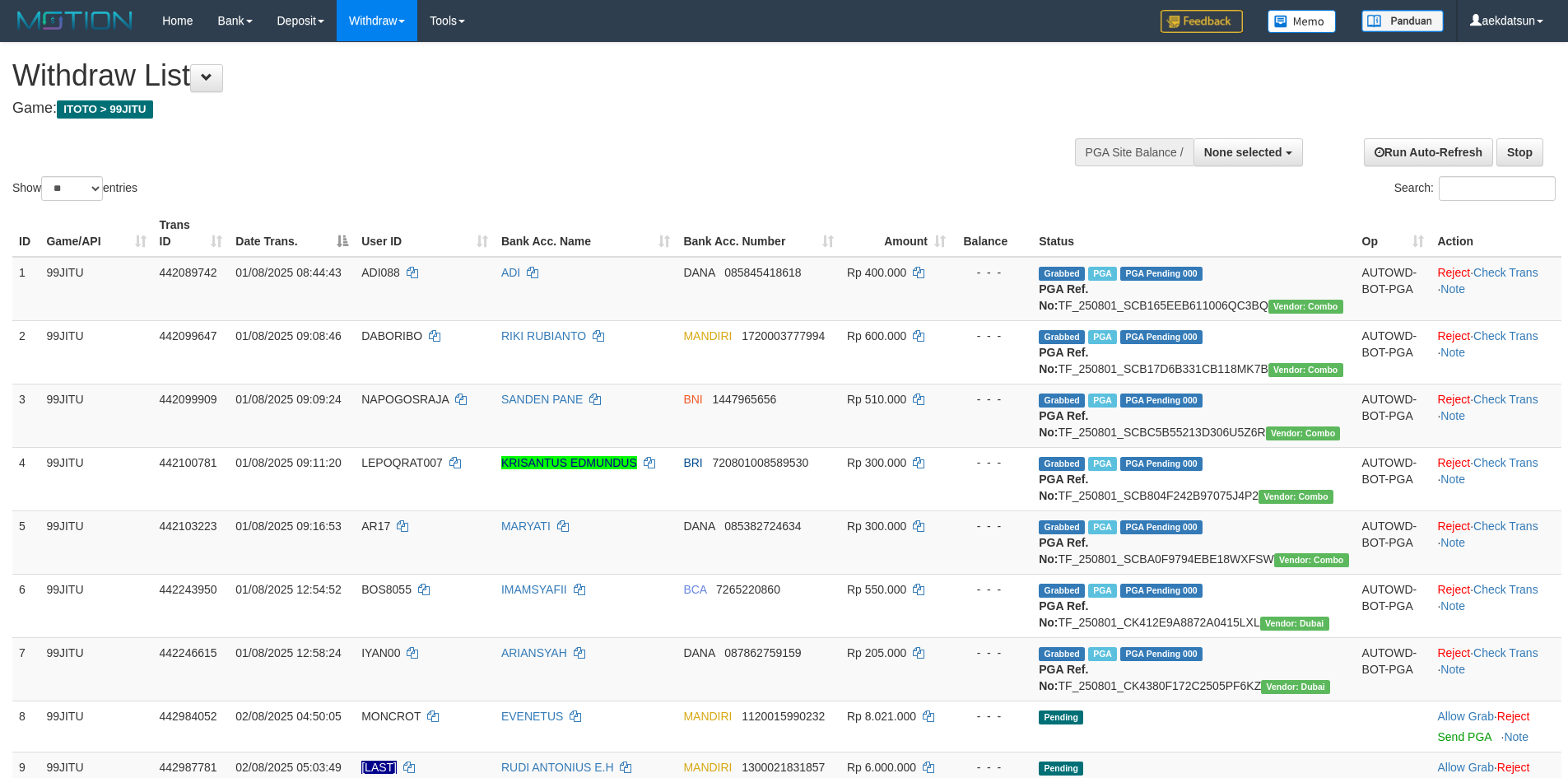 select 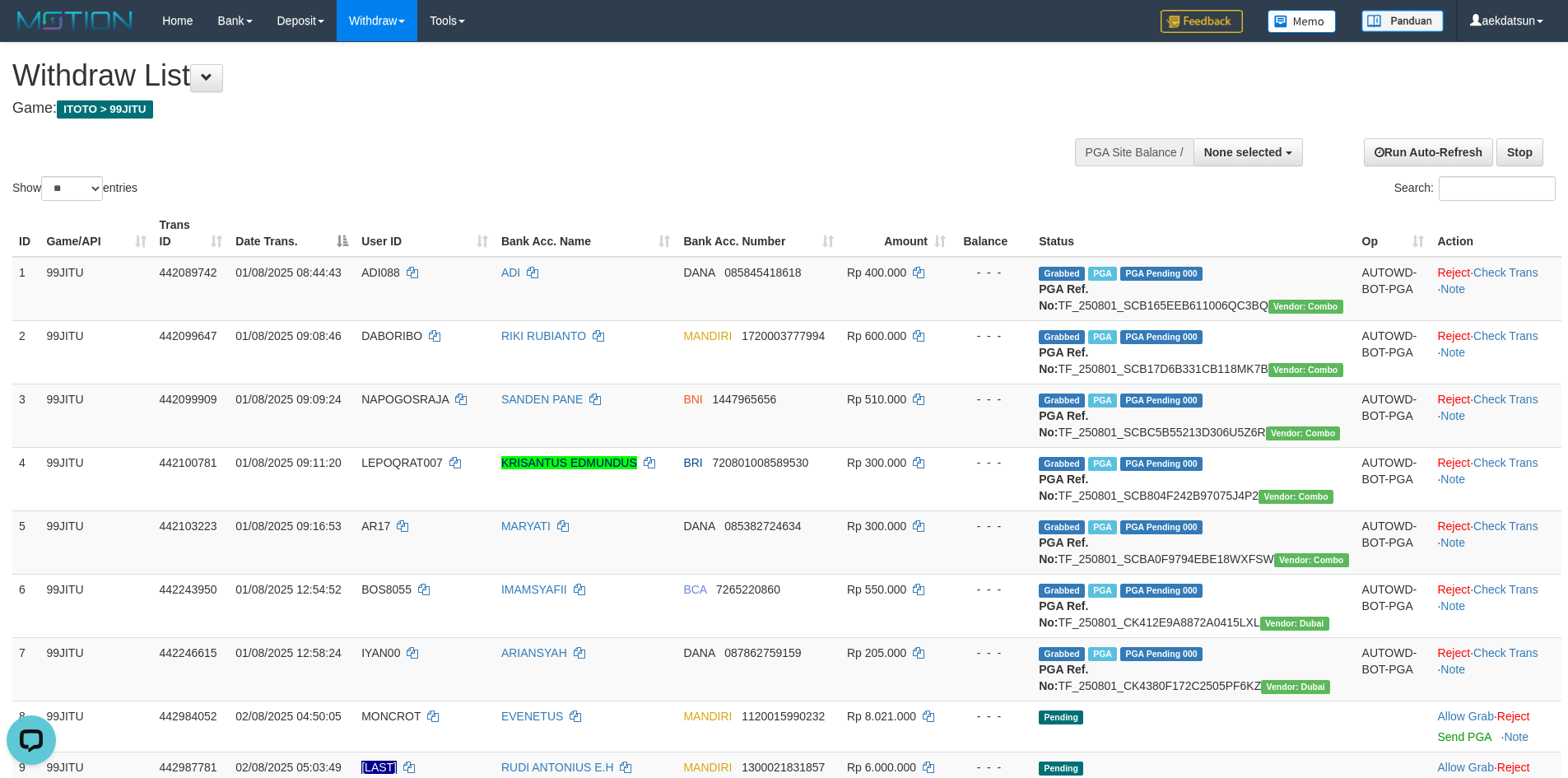 scroll, scrollTop: 0, scrollLeft: 0, axis: both 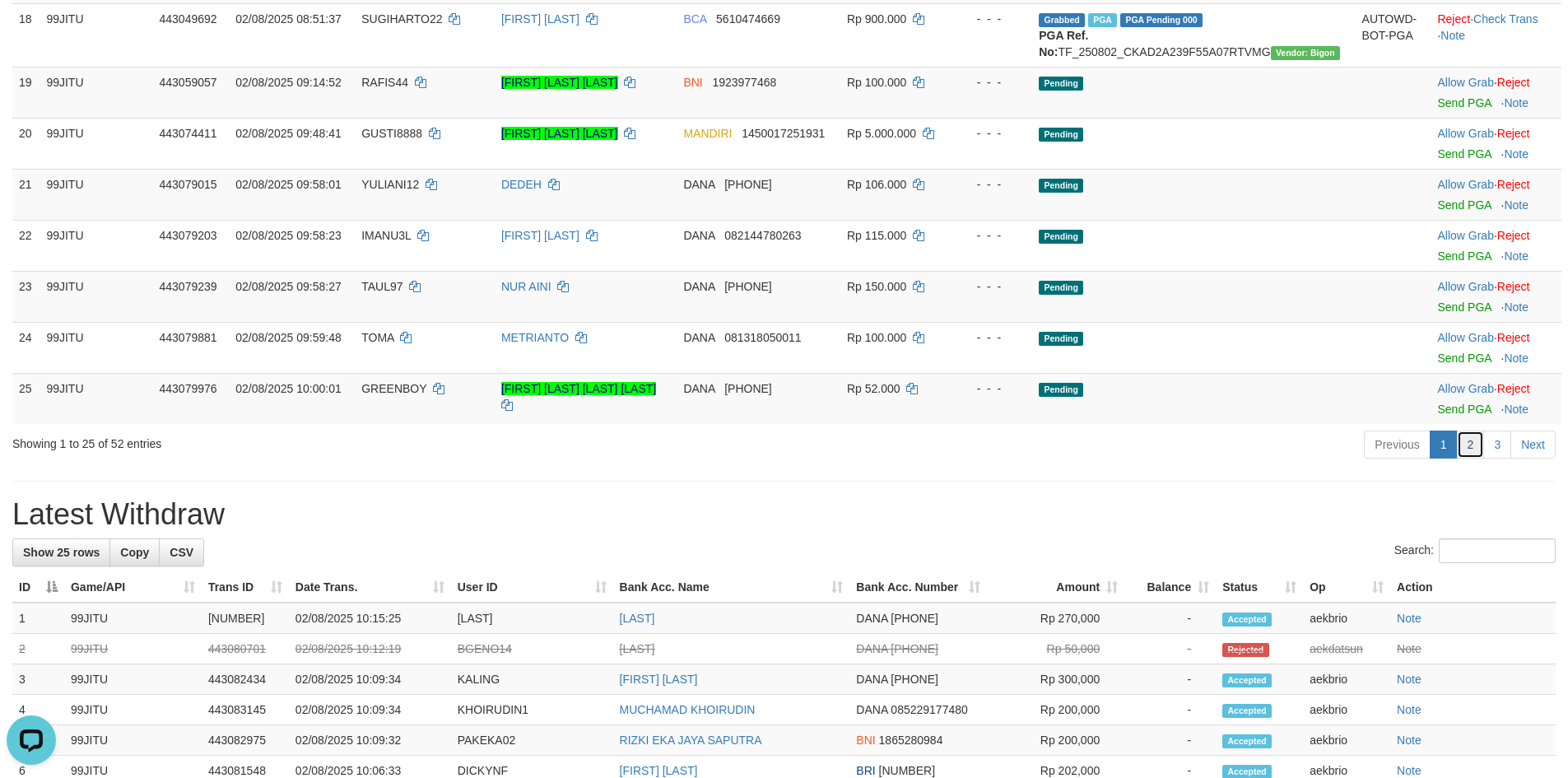 click on "2" at bounding box center (1471, 445) 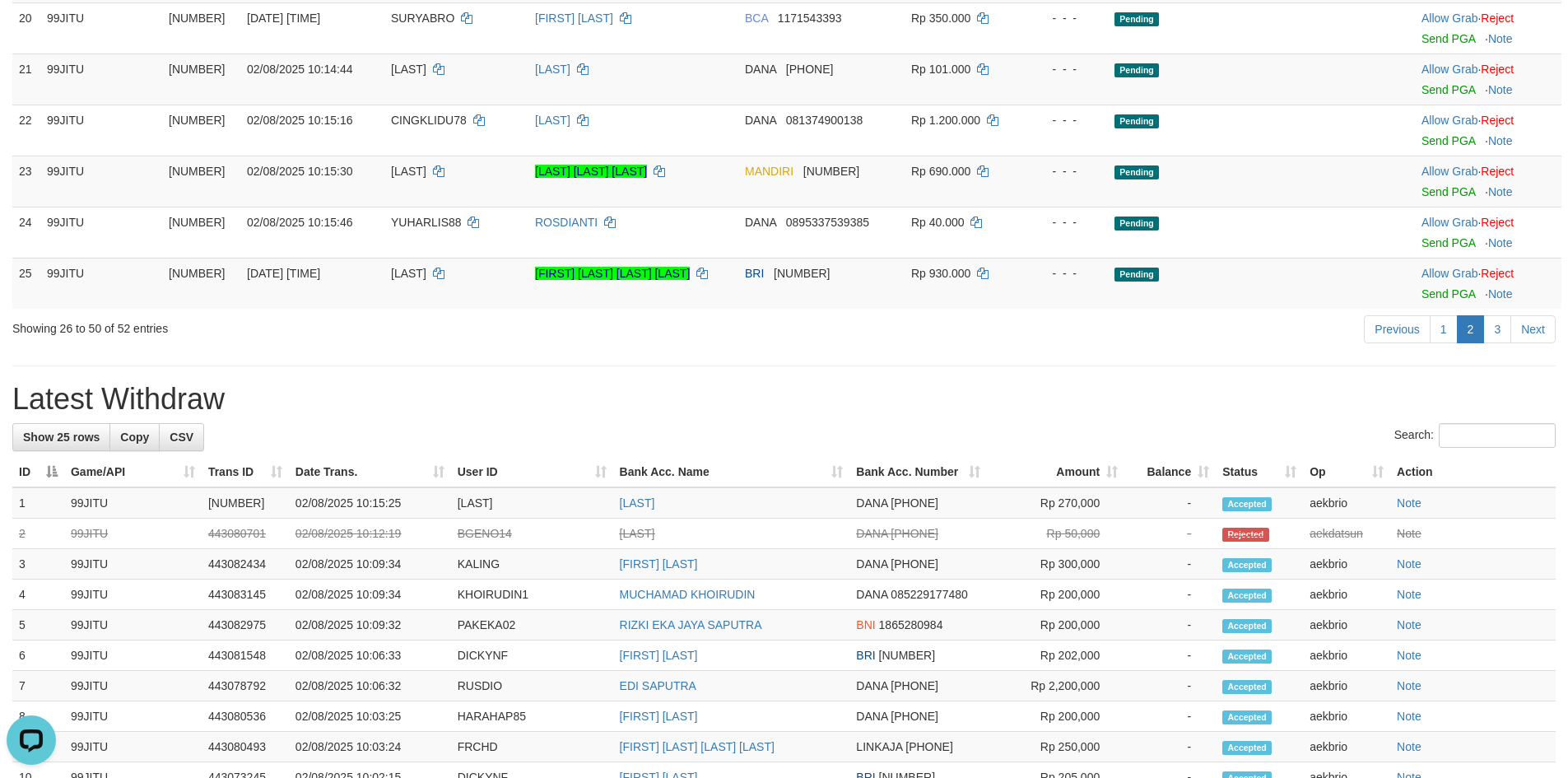 scroll, scrollTop: 71, scrollLeft: 0, axis: vertical 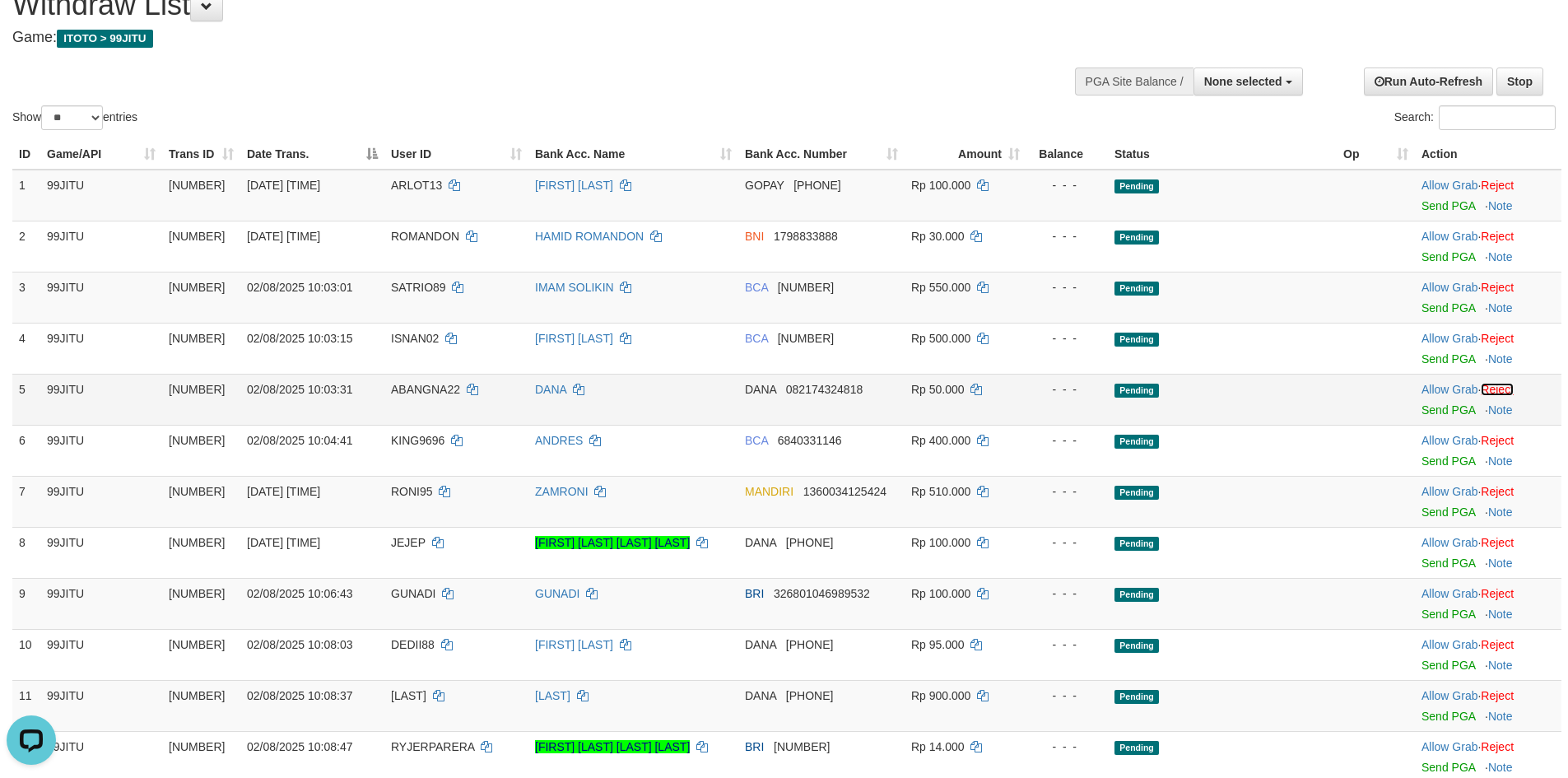 click on "Reject" at bounding box center [1497, 389] 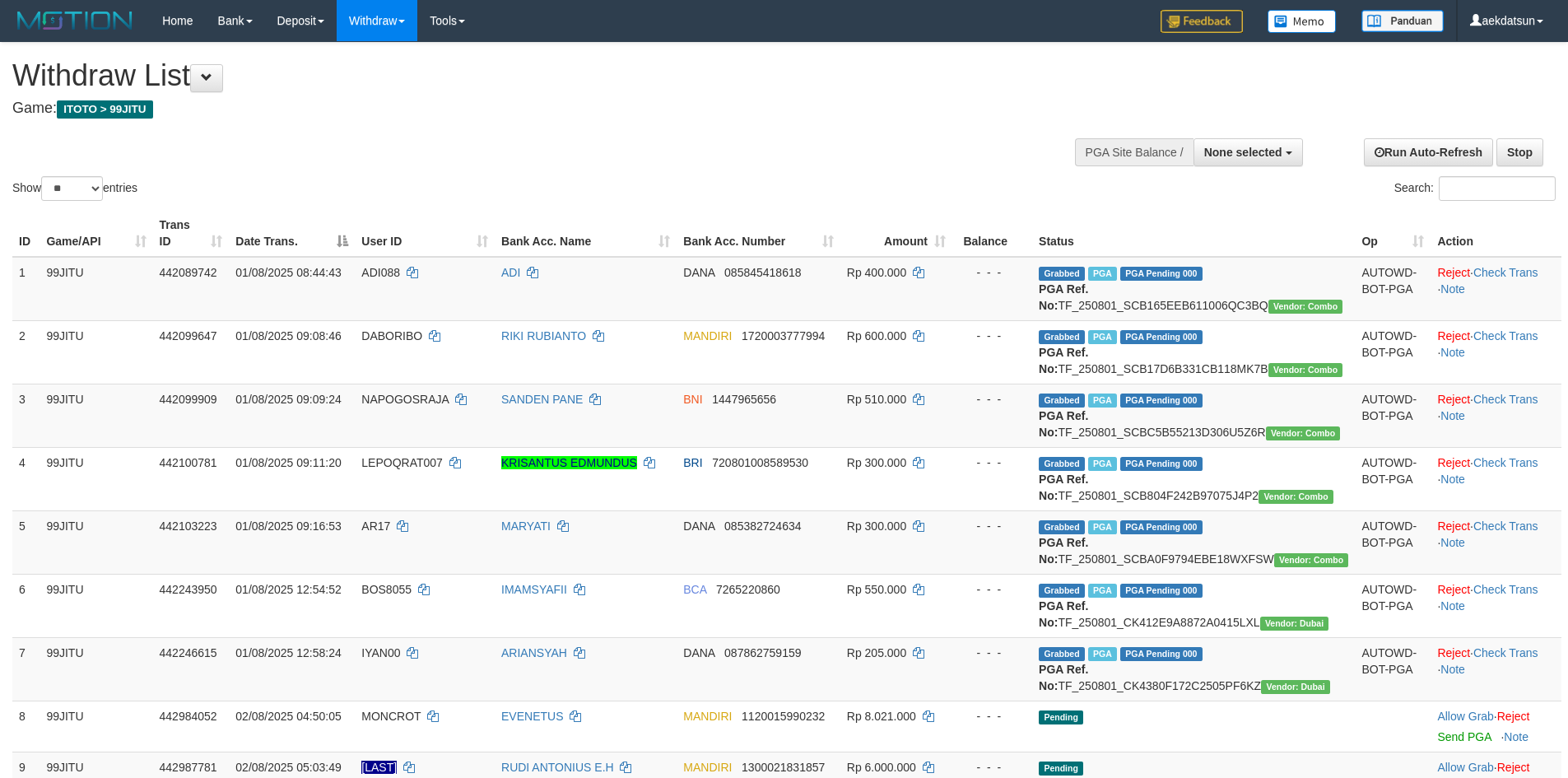 select 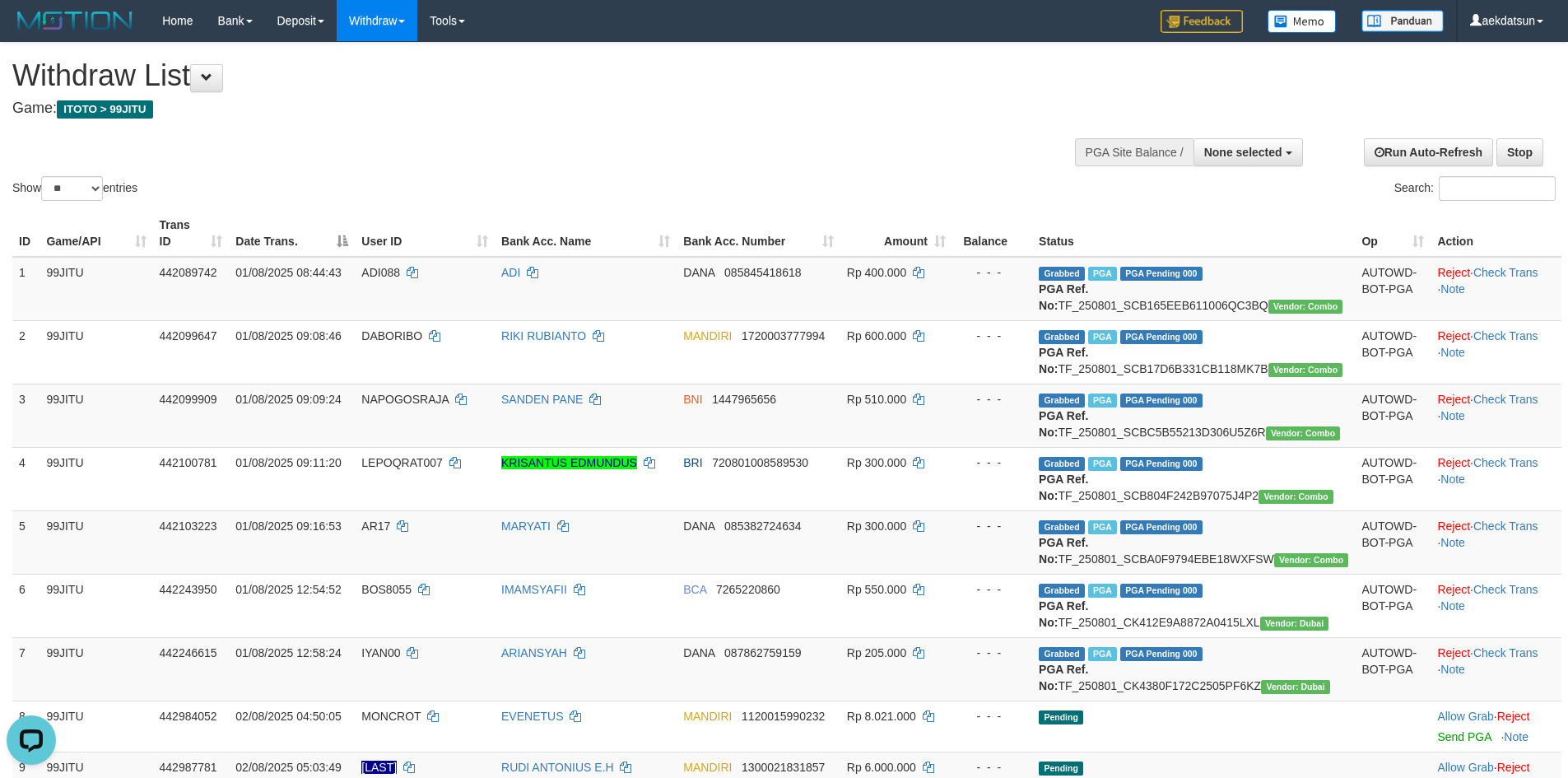 scroll, scrollTop: 0, scrollLeft: 0, axis: both 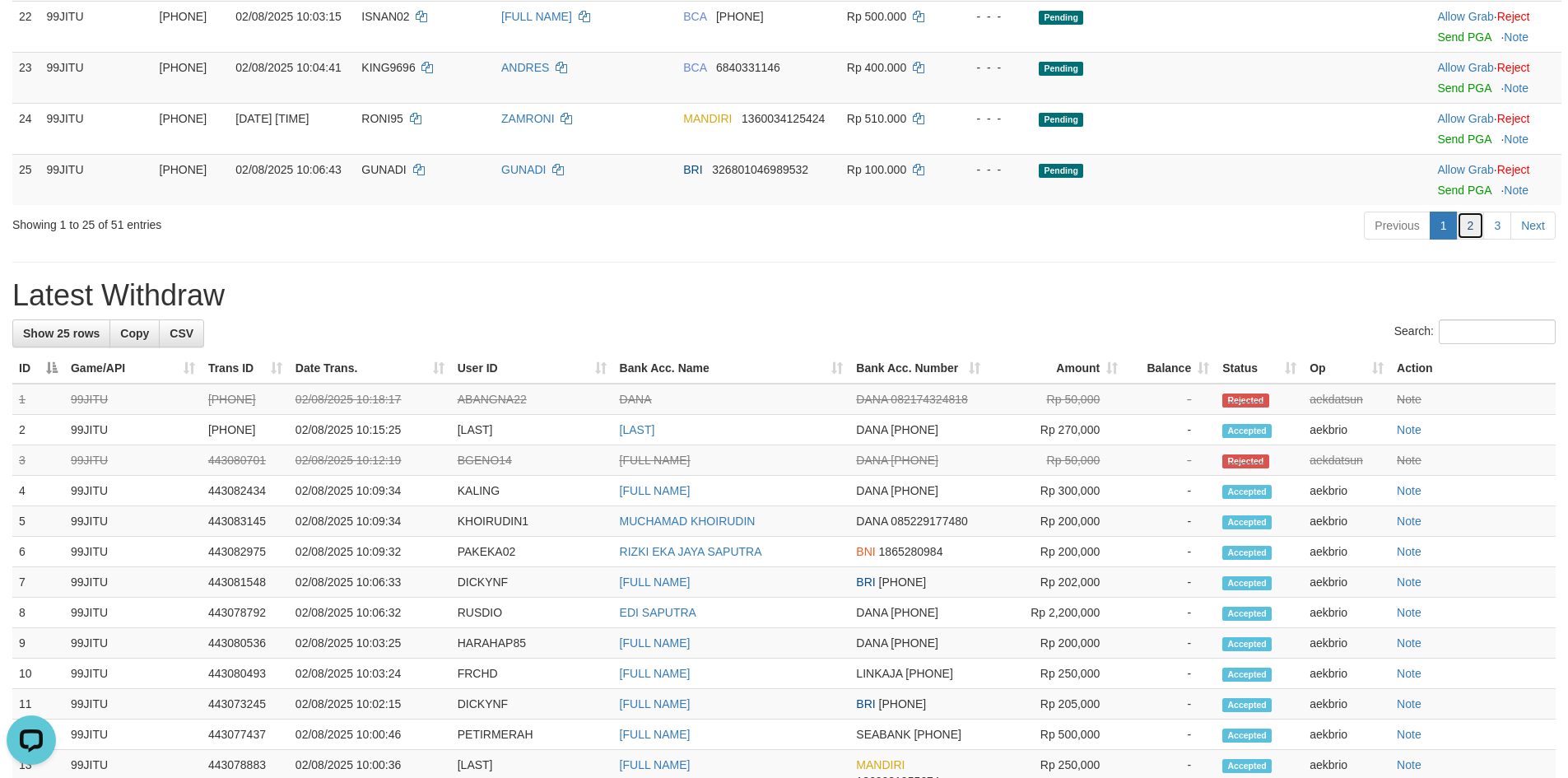 click on "2" at bounding box center [1471, 226] 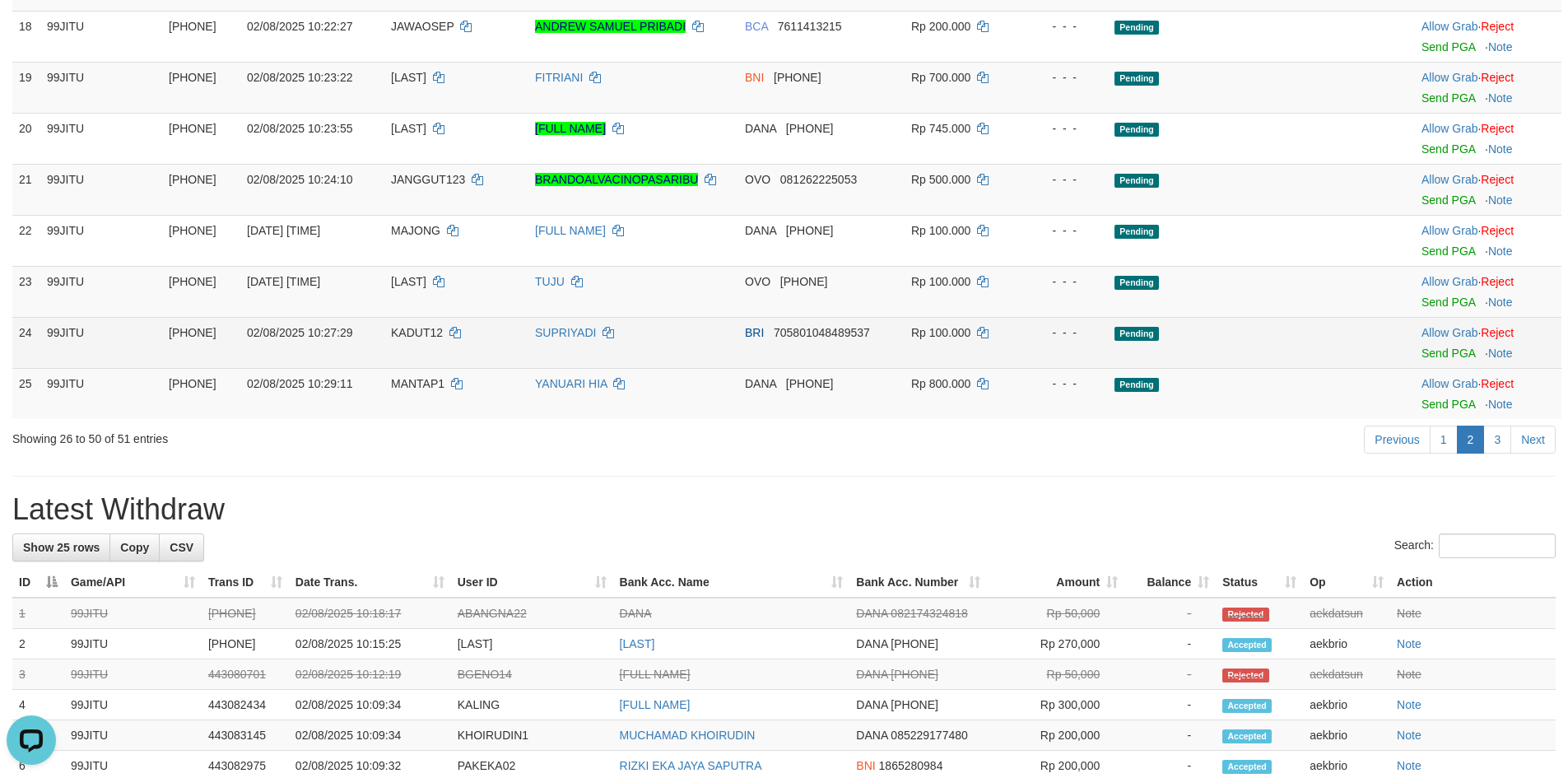 scroll, scrollTop: 0, scrollLeft: 0, axis: both 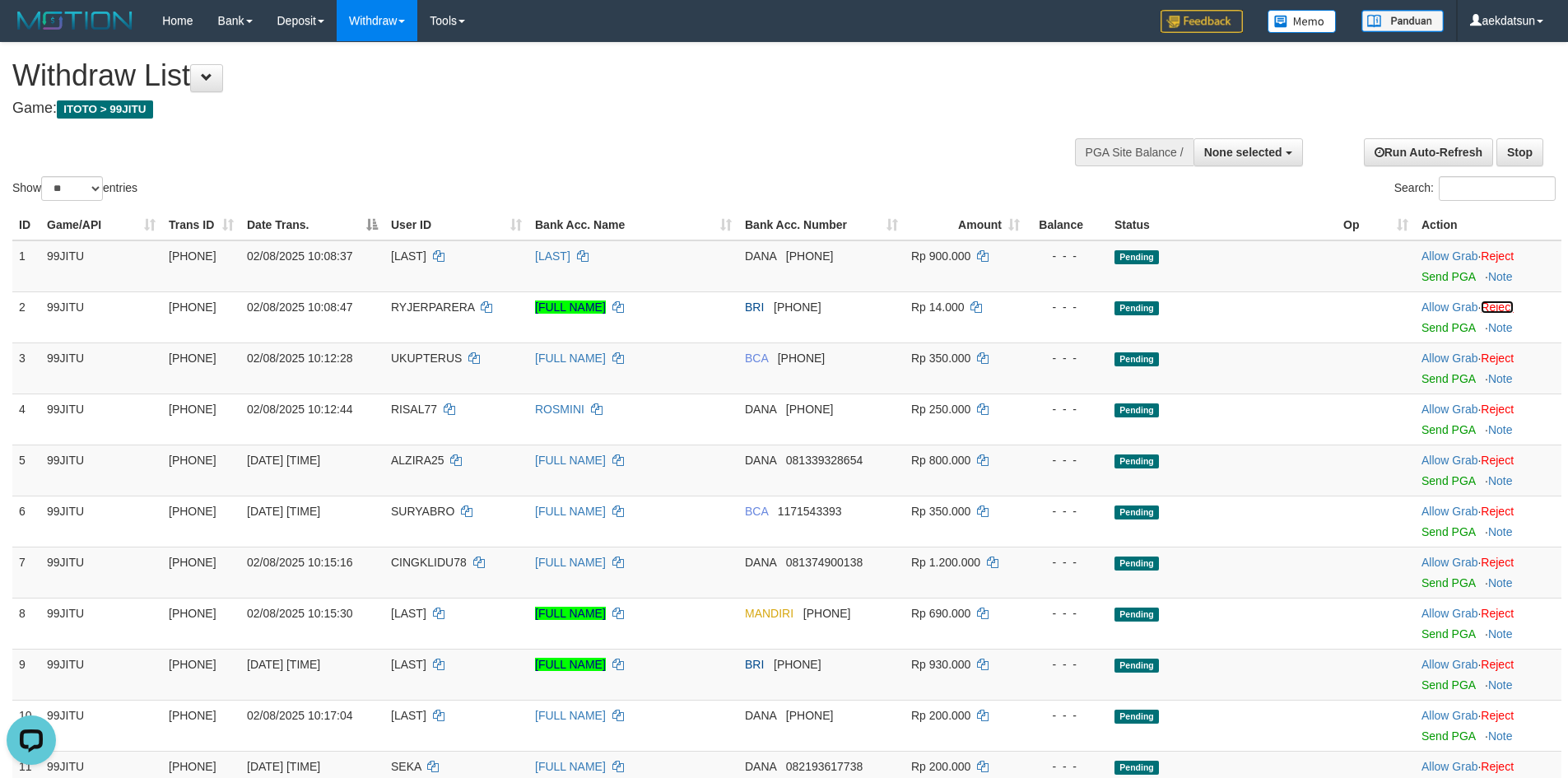 click on "Reject" at bounding box center (1497, 307) 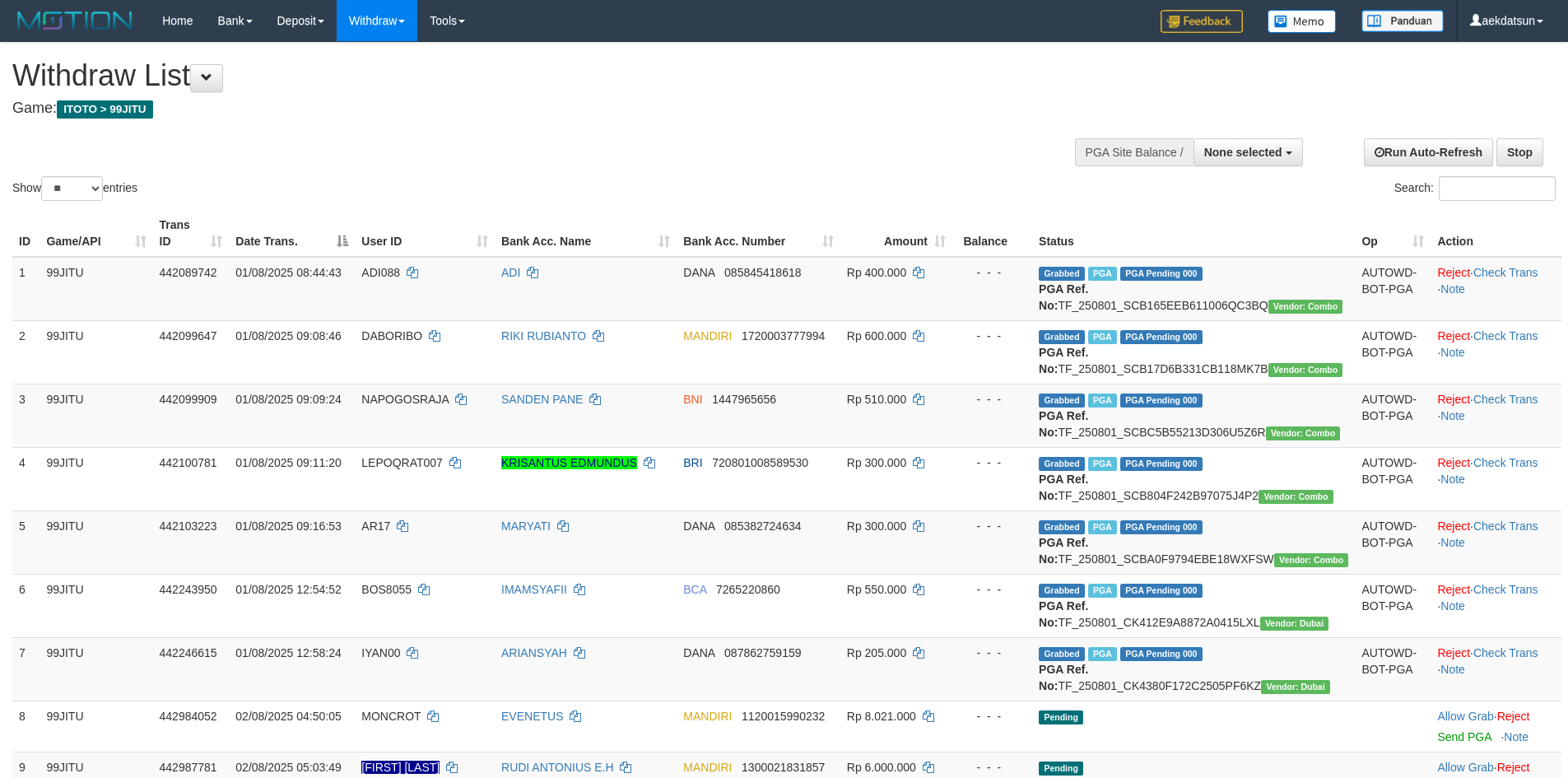 select 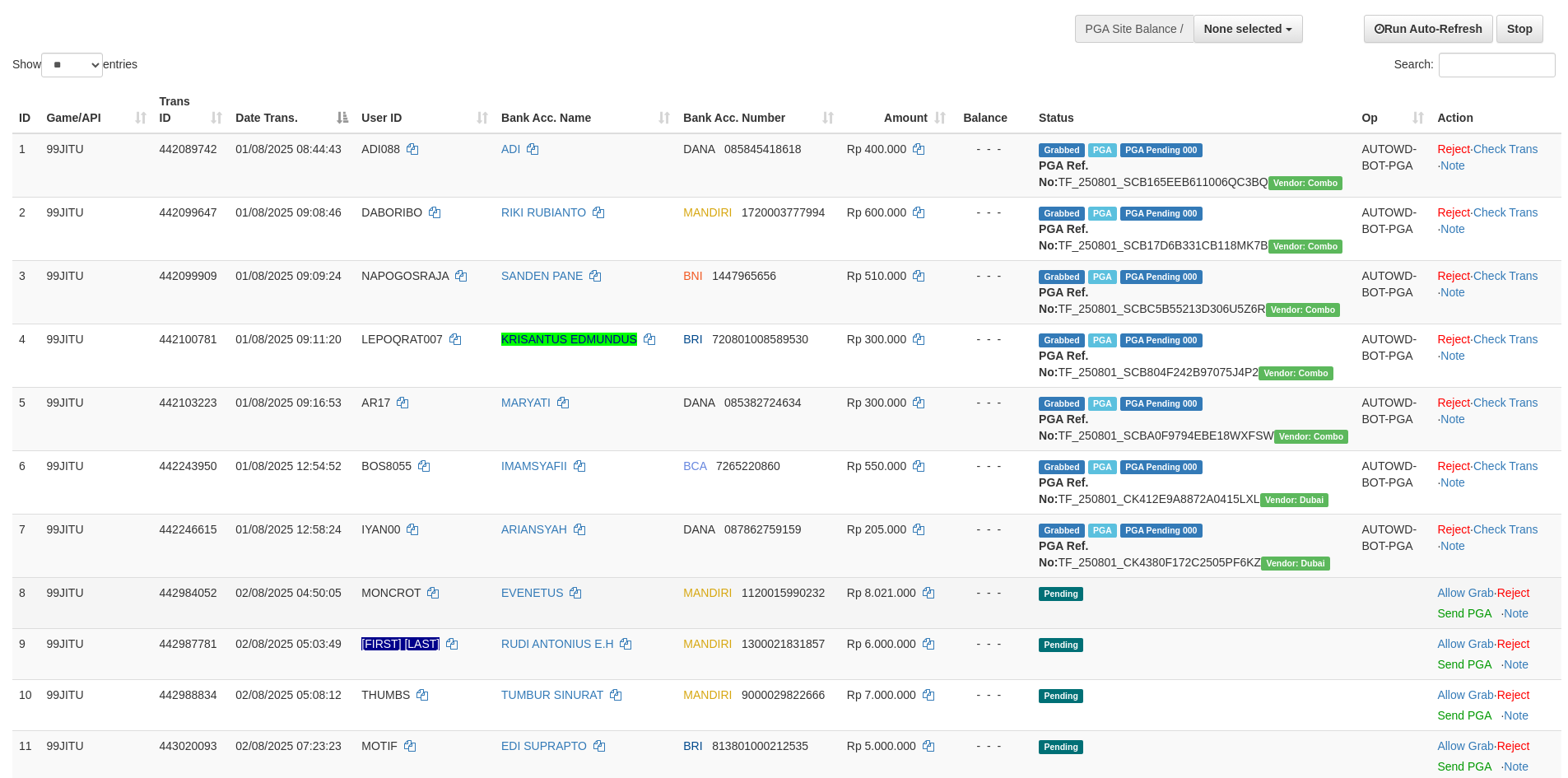 scroll, scrollTop: 549, scrollLeft: 0, axis: vertical 